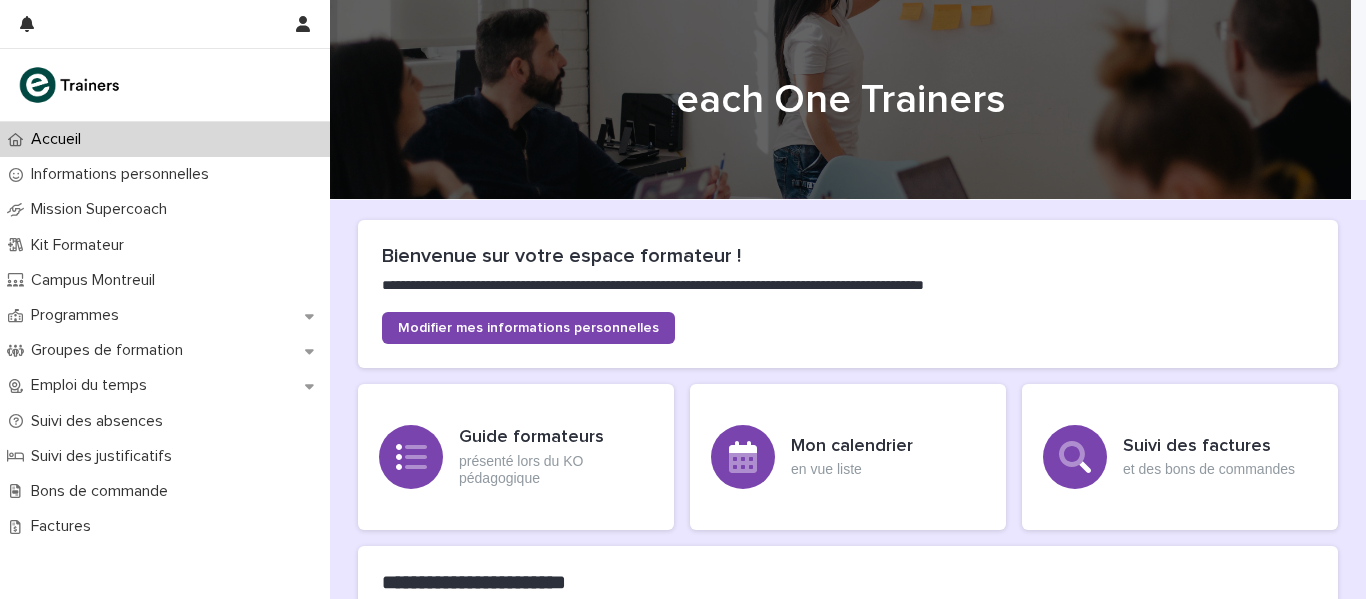 scroll, scrollTop: 0, scrollLeft: 0, axis: both 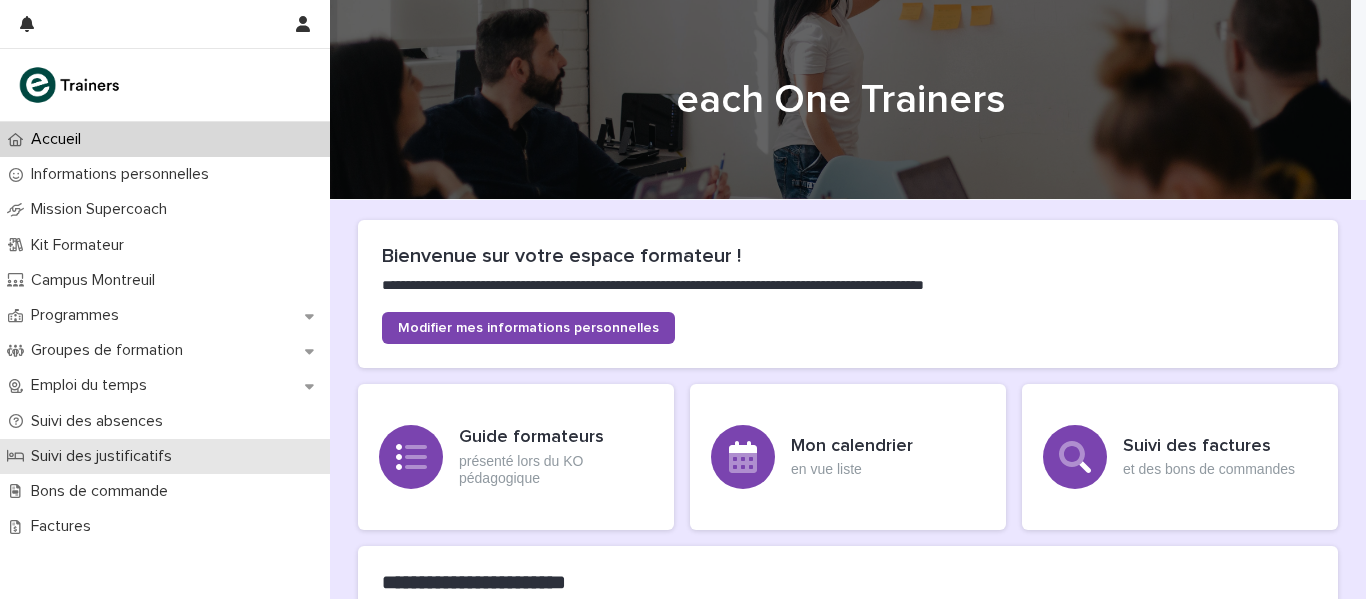 click on "Suivi des justificatifs" at bounding box center [105, 456] 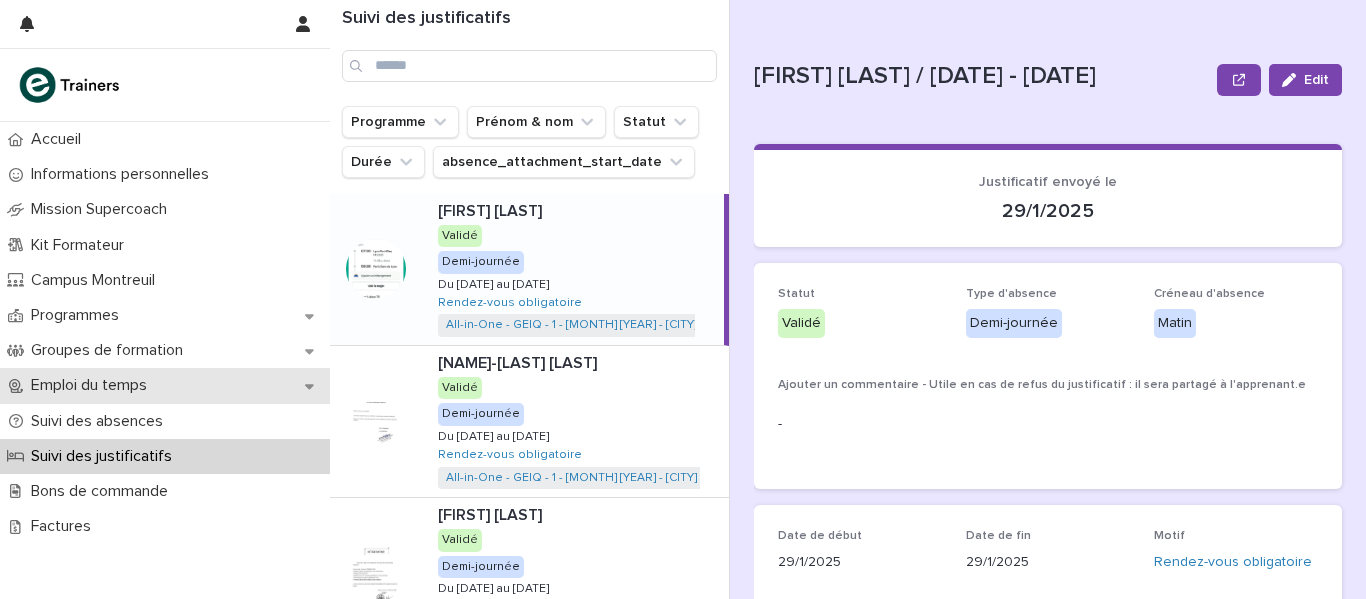click on "Emploi du temps" at bounding box center (93, 385) 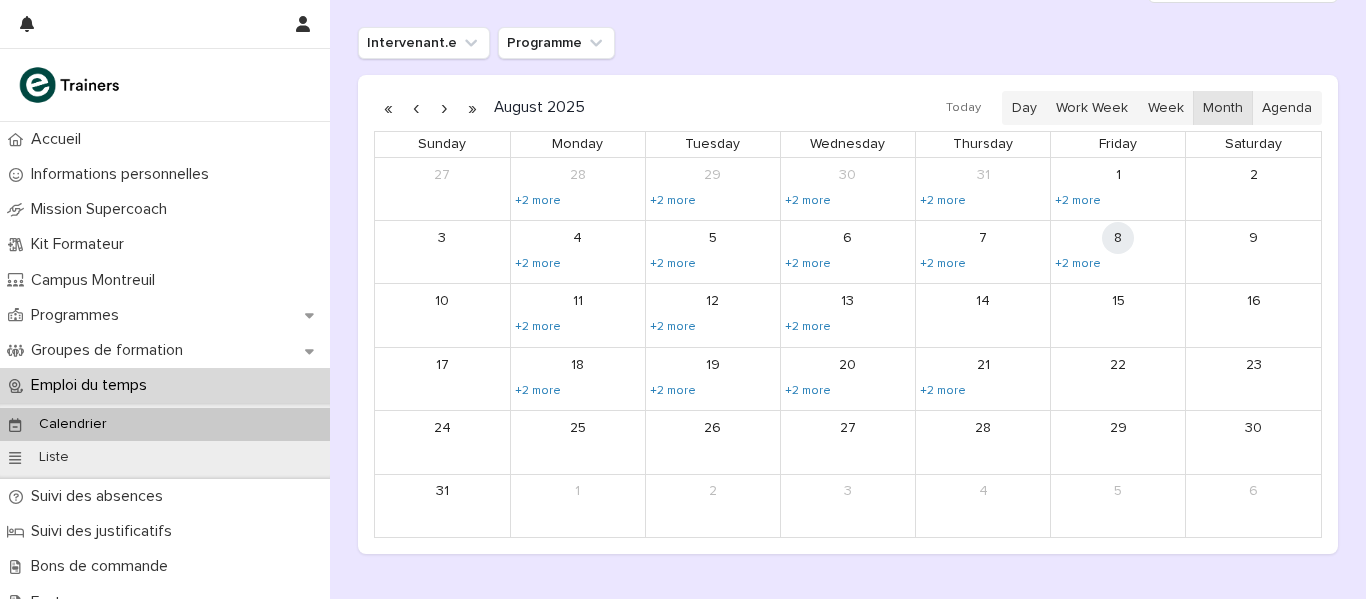 scroll, scrollTop: 320, scrollLeft: 0, axis: vertical 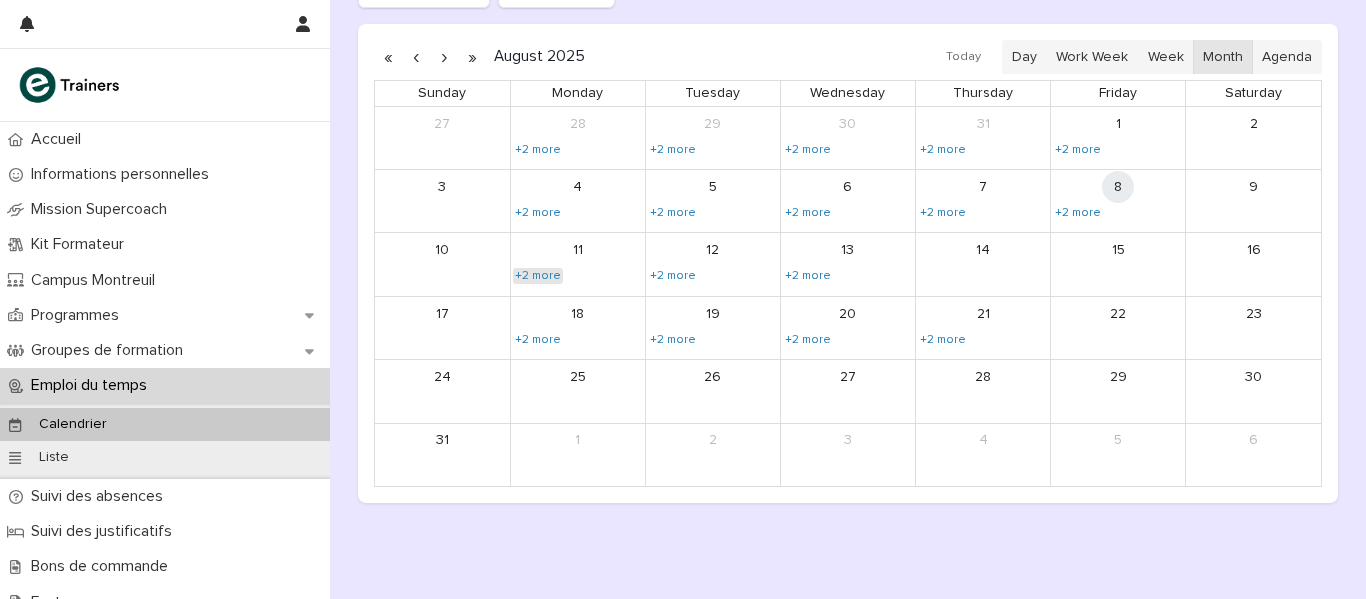 click on "+2 more" at bounding box center (538, 276) 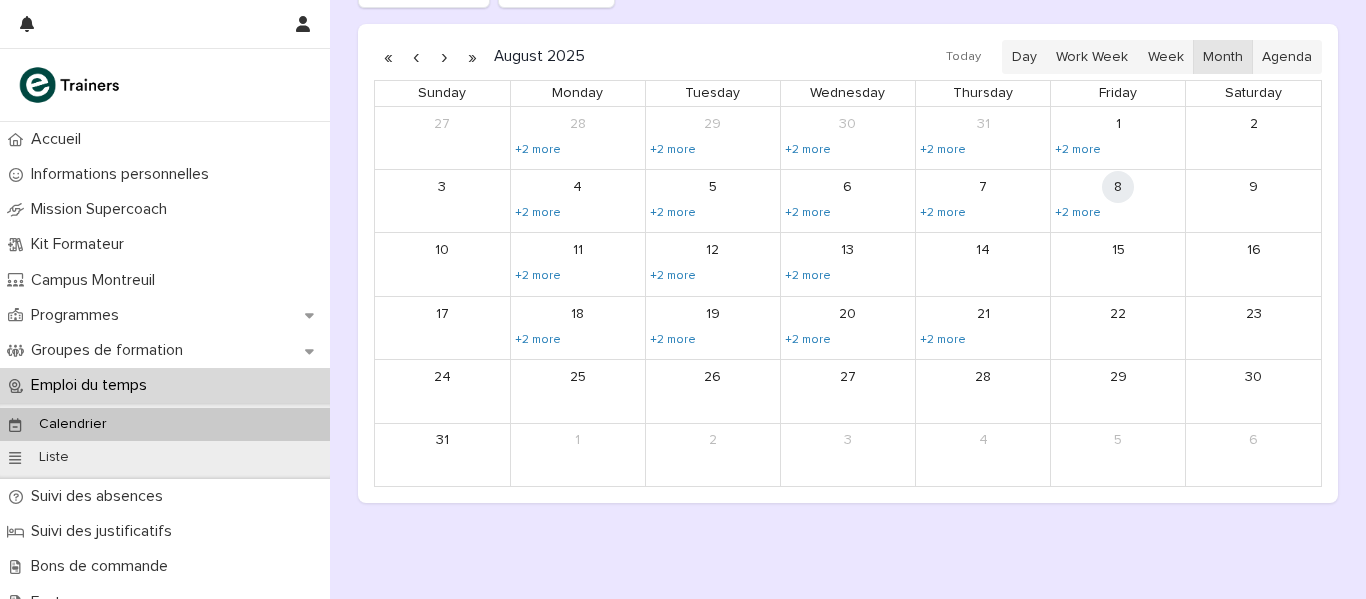 click on "2" at bounding box center [713, 455] 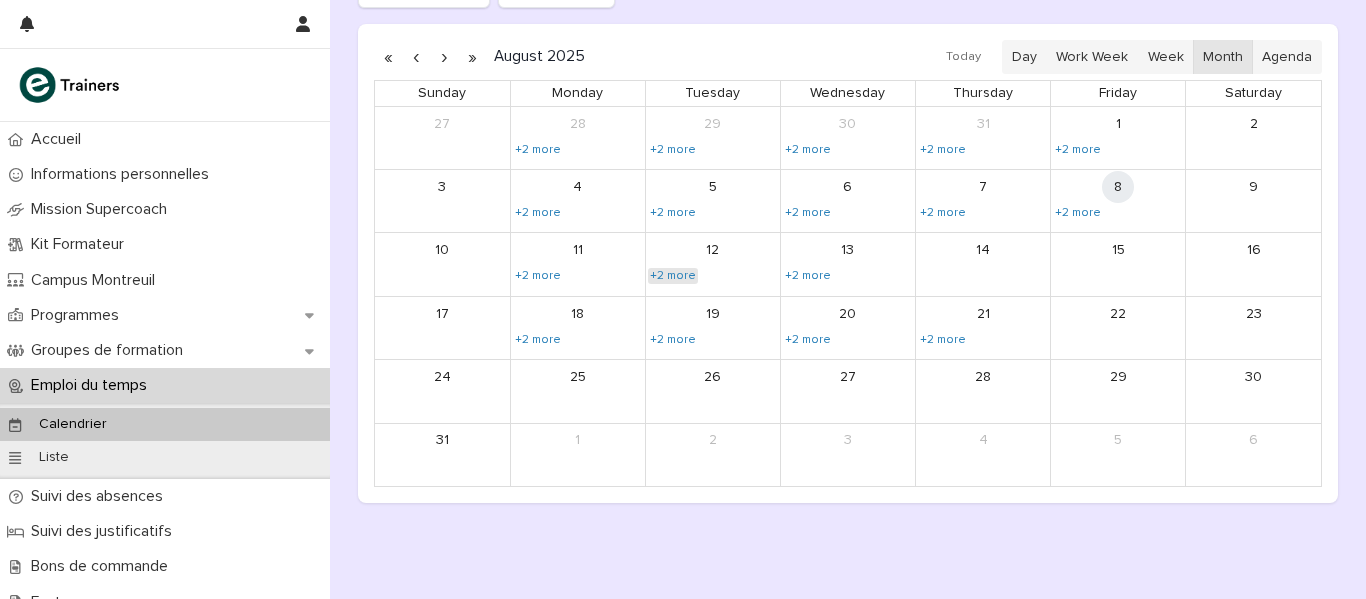 click on "+2 more" at bounding box center [673, 276] 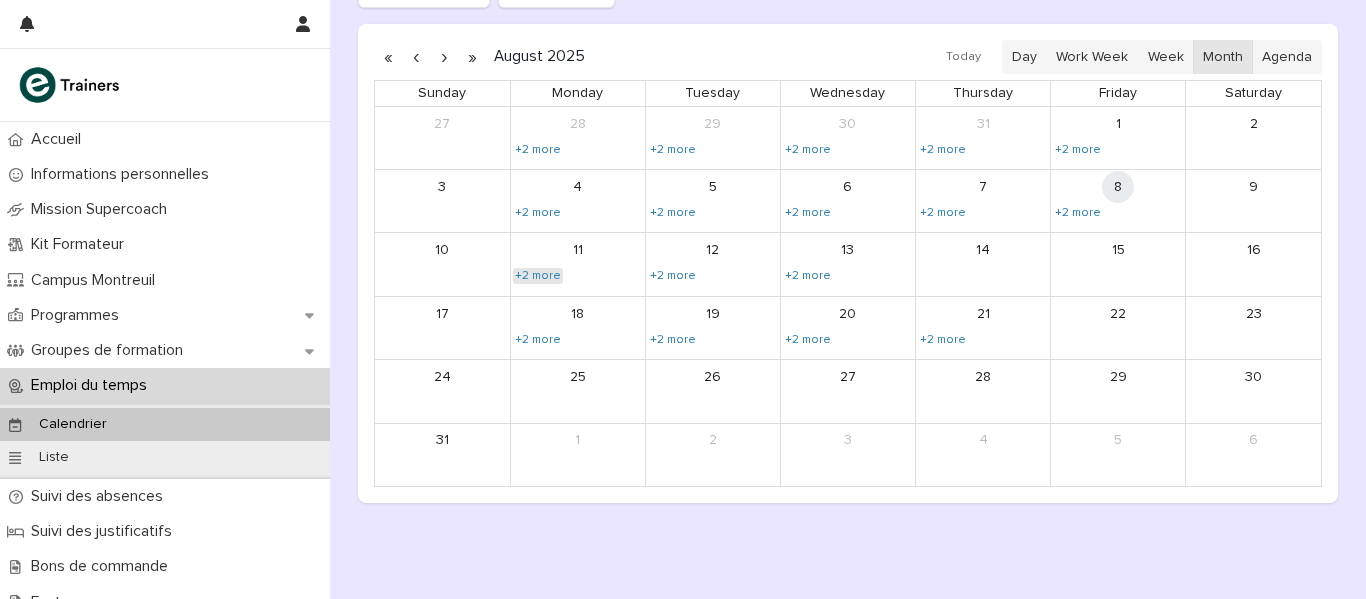 click on "+2 more" at bounding box center (538, 276) 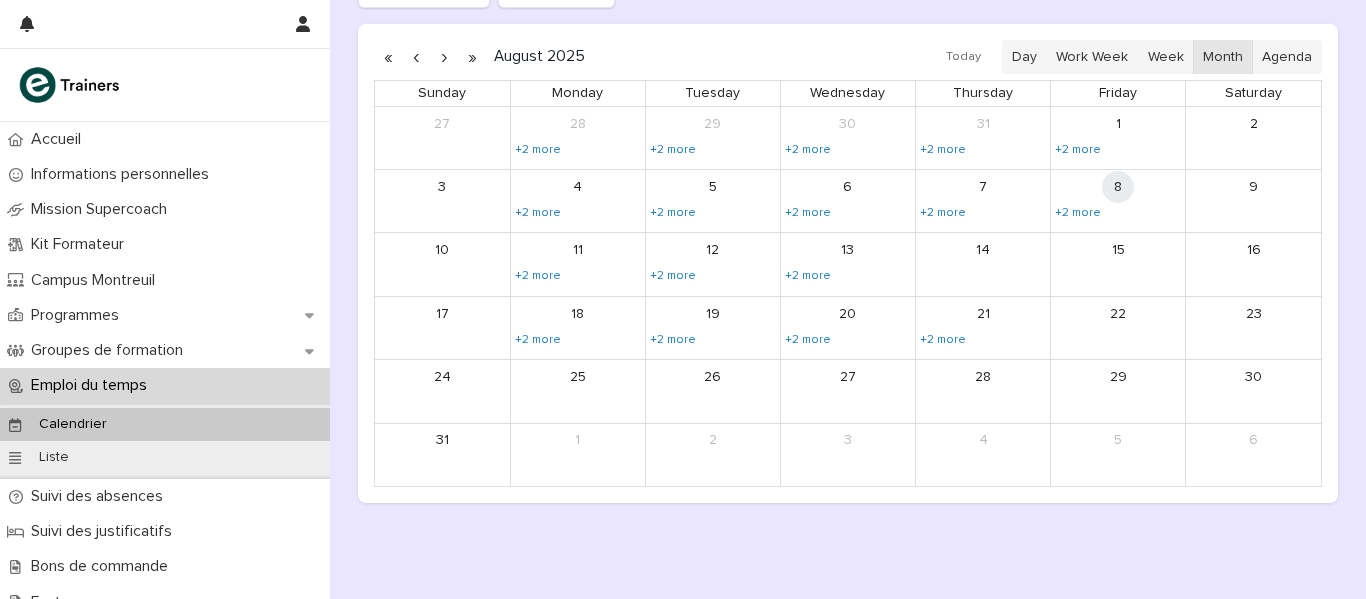 click on "[MONTH] [YEAR] Today Day Work Week Week Month Agenda Sunday Monday Tuesday Wednesday Thursday Friday Saturday 27 28 9:00am Savoir-faire métier ESB - Banques, Conformité et Finance 1:30pm Savoir-faire métier ESB - Banques, Conformité et Finance +2 more 29 9:00am Savoir-faire métier ESB - Banques, Conformité et Finance 1:30pm Savoir-faire métier ESB - Banques, Conformité et Finance +2 more 30 9:00am Savoir-être métier - Droits et devoirs de l’alternant 1:30pm Savoir-être métier - Droits et devoirs de l’alternant +2 more 31 9:00am Savoir-être métier - Adaptabilité et communication interculturelle en agence bancaire 1:30pm Savoir-être métier - Adaptabilité et communication interculturelle en agence bancaire +2 more 1 9:00am Savoirs métier - Produits bancaires et documents professionnels 1:30pm Savoirs métier - Produits bancaires et documents professionnels +2 more 2 3 4 9:00am Savoir-faire métier ESB - Banques, Conformité et Finance 1:30pm +2 more 5 9:00am 1:30pm +2 more 6 9:00am 1:30pm 7 8" at bounding box center [848, 263] 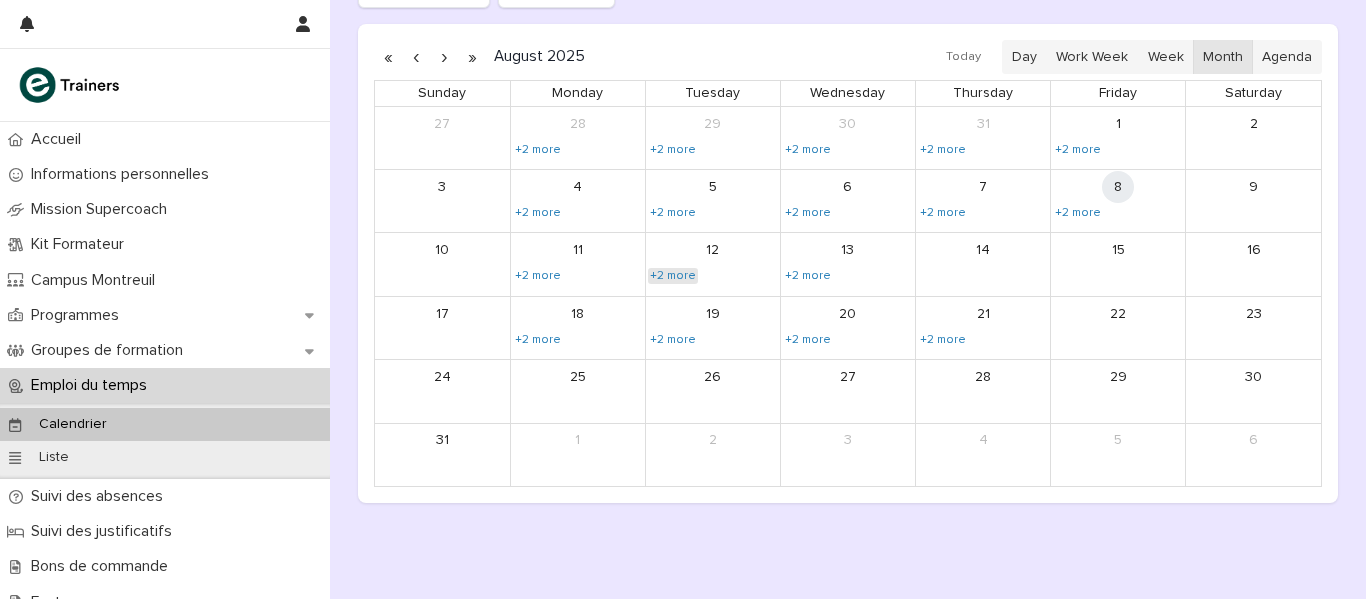 click on "+2 more" at bounding box center [673, 276] 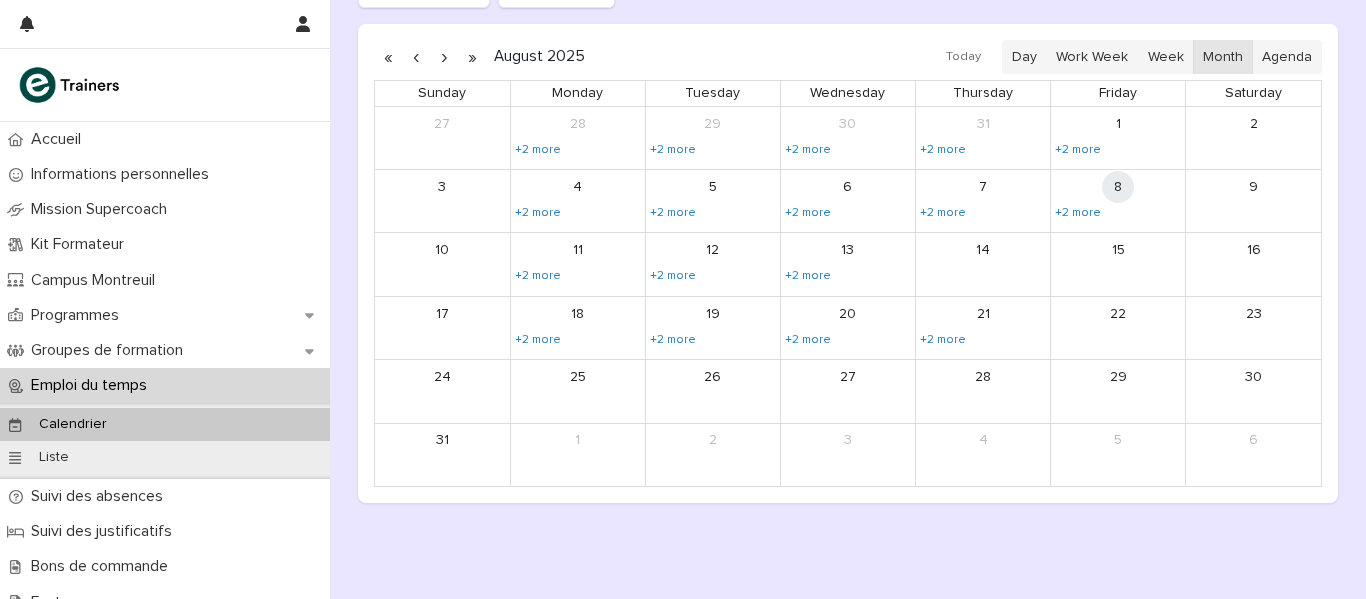 click on "Loading... Saving… Loading... Saving… Suivi de l'assiduité · Vue Calendrier Intervenant.e Programme [MONTH] [YEAR] Today Day Work Week Week Month Agenda Sunday Monday Tuesday Wednesday Thursday Friday Saturday 27 28 9:00am Savoir-faire métier ESB - Banques, Conformité et Finance 1:30pm Savoir-faire métier ESB - Banques, Conformité et Finance +2 more 29 9:00am Savoir-faire métier ESB - Banques, Conformité et Finance 1:30pm Savoir-faire métier ESB - Banques, Conformité et Finance +2 more 30 9:00am Savoir-être métier - Droits et devoirs de l’alternant 1:30pm Savoir-être métier - Droits et devoirs de l’alternant +2 more 31 9:00am Savoir-être métier - Adaptabilité et communication interculturelle en agence bancaire 1:30pm Savoir-être métier - Adaptabilité et communication interculturelle en agence bancaire +2 more 1 9:00am Savoirs métier - Produits bancaires et documents professionnels 1:30pm Savoirs métier - Produits bancaires et documents professionnels +2 more 2 3 4 9:00am 1:30pm 5 6" at bounding box center [848, 216] 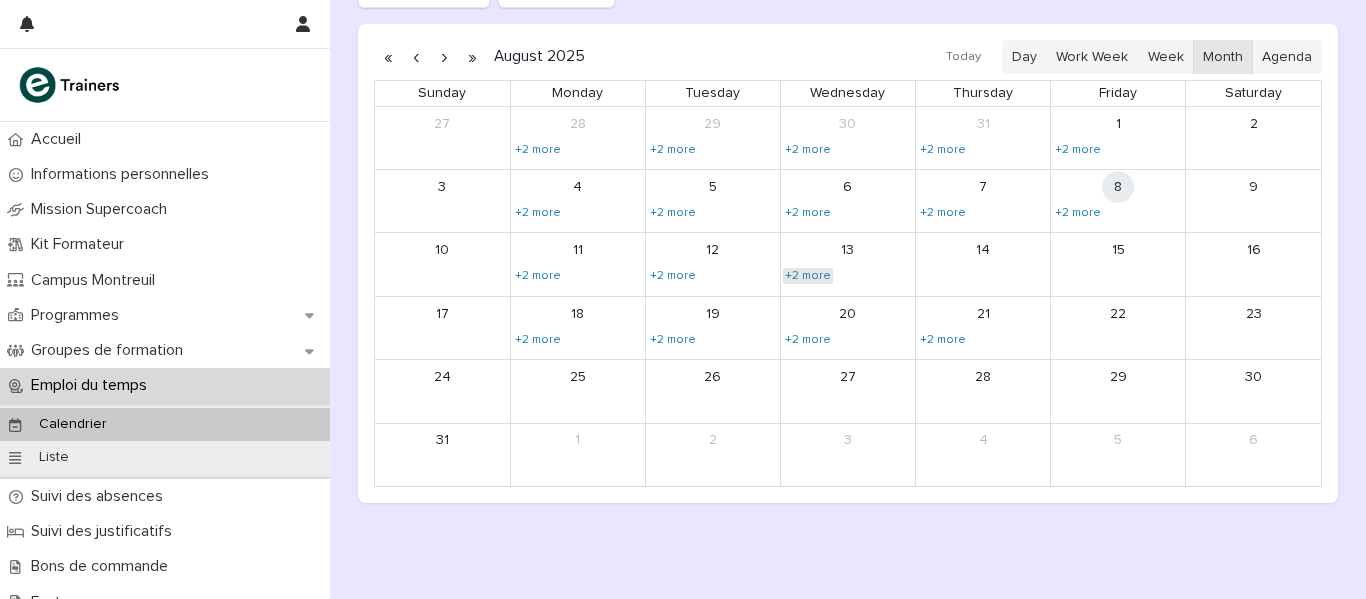 click on "+2 more" at bounding box center (808, 276) 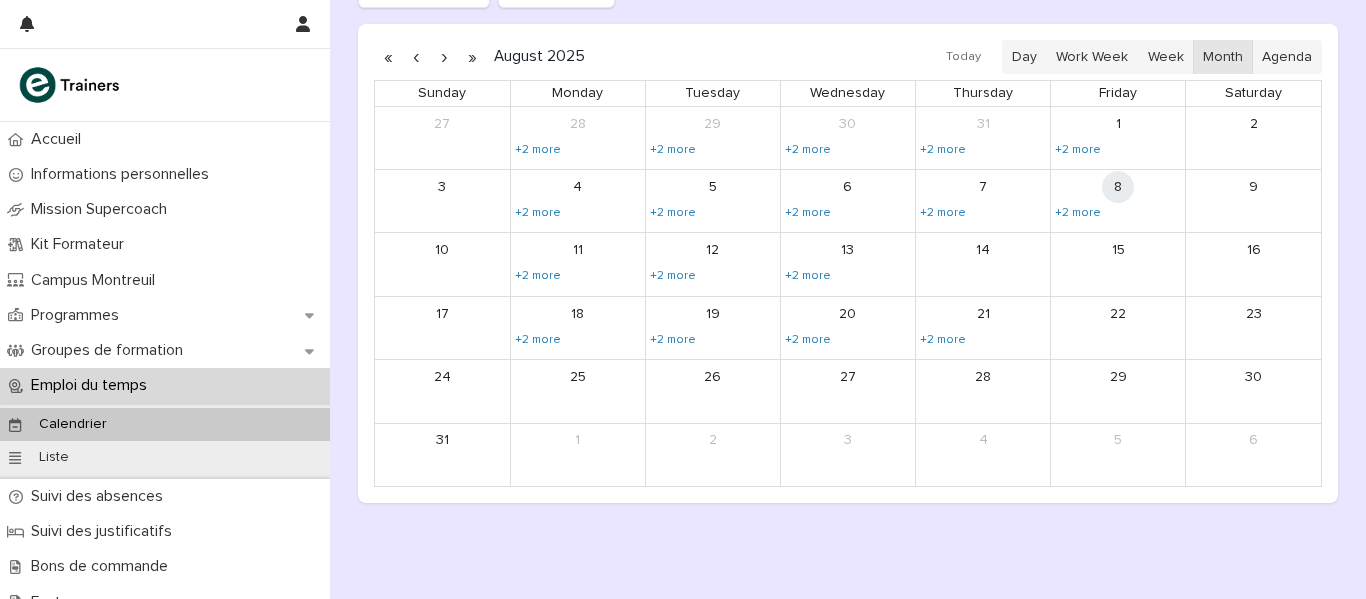 click on "Loading... Saving… Loading... Saving… Suivi de l'assiduité · Vue Calendrier Intervenant.e Programme [MONTH] [YEAR] Today Day Work Week Week Month Agenda Sunday Monday Tuesday Wednesday Thursday Friday Saturday 27 28 9:00am Savoir-faire métier ESB - Banques, Conformité et Finance 1:30pm Savoir-faire métier ESB - Banques, Conformité et Finance +2 more 29 9:00am Savoir-faire métier ESB - Banques, Conformité et Finance 1:30pm Savoir-faire métier ESB - Banques, Conformité et Finance +2 more 30 9:00am Savoir-être métier - Droits et devoirs de l’alternant 1:30pm Savoir-être métier - Droits et devoirs de l’alternant +2 more 31 9:00am Savoir-être métier - Adaptabilité et communication interculturelle en agence bancaire 1:30pm Savoir-être métier - Adaptabilité et communication interculturelle en agence bancaire +2 more 1 9:00am Savoirs métier - Produits bancaires et documents professionnels 1:30pm Savoirs métier - Produits bancaires et documents professionnels +2 more 2 3 4 9:00am 1:30pm 5 6" at bounding box center [848, 216] 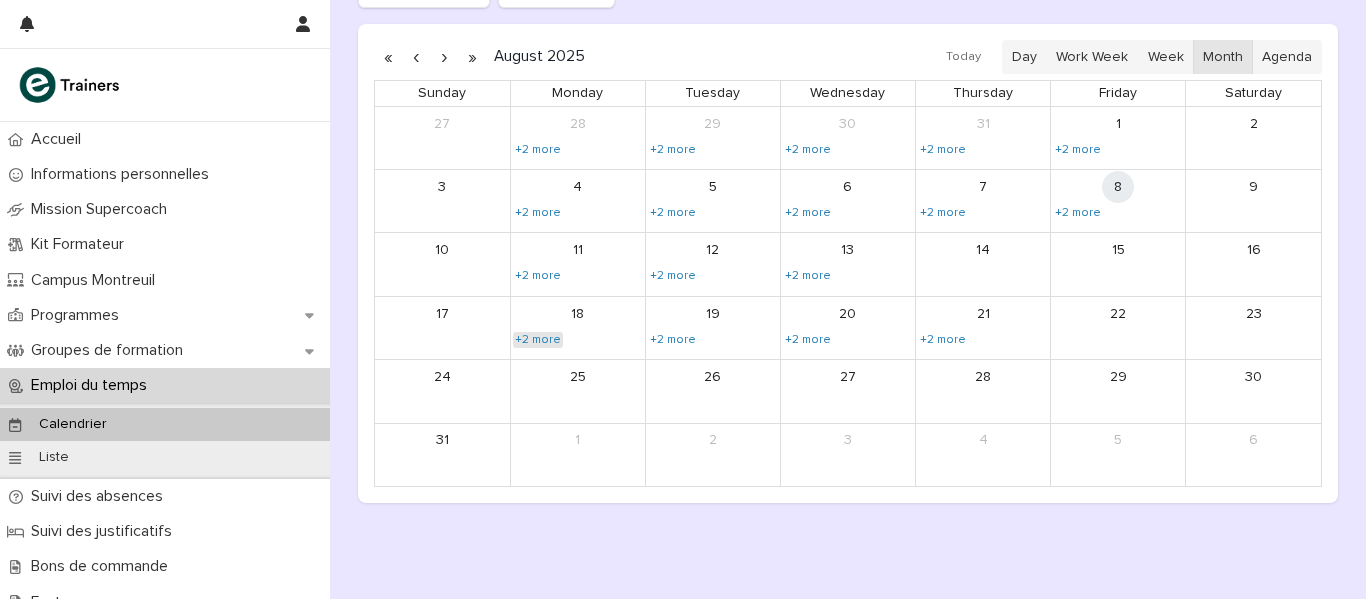 click on "+2 more" at bounding box center (538, 340) 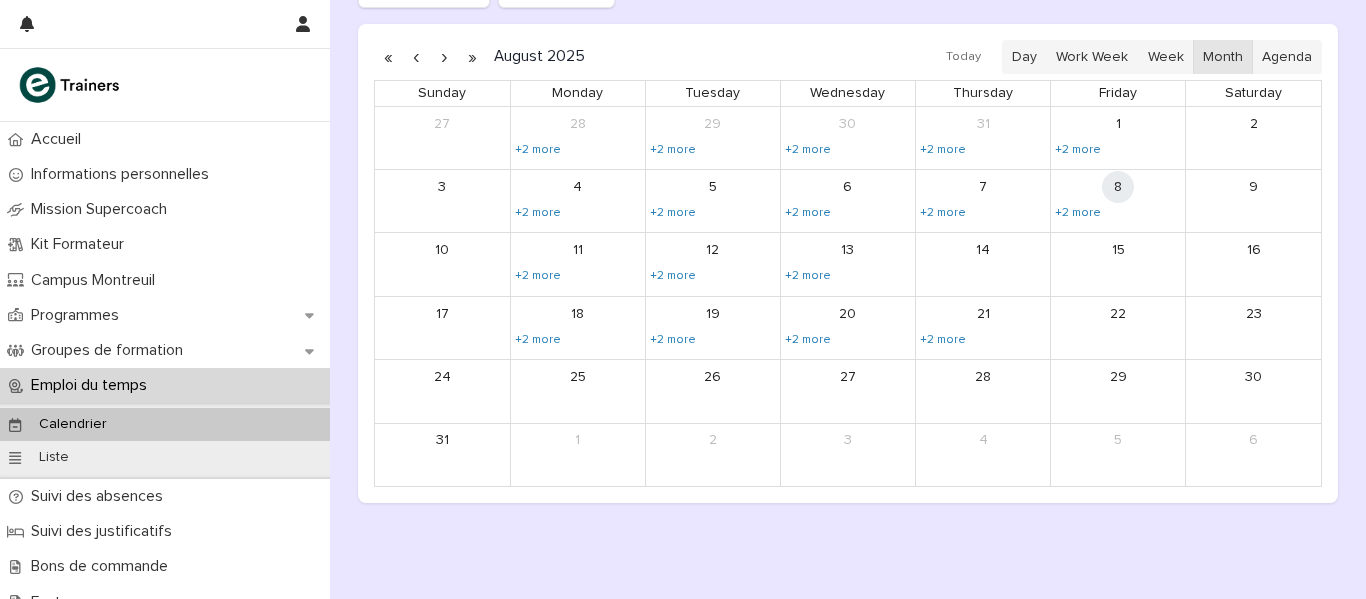 click on "Loading... Saving… Loading... Saving… Suivi de l'assiduité · Vue Calendrier Intervenant.e Programme [MONTH] [YEAR] Today Day Work Week Week Month Agenda Sunday Monday Tuesday Wednesday Thursday Friday Saturday 27 28 9:00am Savoir-faire métier ESB - Banques, Conformité et Finance 1:30pm Savoir-faire métier ESB - Banques, Conformité et Finance +2 more 29 9:00am Savoir-faire métier ESB - Banques, Conformité et Finance 1:30pm Savoir-faire métier ESB - Banques, Conformité et Finance +2 more 30 9:00am Savoir-être métier - Droits et devoirs de l’alternant 1:30pm Savoir-être métier - Droits et devoirs de l’alternant +2 more 31 9:00am Savoir-être métier - Adaptabilité et communication interculturelle en agence bancaire 1:30pm Savoir-être métier - Adaptabilité et communication interculturelle en agence bancaire +2 more 1 9:00am Savoirs métier - Produits bancaires et documents professionnels 1:30pm Savoirs métier - Produits bancaires et documents professionnels +2 more 2 3 4 9:00am 1:30pm 5 6" at bounding box center (848, 216) 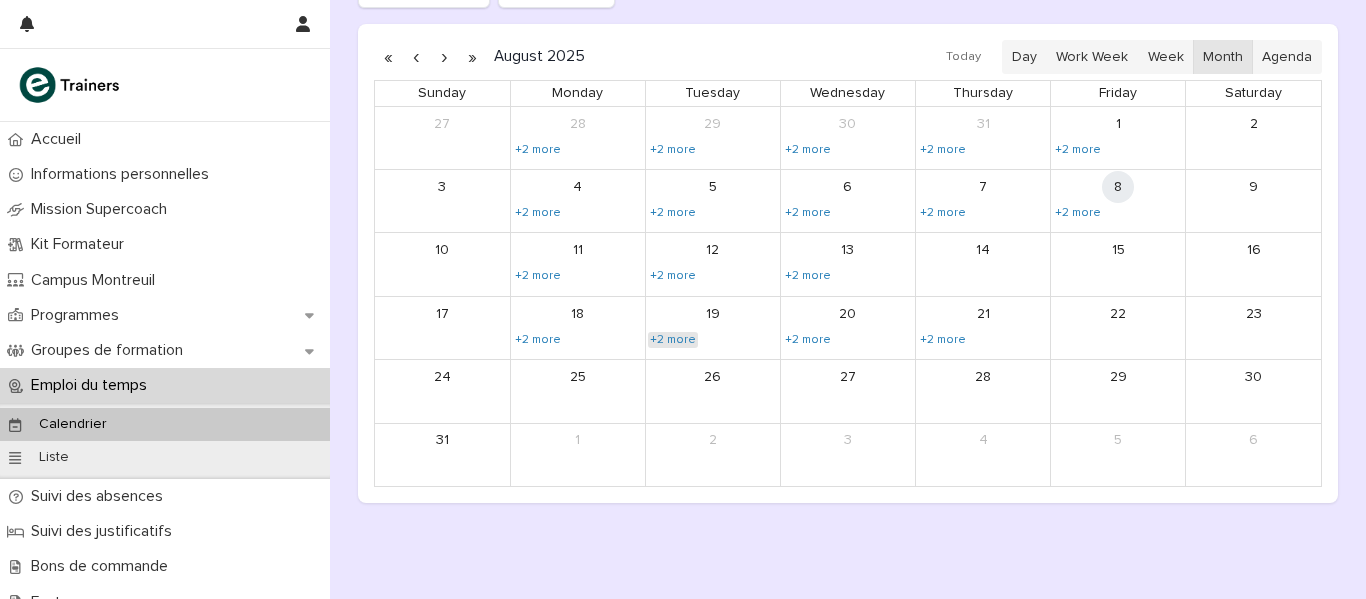 click on "+2 more" at bounding box center (673, 340) 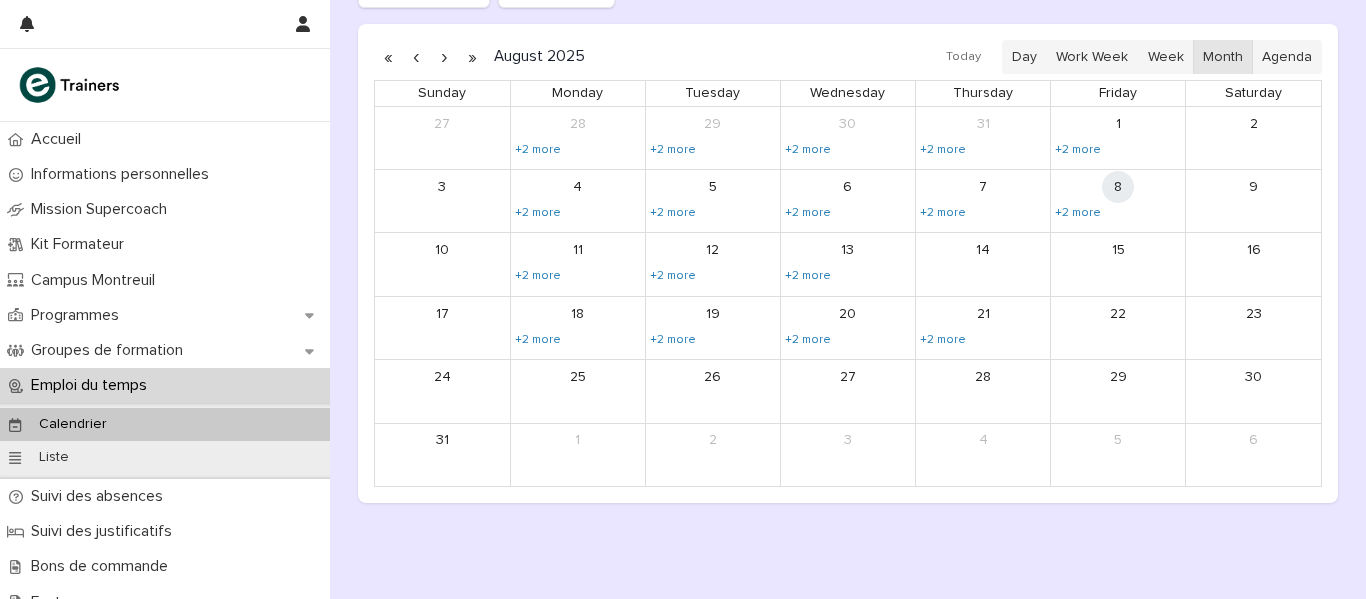 click on "2" at bounding box center [713, 440] 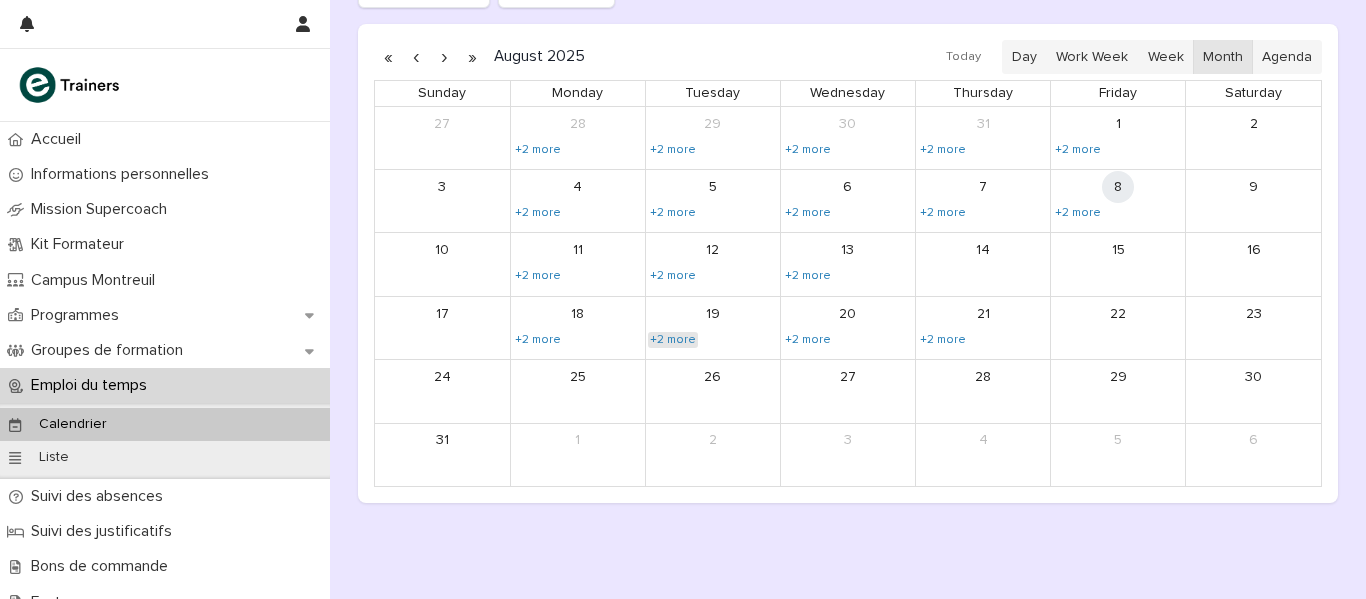 click on "+2 more" at bounding box center [673, 340] 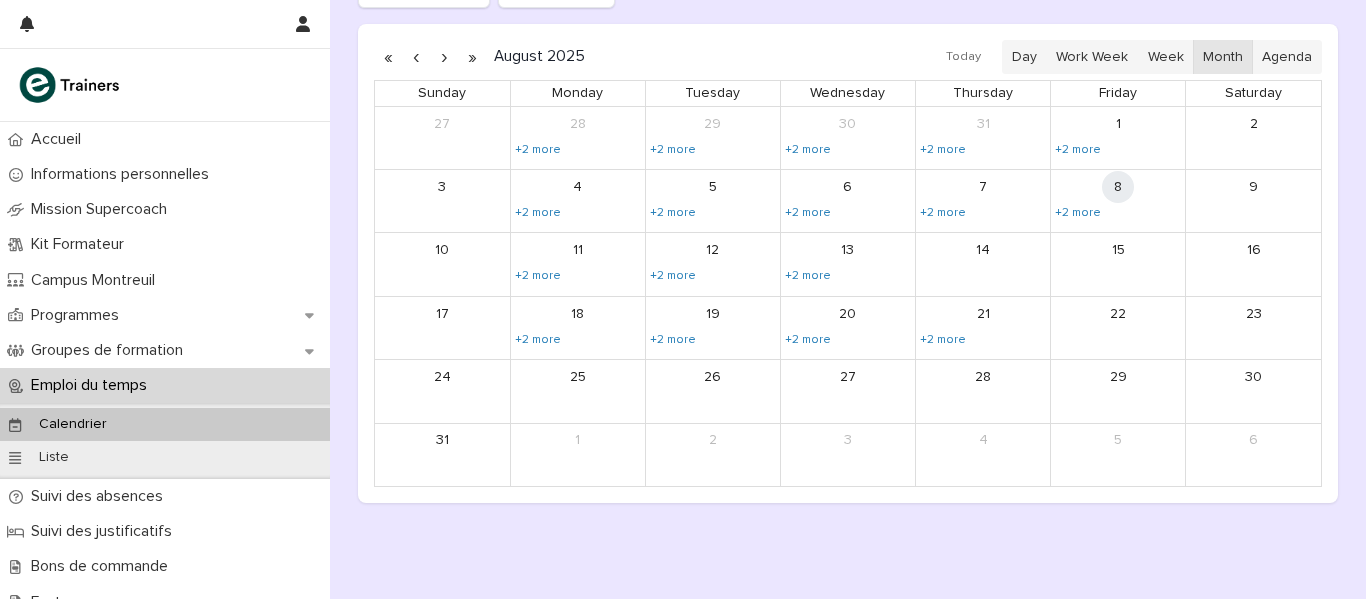 click on "Loading... Saving… Loading... Saving… Suivi de l'assiduité · Vue Calendrier Intervenant.e Programme [MONTH] [YEAR] Today Day Work Week Week Month Agenda Sunday Monday Tuesday Wednesday Thursday Friday Saturday 27 28 9:00am Savoir-faire métier ESB - Banques, Conformité et Finance 1:30pm Savoir-faire métier ESB - Banques, Conformité et Finance +2 more 29 9:00am Savoir-faire métier ESB - Banques, Conformité et Finance 1:30pm Savoir-faire métier ESB - Banques, Conformité et Finance +2 more 30 9:00am Savoir-être métier - Droits et devoirs de l’alternant 1:30pm Savoir-être métier - Droits et devoirs de l’alternant +2 more 31 9:00am Savoir-être métier - Adaptabilité et communication interculturelle en agence bancaire 1:30pm Savoir-être métier - Adaptabilité et communication interculturelle en agence bancaire +2 more 1 9:00am Savoirs métier - Produits bancaires et documents professionnels 1:30pm Savoirs métier - Produits bancaires et documents professionnels +2 more 2 3 4 9:00am 1:30pm 5 6" at bounding box center [848, 216] 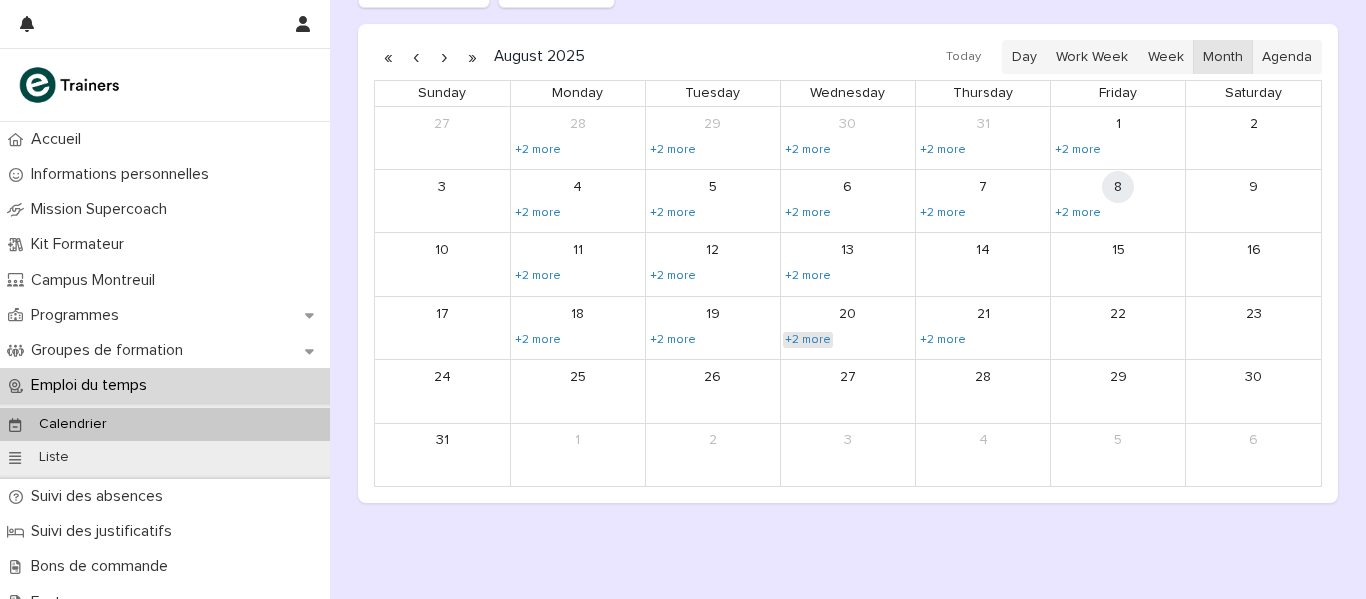 click on "+2 more" at bounding box center [808, 340] 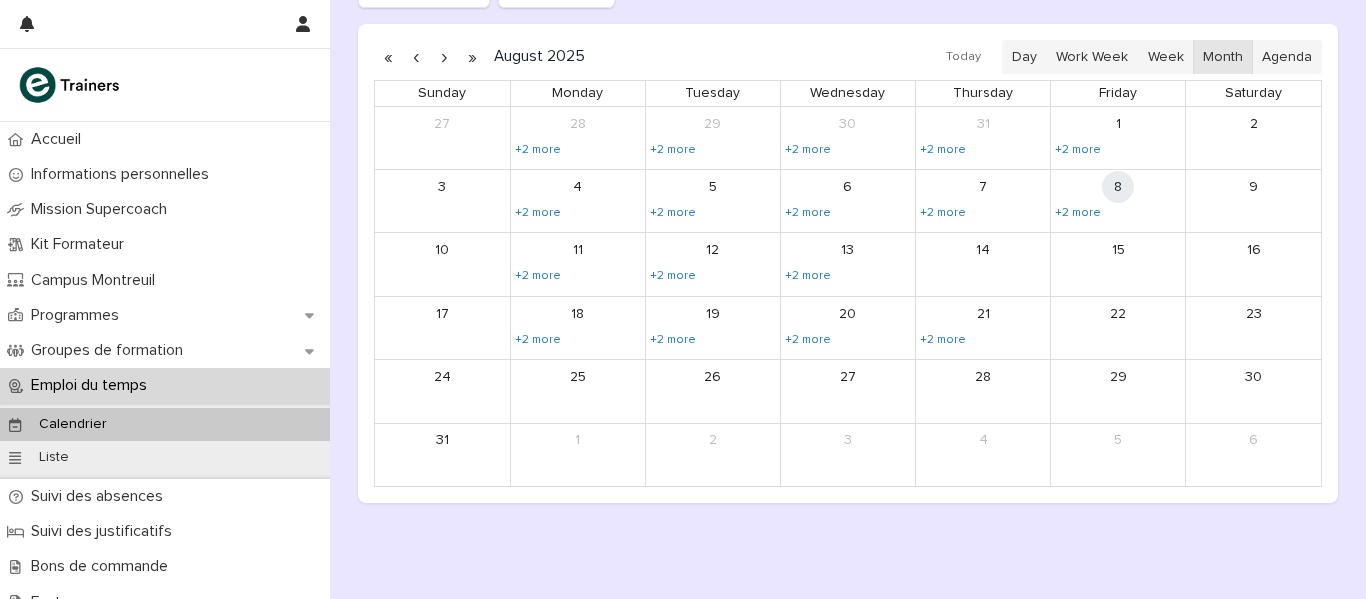 click on "3" at bounding box center [848, 455] 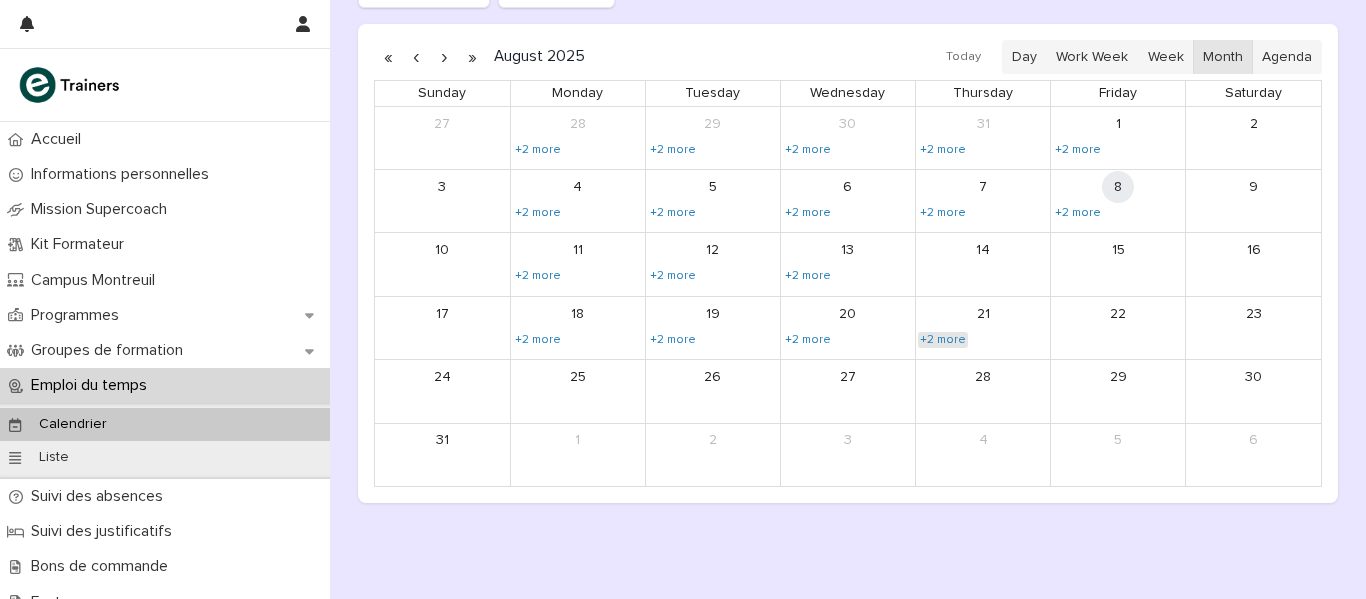 click on "+2 more" at bounding box center [943, 340] 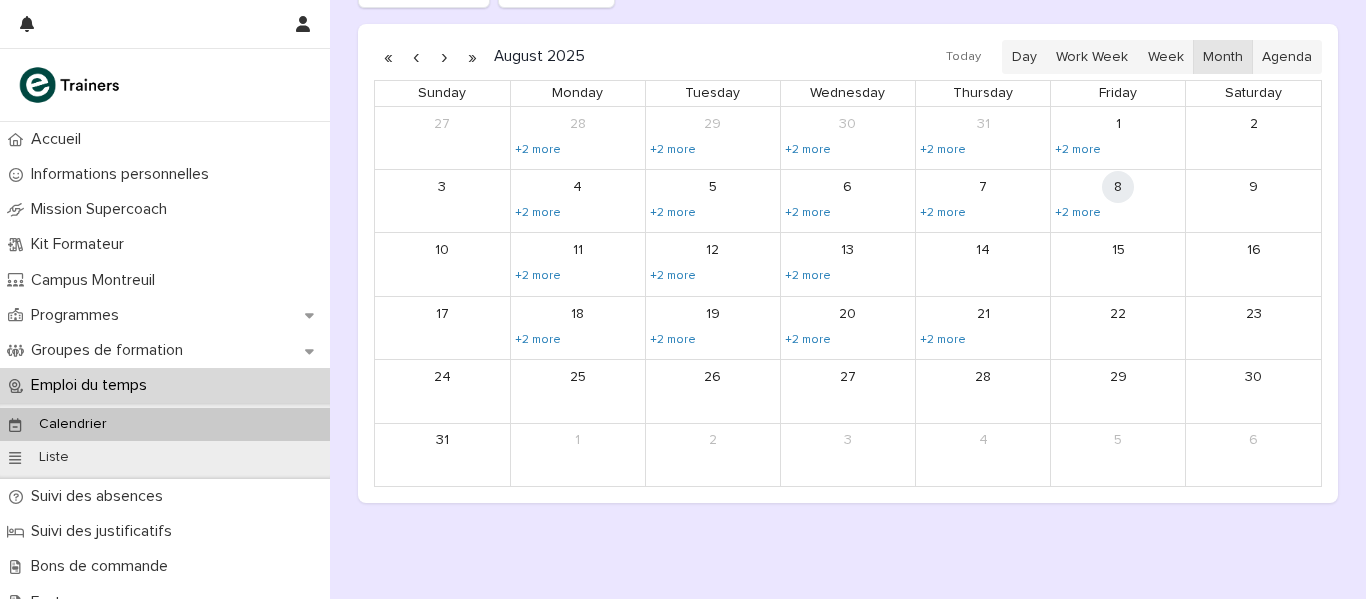 click on "4" at bounding box center (983, 455) 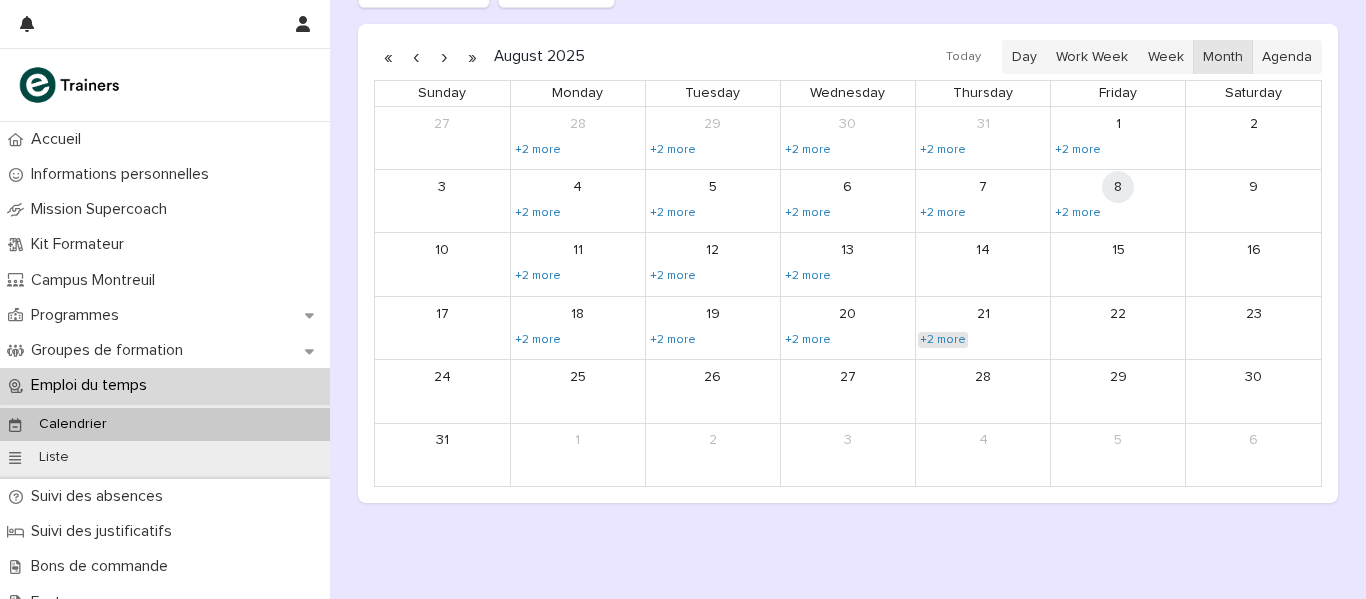 click on "+2 more" at bounding box center [943, 340] 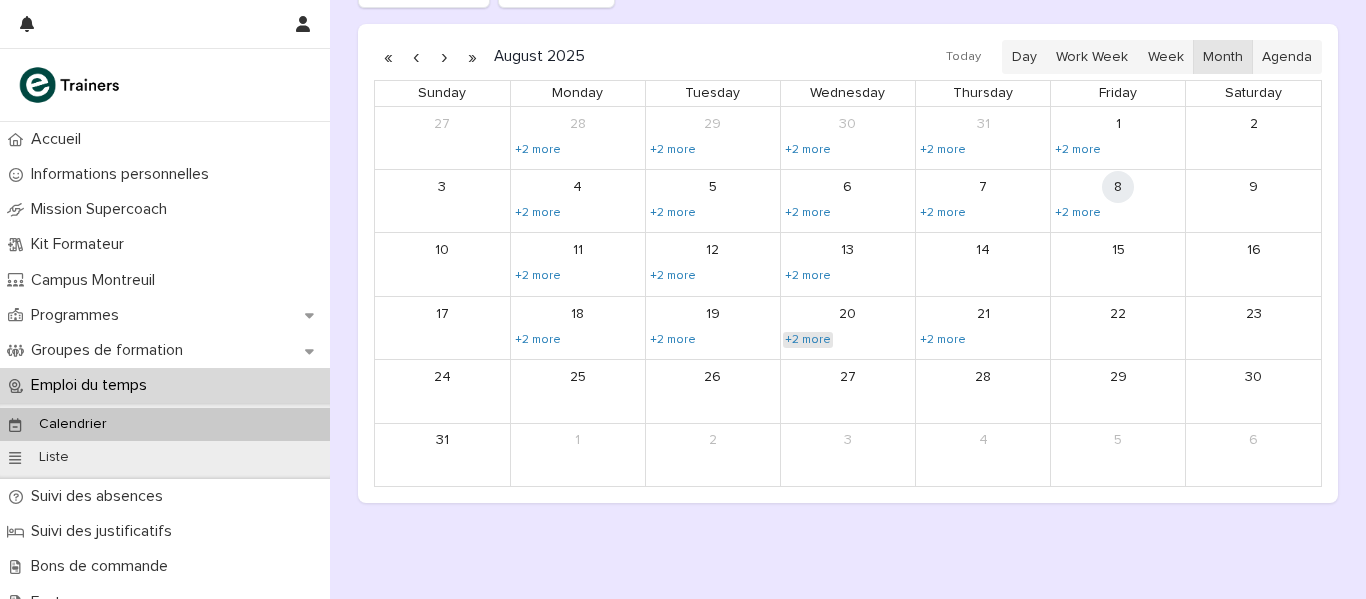 click on "+2 more" at bounding box center (808, 340) 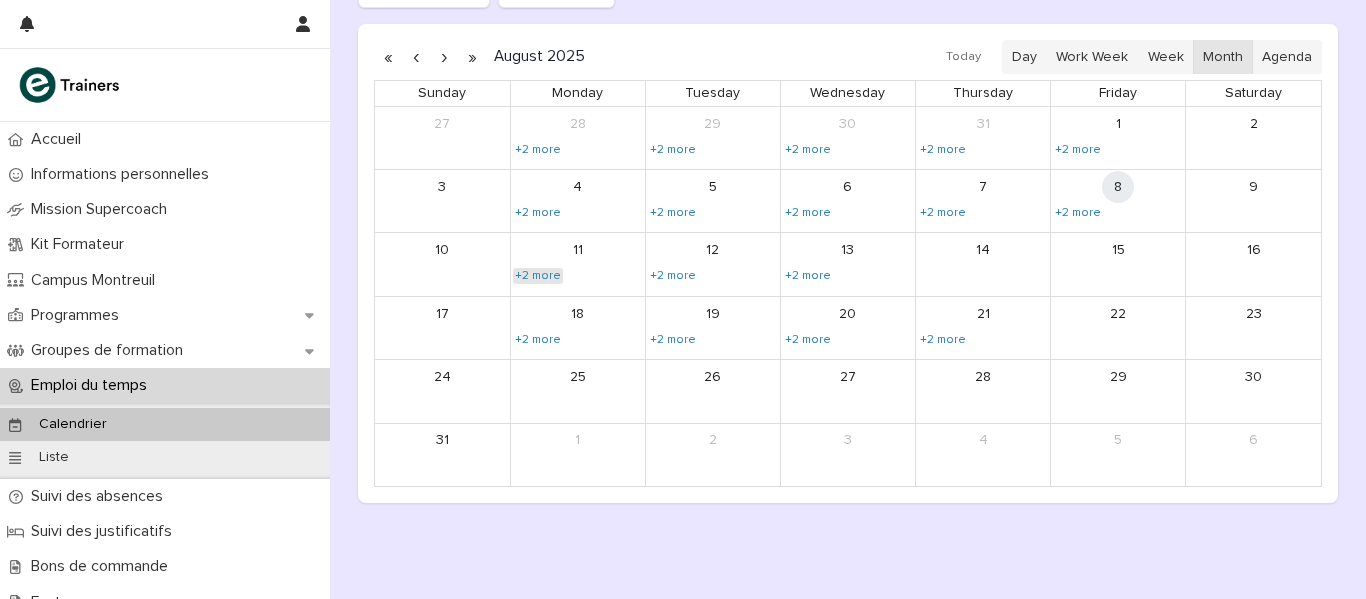 click on "+2 more" at bounding box center [538, 276] 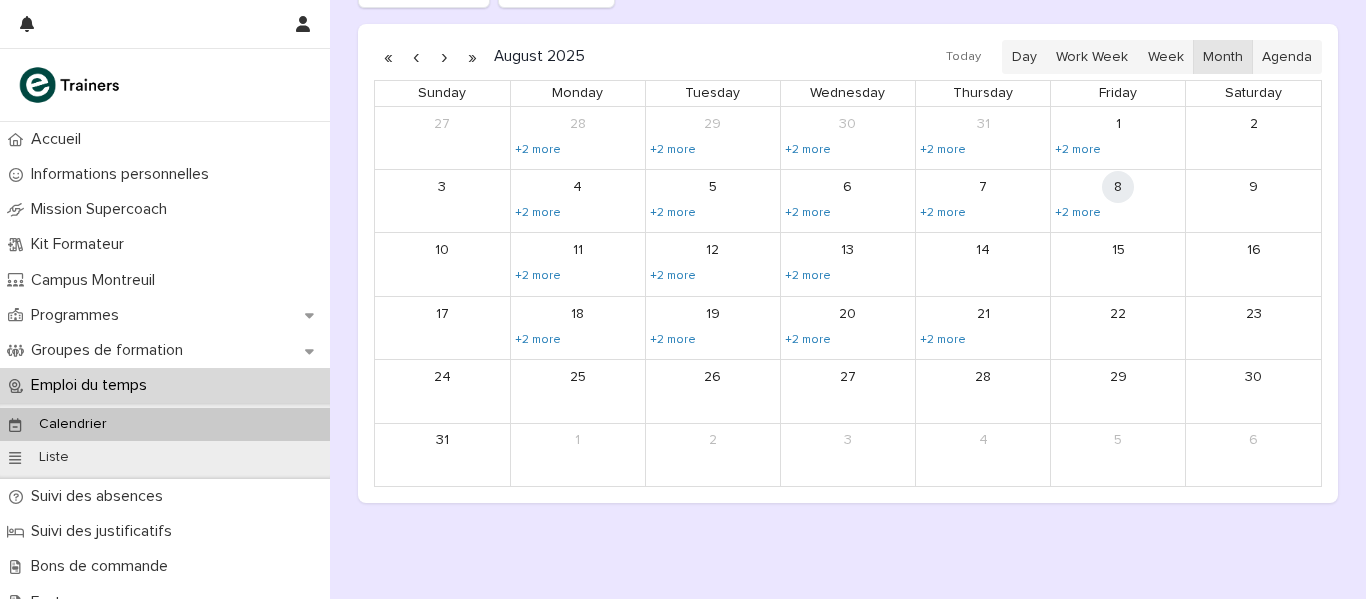 click on "3" at bounding box center [848, 455] 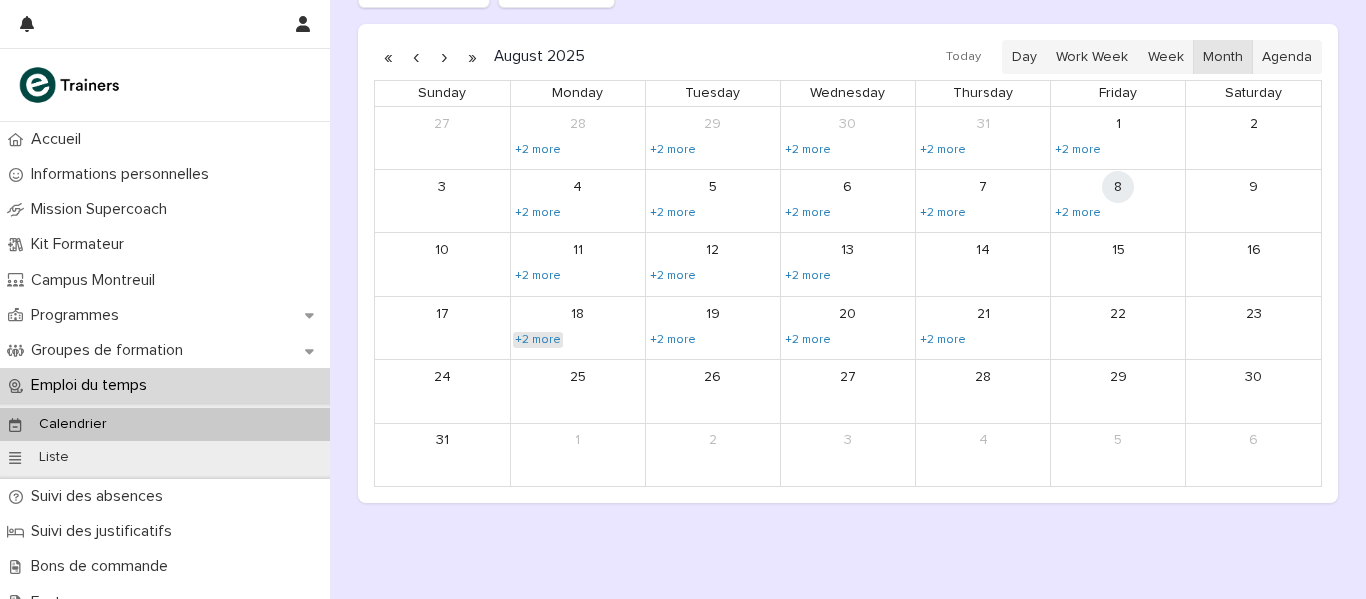 click on "+2 more" at bounding box center [538, 340] 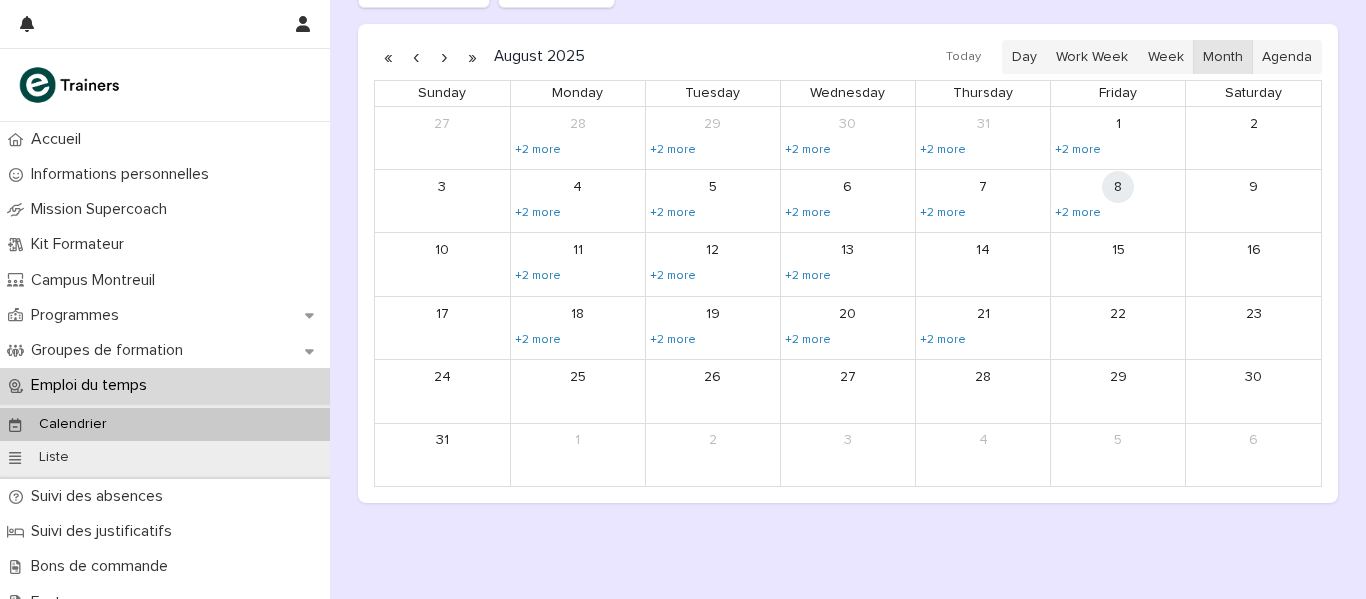 click on "27 28 9:00am Savoir-faire métier ESB - Banques, Conformité et Finance 1:30pm Savoir-faire métier ESB - Banques, Conformité et Finance +2 more 29 9:00am Savoir-faire métier ESB - Banques, Conformité et Finance 1:30pm Savoir-faire métier ESB - Banques, Conformité et Finance +2 more 30 9:00am Savoir-être métier - Droits et devoirs de l’alternant 1:30pm Savoir-être métier - Droits et devoirs de l’alternant +2 more 31 9:00am Savoir-être métier - Adaptabilité et communication interculturelle en agence bancaire 1:30pm Savoir-être métier - Adaptabilité et communication interculturelle en agence bancaire +2 more 1 9:00am Savoirs métier - Produits bancaires et documents professionnels 1:30pm Savoirs métier - Produits bancaires et documents professionnels +2 more 2 3 4 9:00am Savoir-faire métier ESB - Banques, Conformité et Finance 1:30pm Savoir-faire métier ESB - Banques, Conformité et Finance +2 more 5 9:00am Savoir-faire métier ESB - Banques, Conformité et Finance 1:30pm +2 more 6 9:00am" at bounding box center (848, 297) 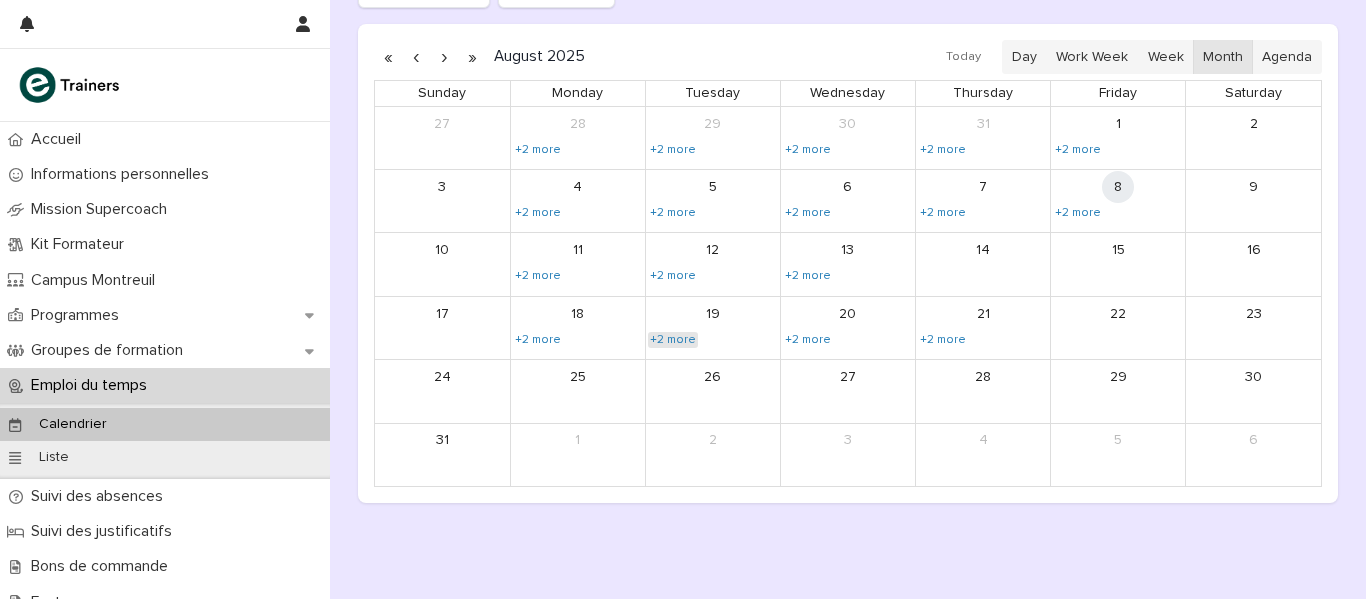 click on "+2 more" at bounding box center [673, 340] 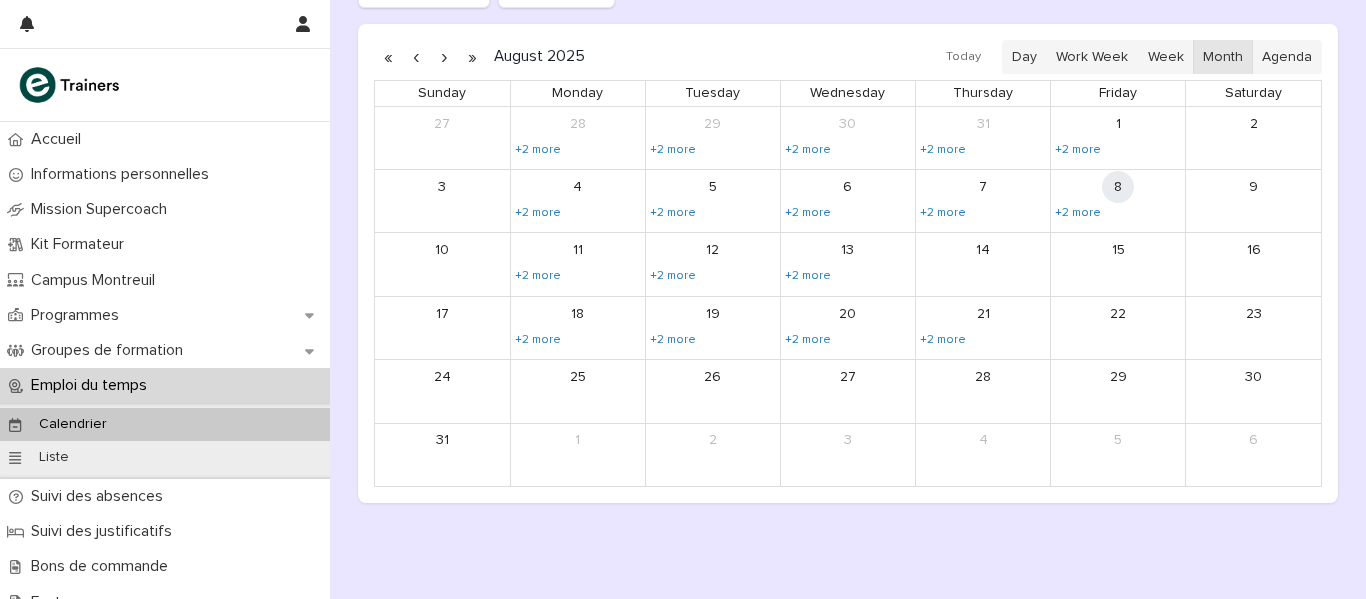 click on "26" at bounding box center (713, 391) 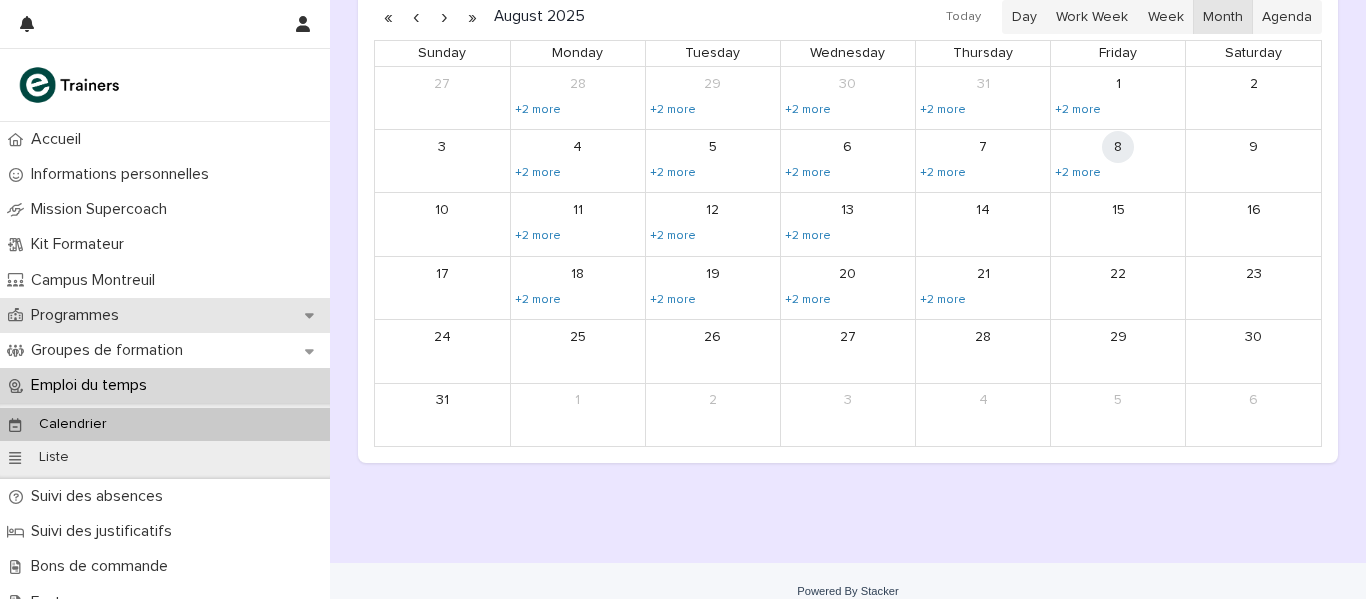 click on "Programmes" at bounding box center [79, 315] 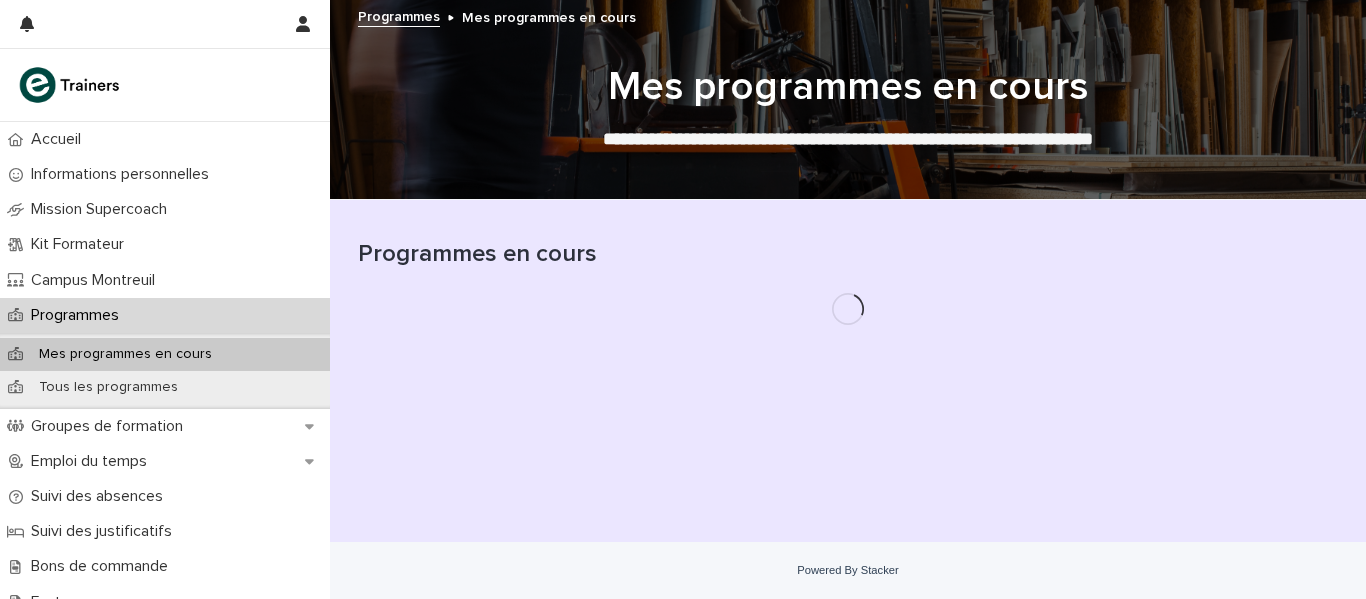 scroll, scrollTop: 0, scrollLeft: 0, axis: both 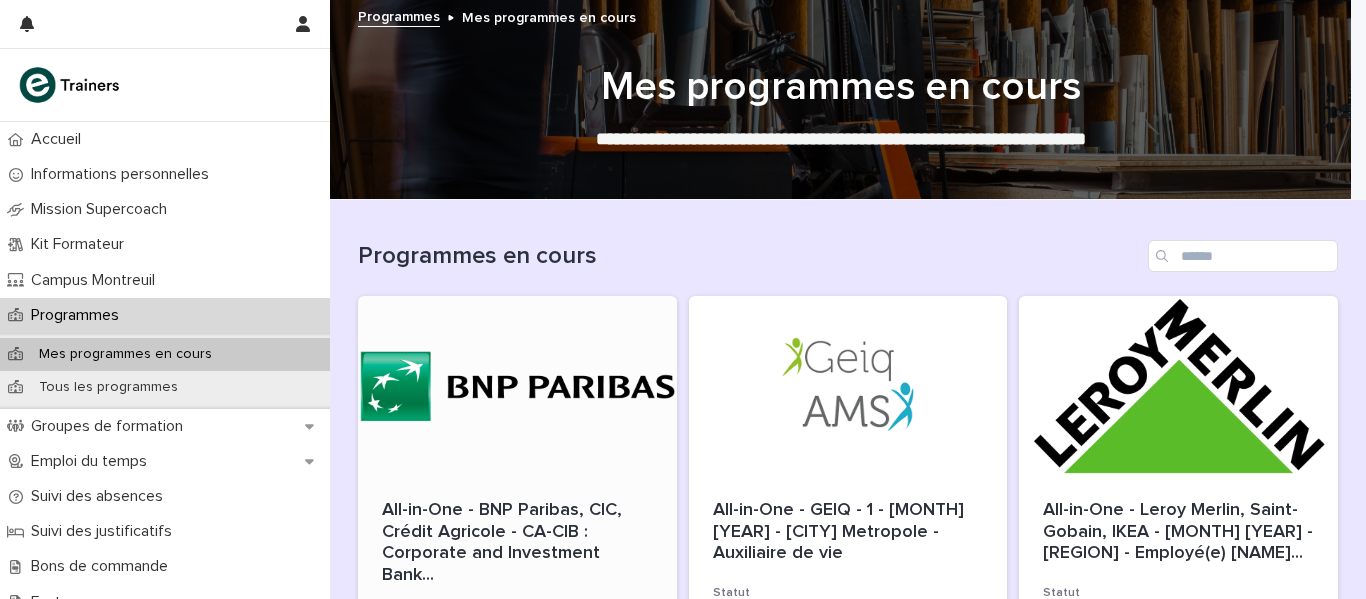 click at bounding box center (517, 386) 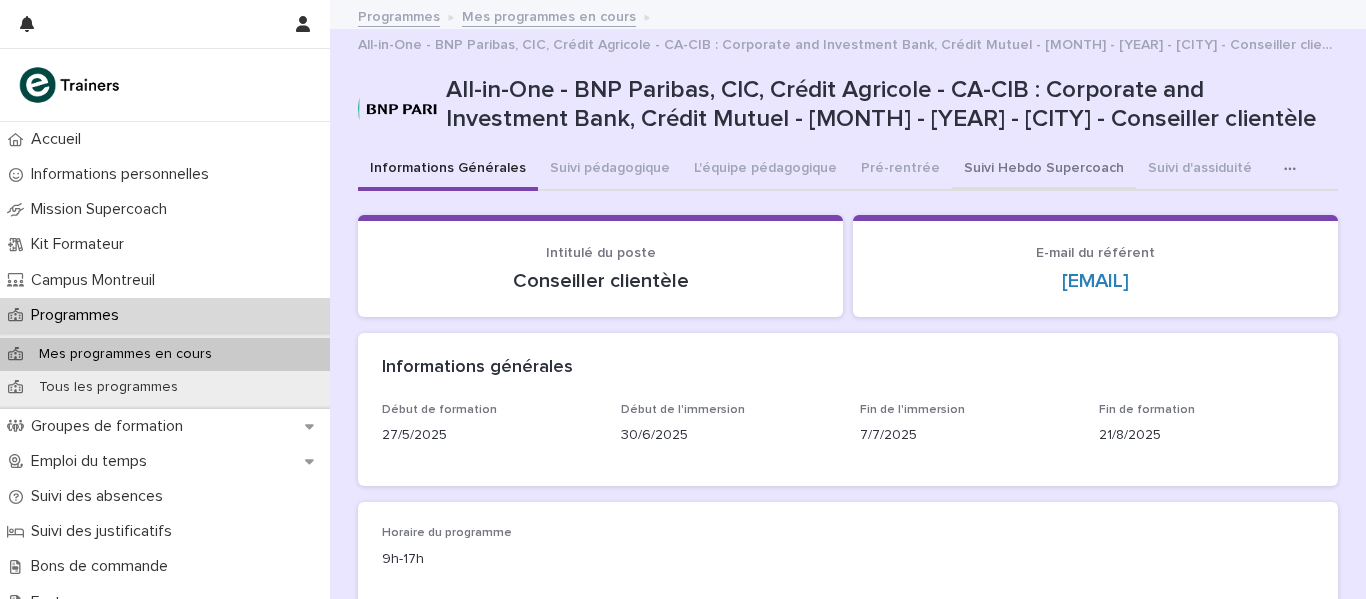 click on "Suivi Hebdo Supercoach" at bounding box center (1044, 170) 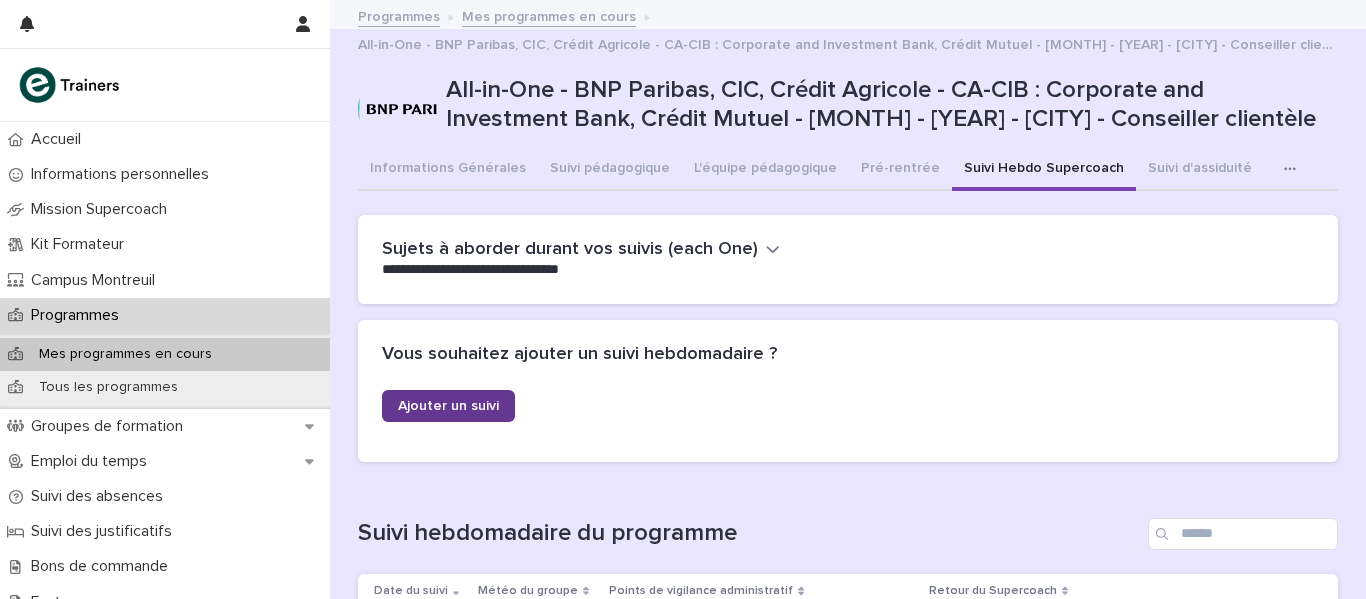 click on "Ajouter un suivi" at bounding box center [448, 406] 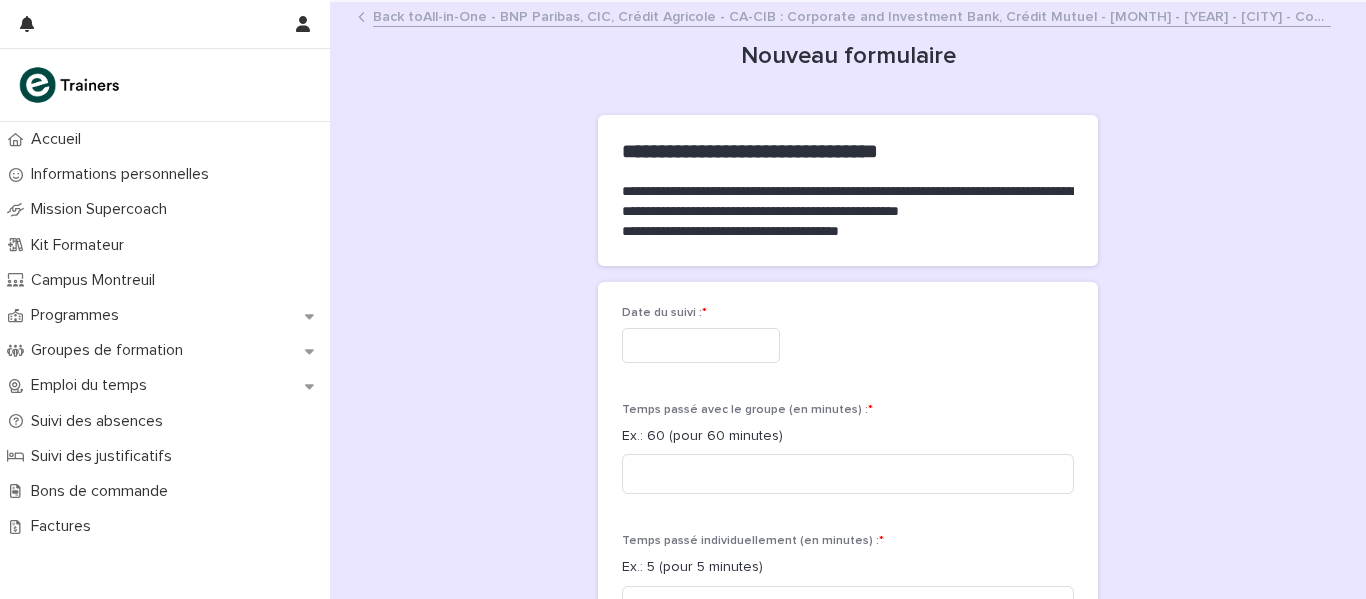click at bounding box center (701, 345) 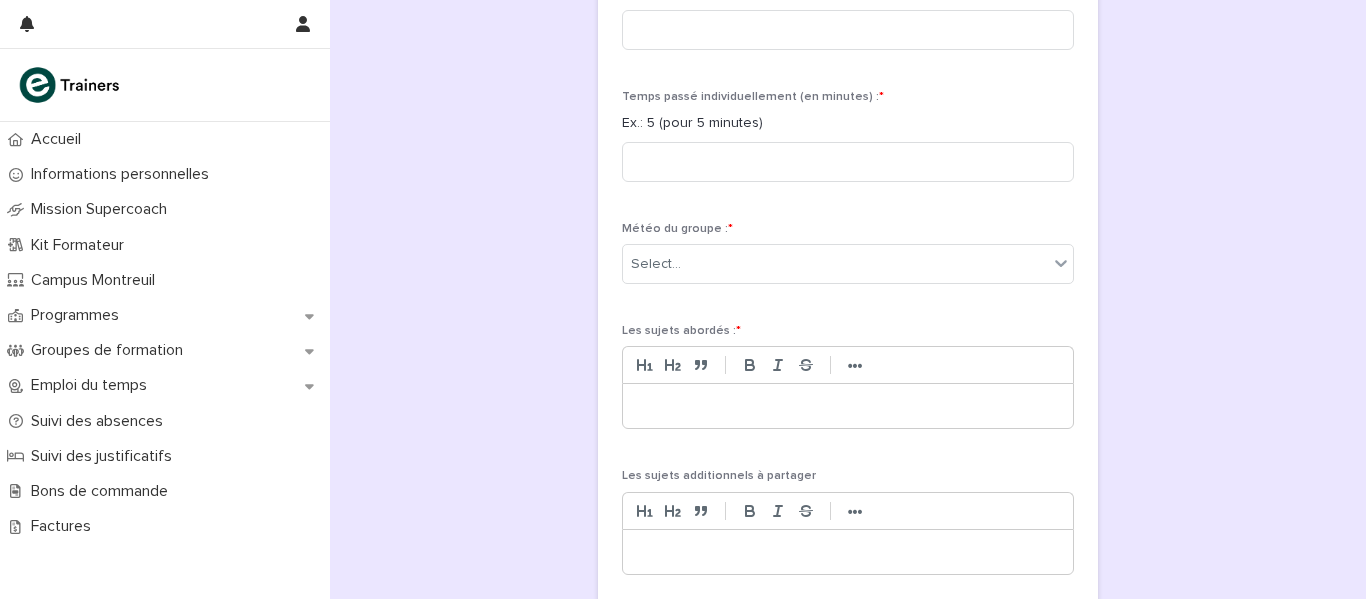 scroll, scrollTop: 449, scrollLeft: 0, axis: vertical 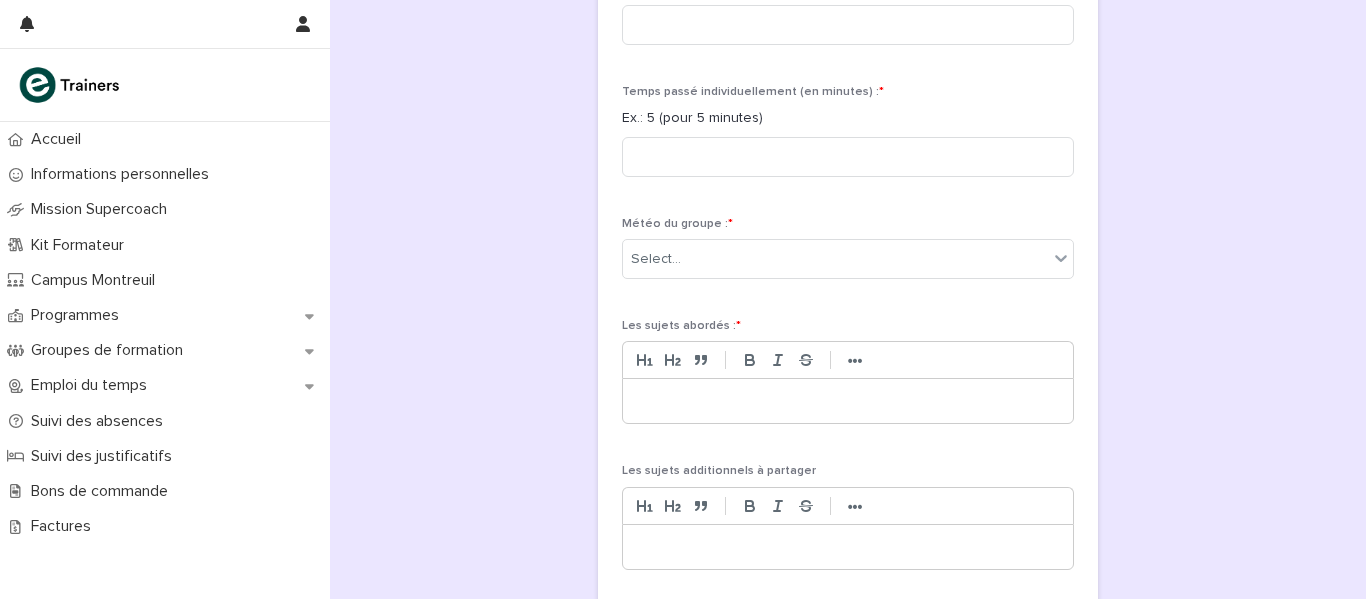 click at bounding box center [848, 401] 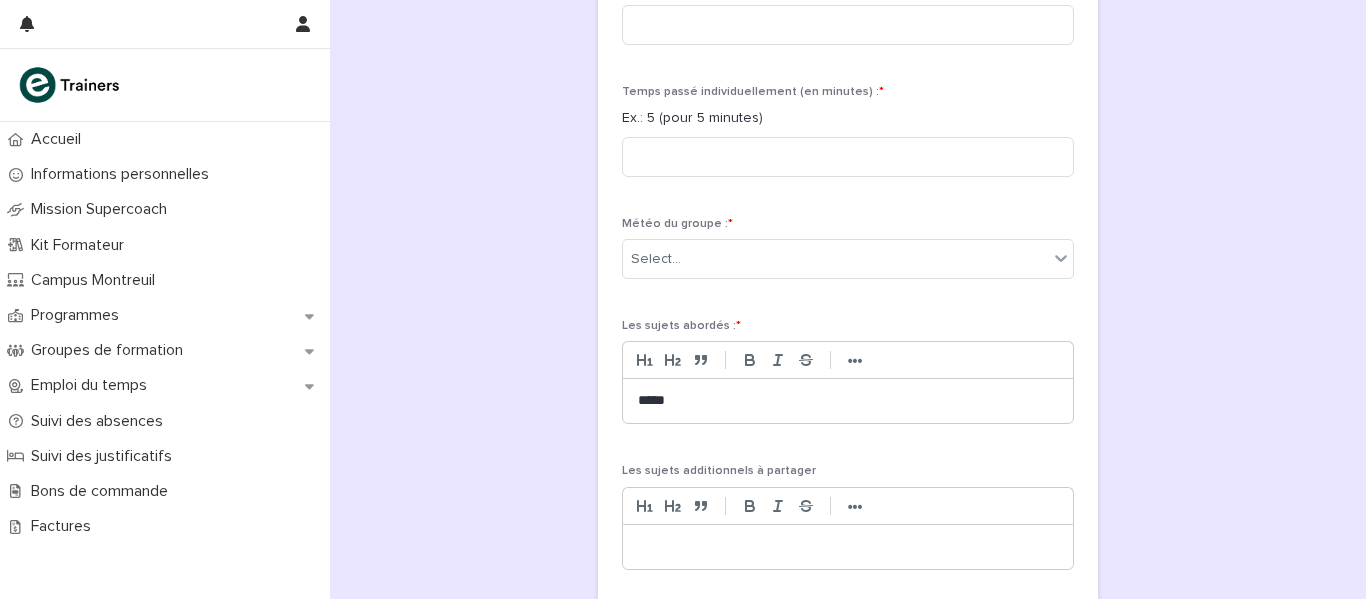 type 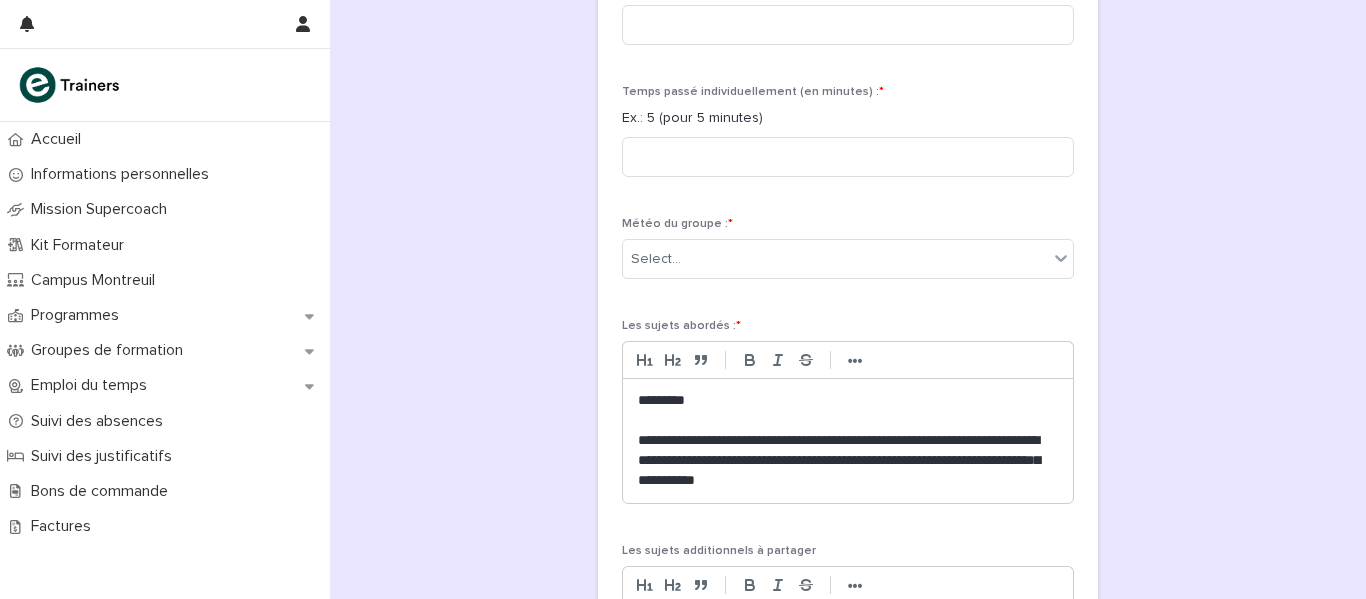 click on "**********" at bounding box center (848, 461) 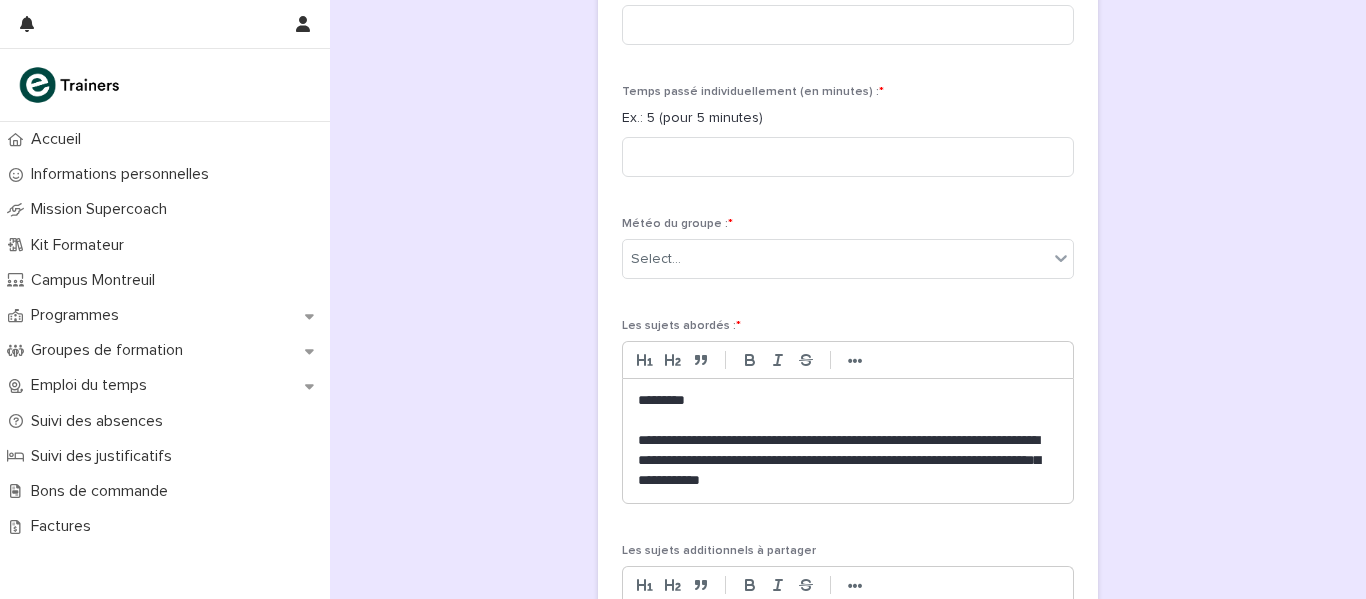 click on "**********" at bounding box center [848, 461] 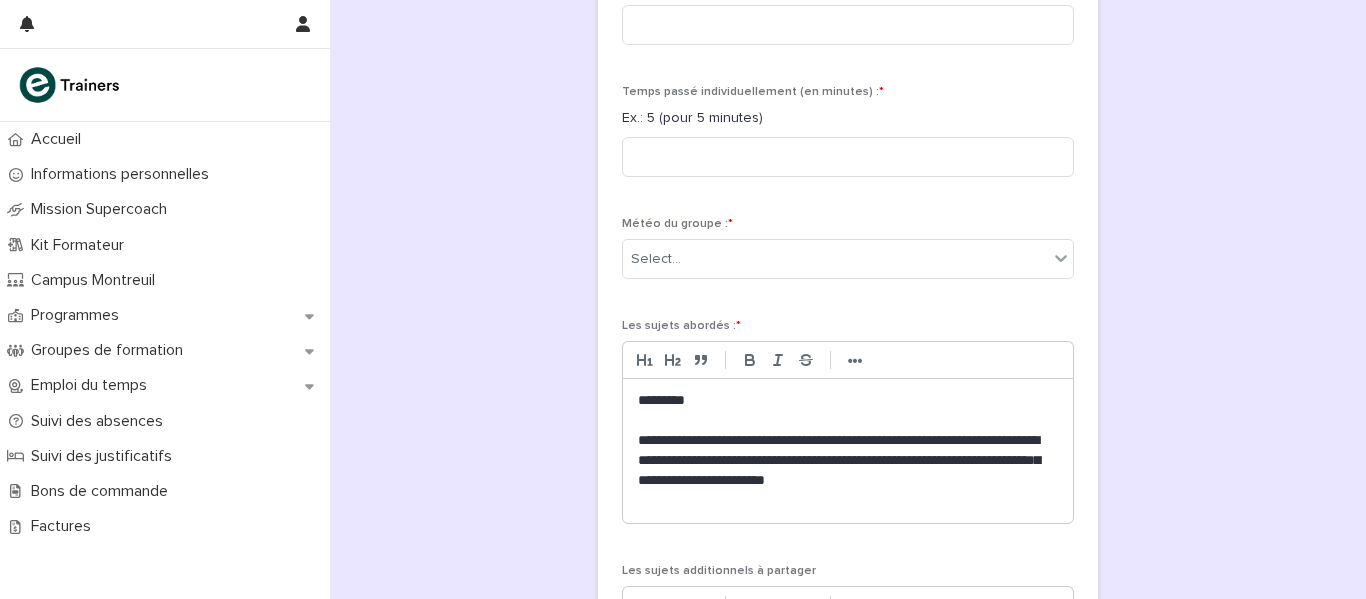 click on "**********" at bounding box center [848, 471] 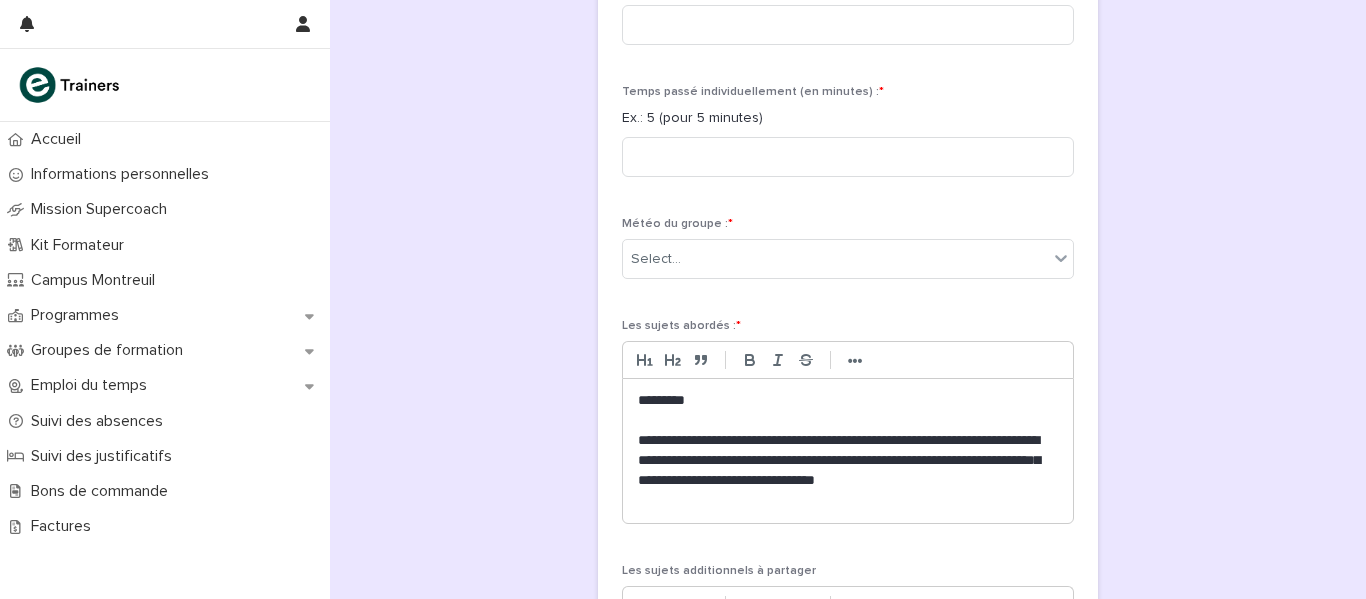 click on "**********" at bounding box center [848, 471] 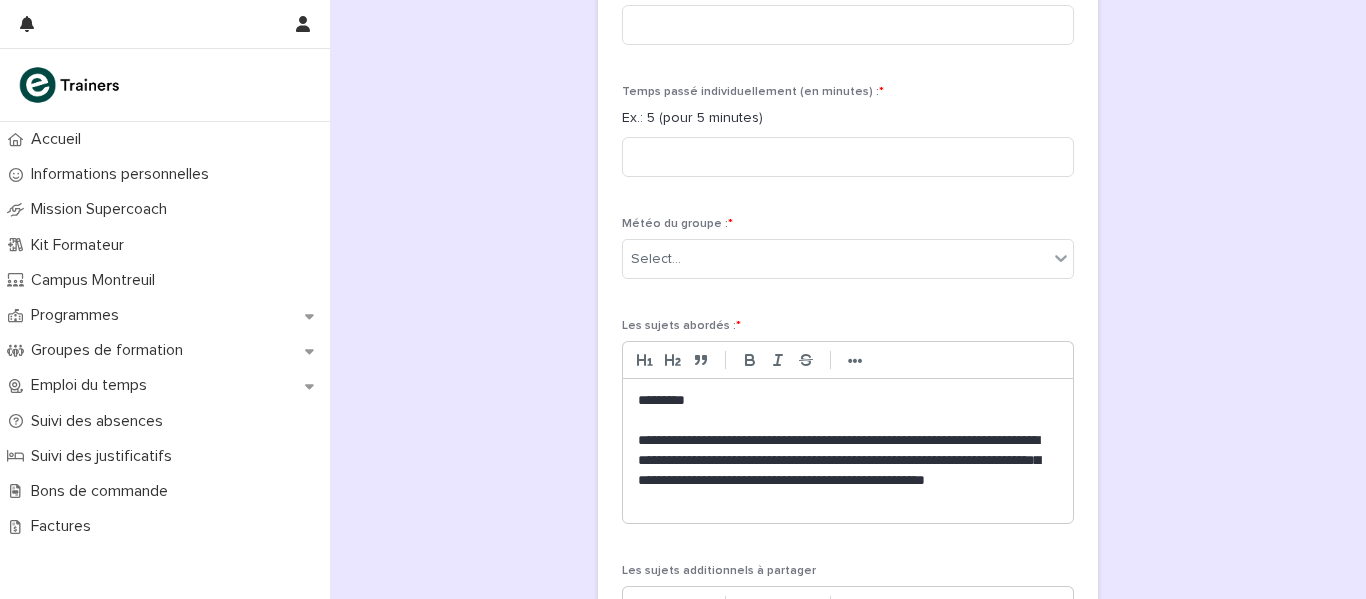 click on "**********" at bounding box center [848, 471] 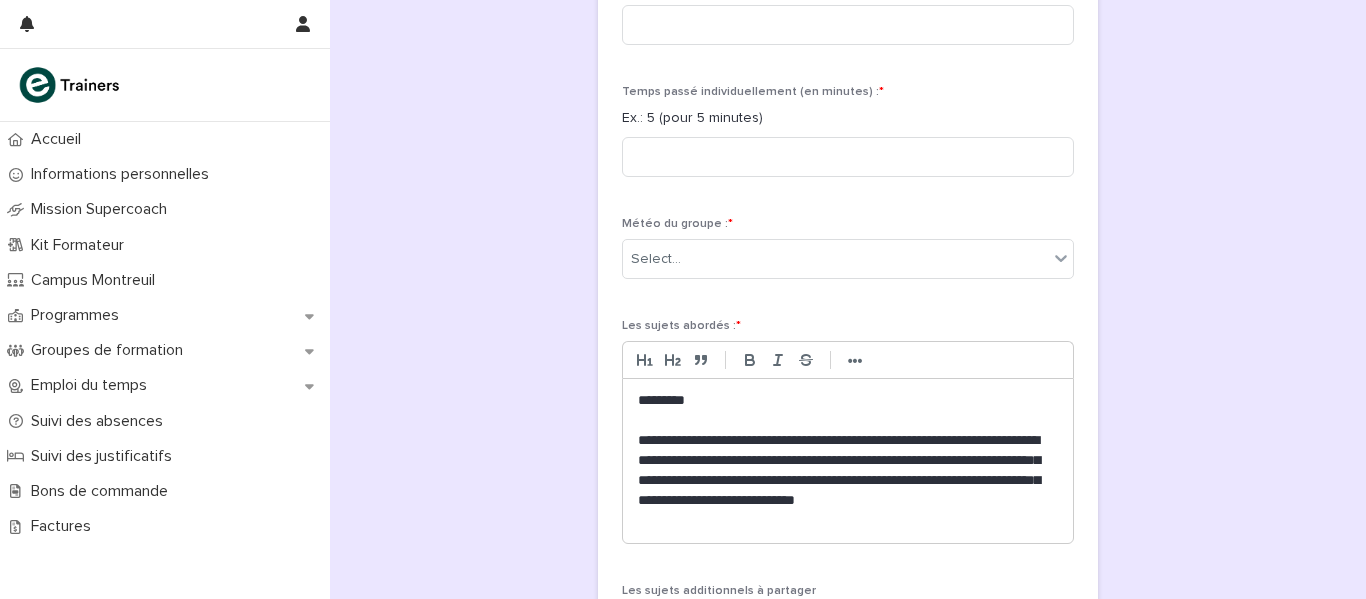 click on "**********" at bounding box center (848, 480) 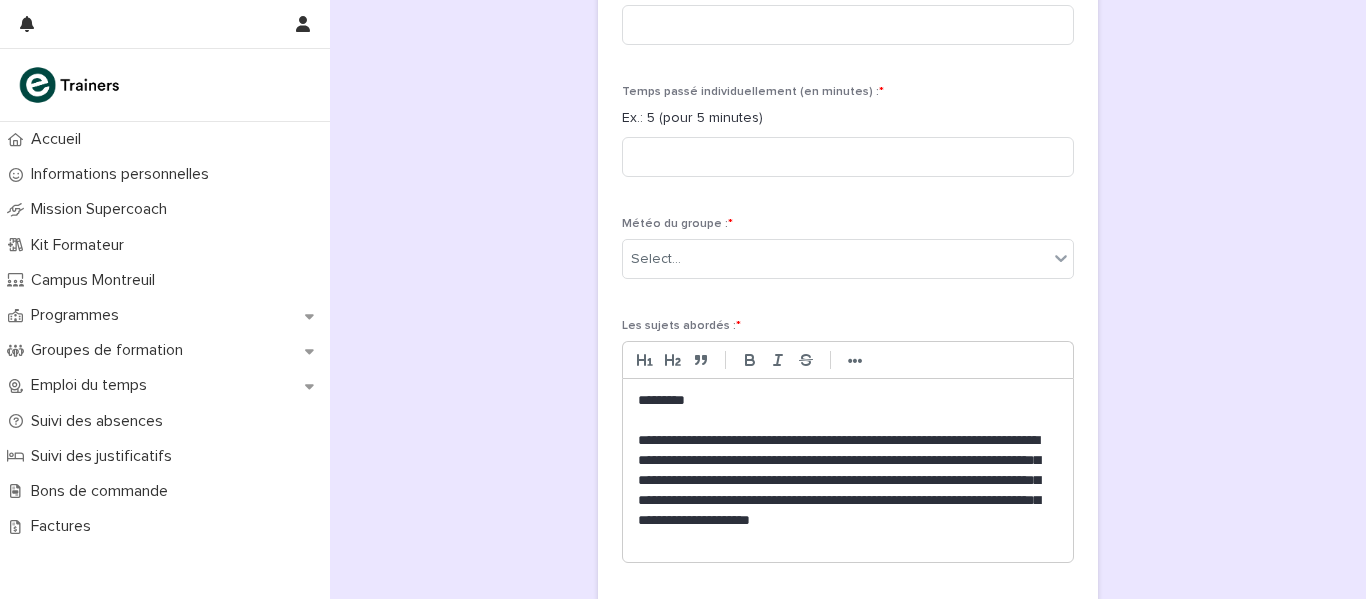 drag, startPoint x: 953, startPoint y: 531, endPoint x: 944, endPoint y: 522, distance: 12.727922 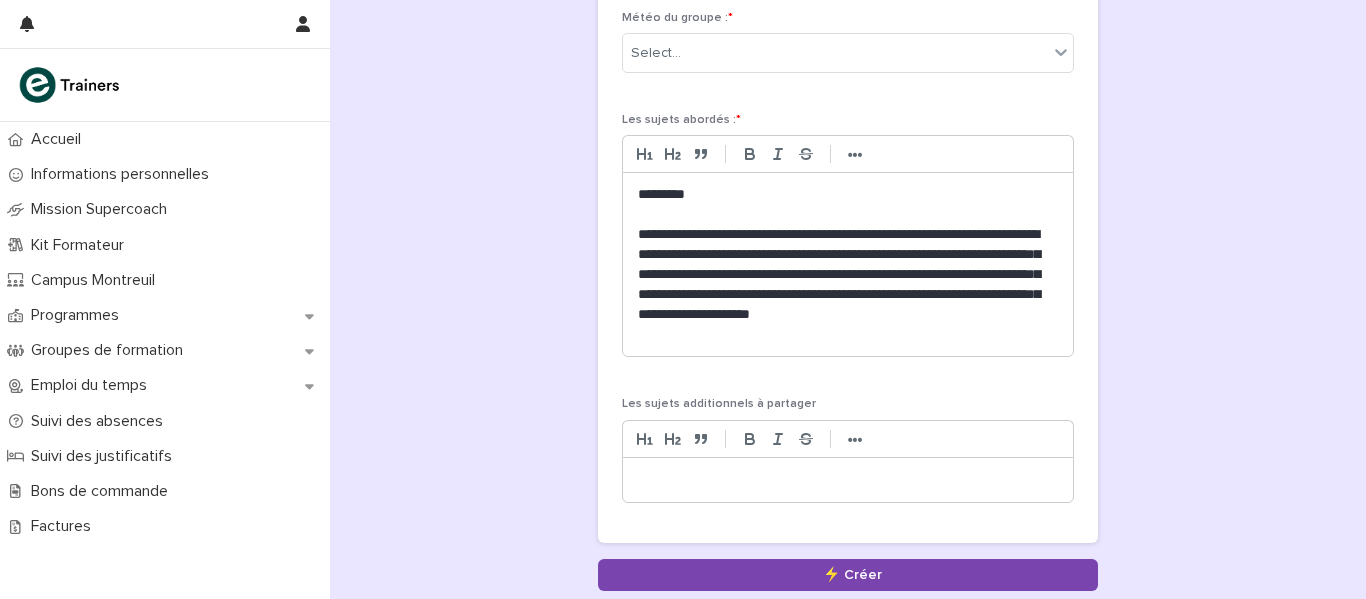 scroll, scrollTop: 663, scrollLeft: 0, axis: vertical 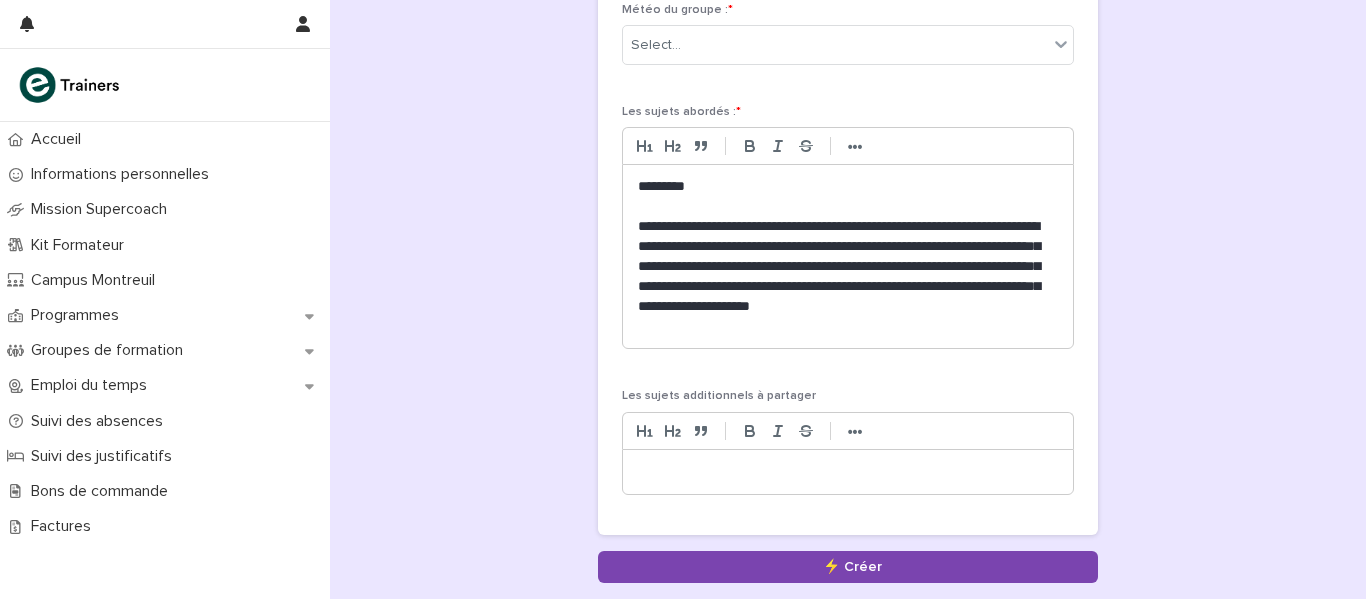 click at bounding box center (848, 472) 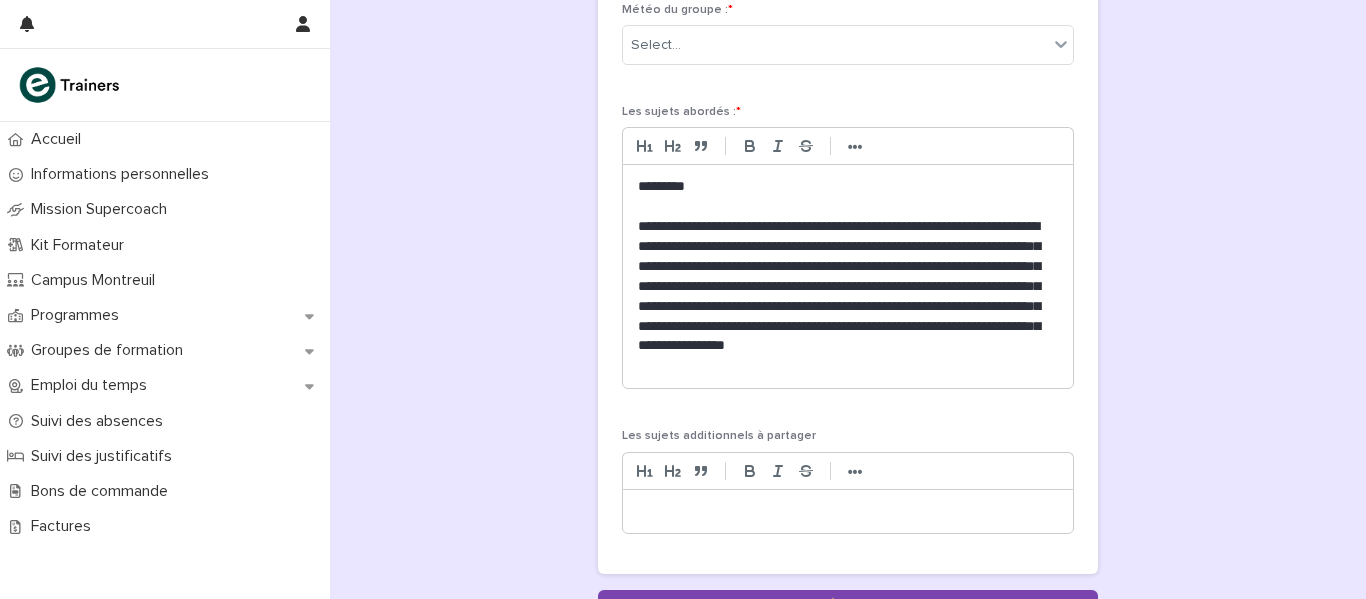 click on "**********" at bounding box center (848, 296) 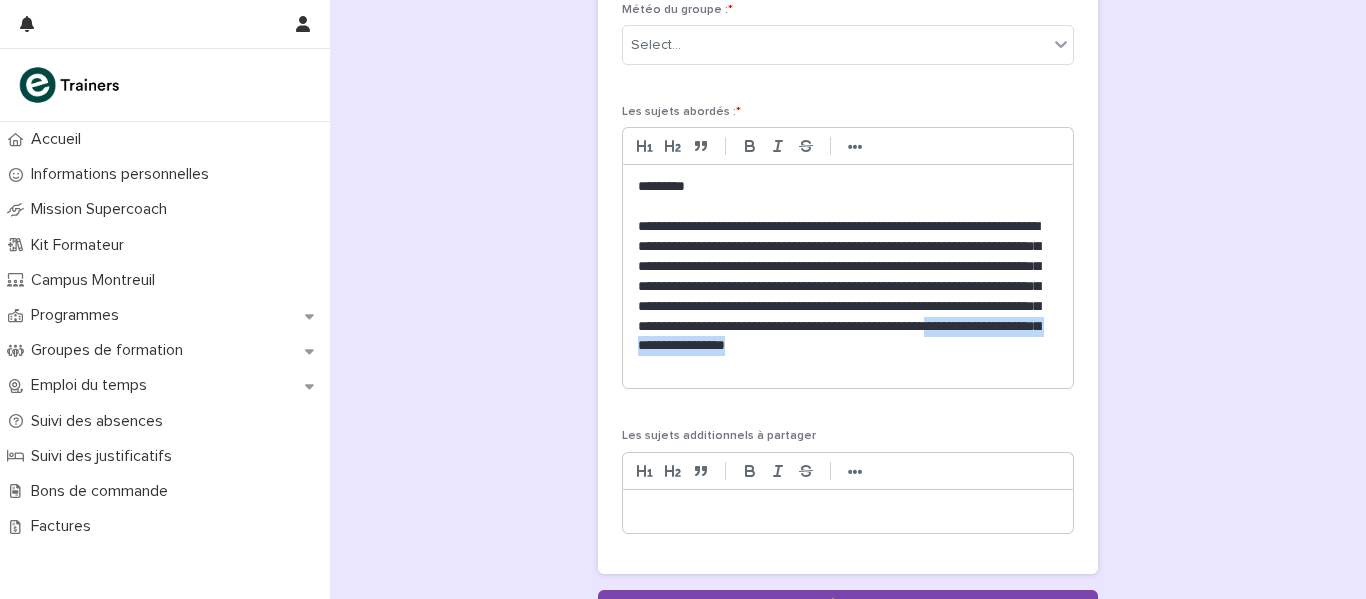 drag, startPoint x: 878, startPoint y: 366, endPoint x: 612, endPoint y: 367, distance: 266.0019 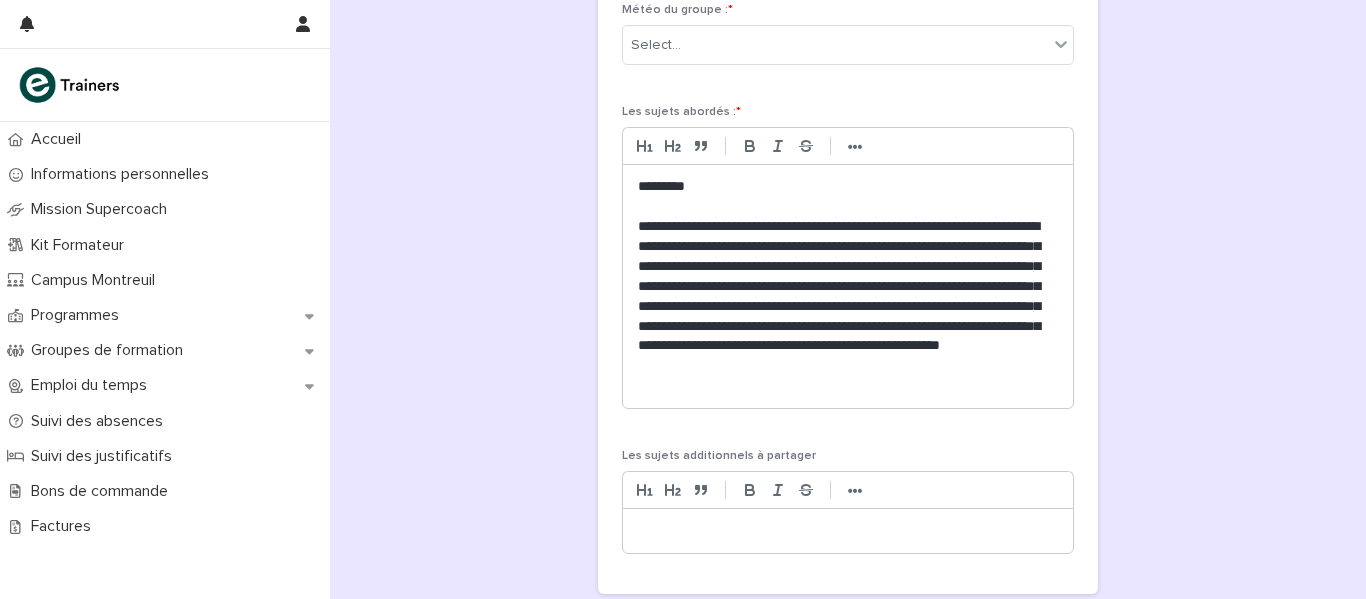 click on "**********" at bounding box center [848, 306] 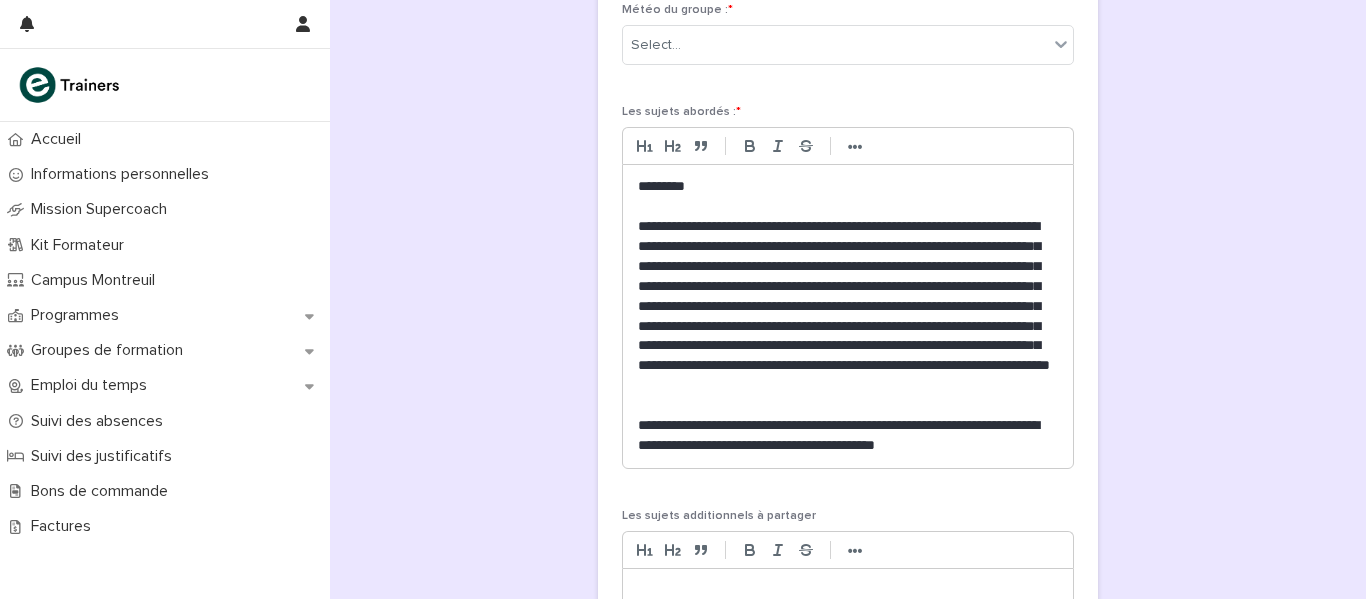 click on "**********" at bounding box center [848, 316] 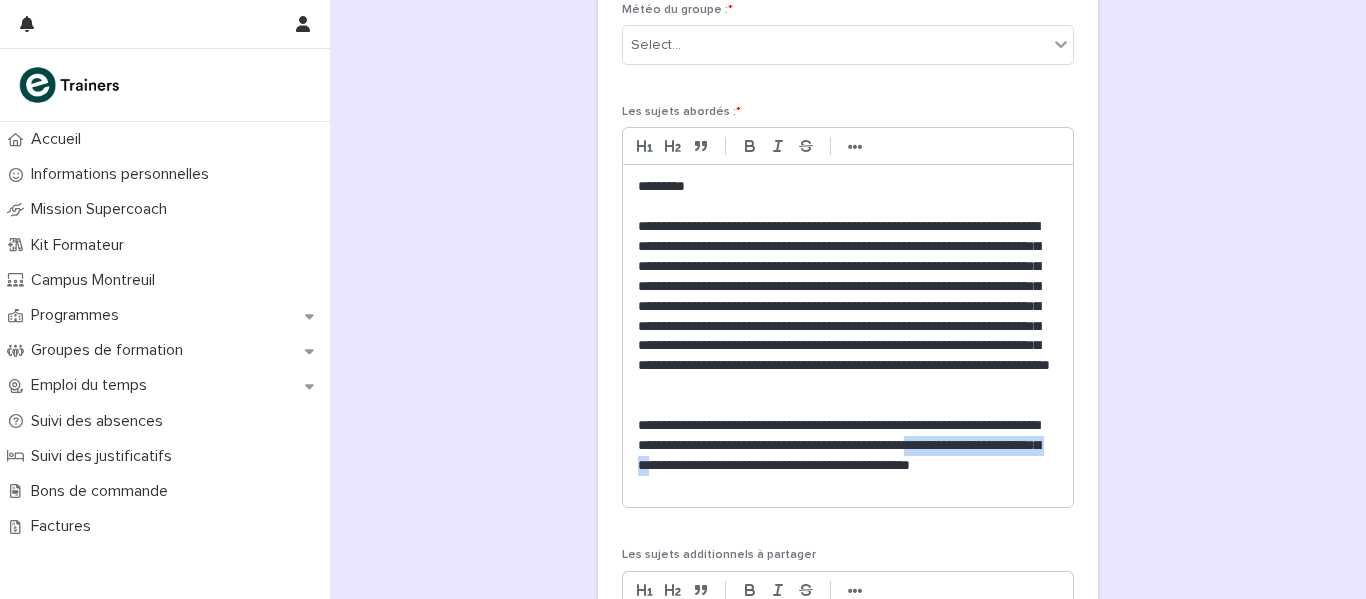 drag, startPoint x: 630, startPoint y: 467, endPoint x: 861, endPoint y: 470, distance: 231.01949 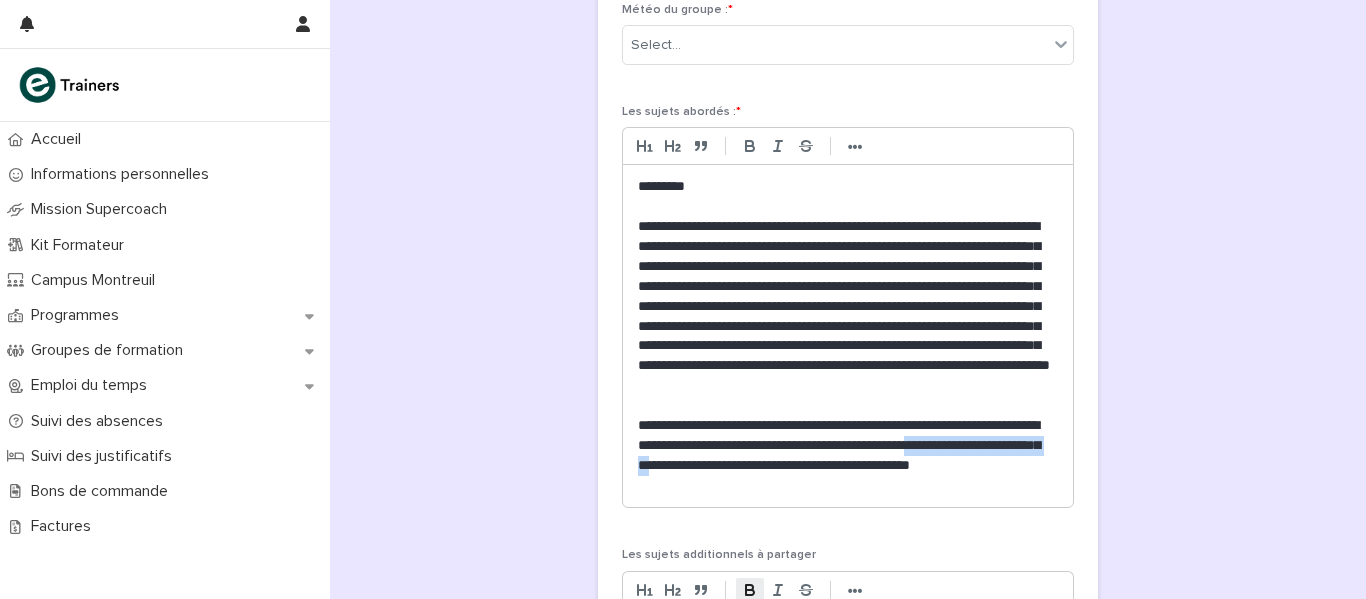 click 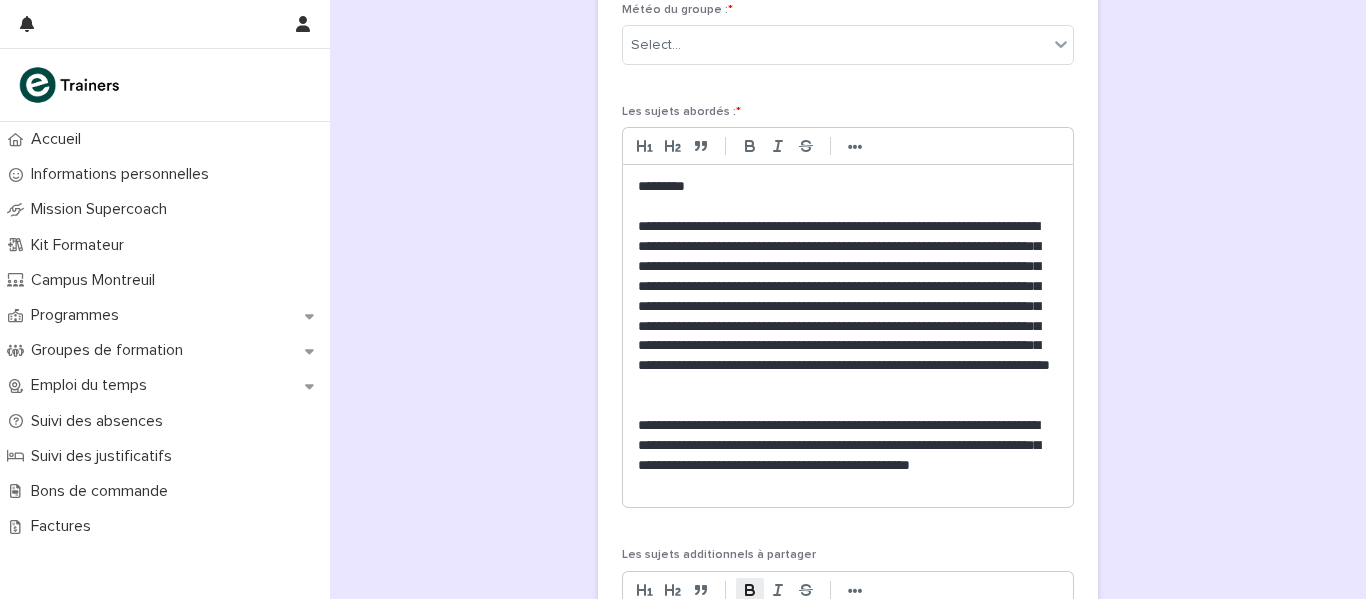 scroll, scrollTop: 963, scrollLeft: 0, axis: vertical 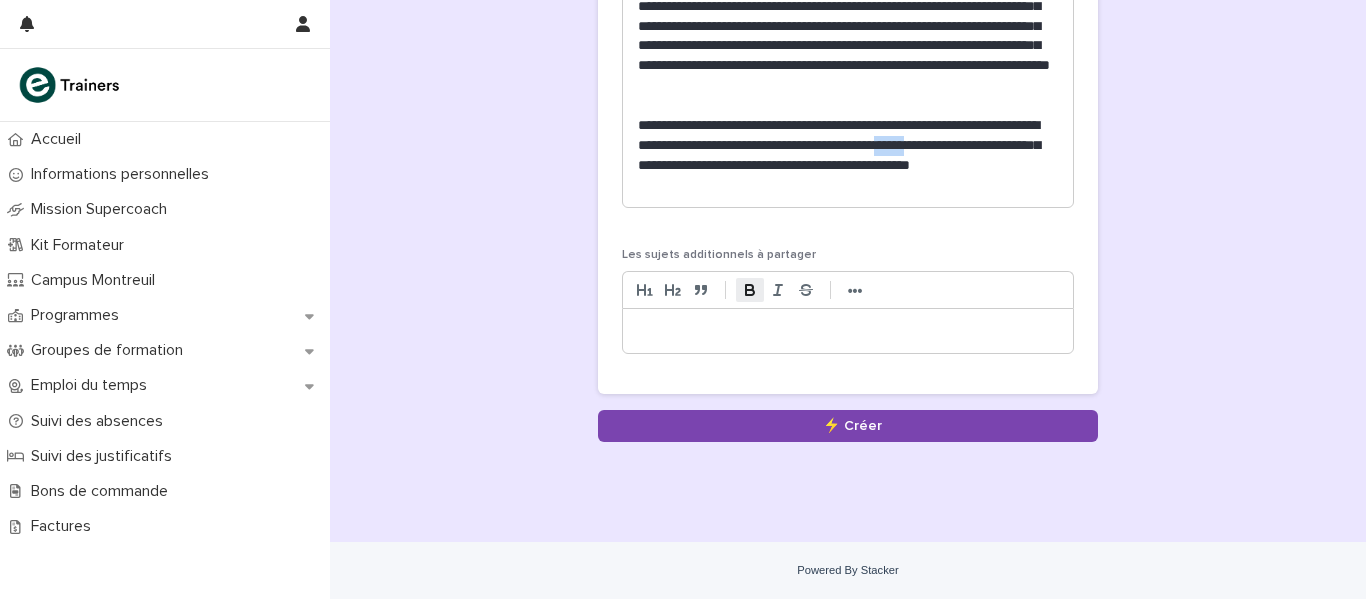 drag, startPoint x: 1022, startPoint y: 141, endPoint x: 985, endPoint y: 142, distance: 37.01351 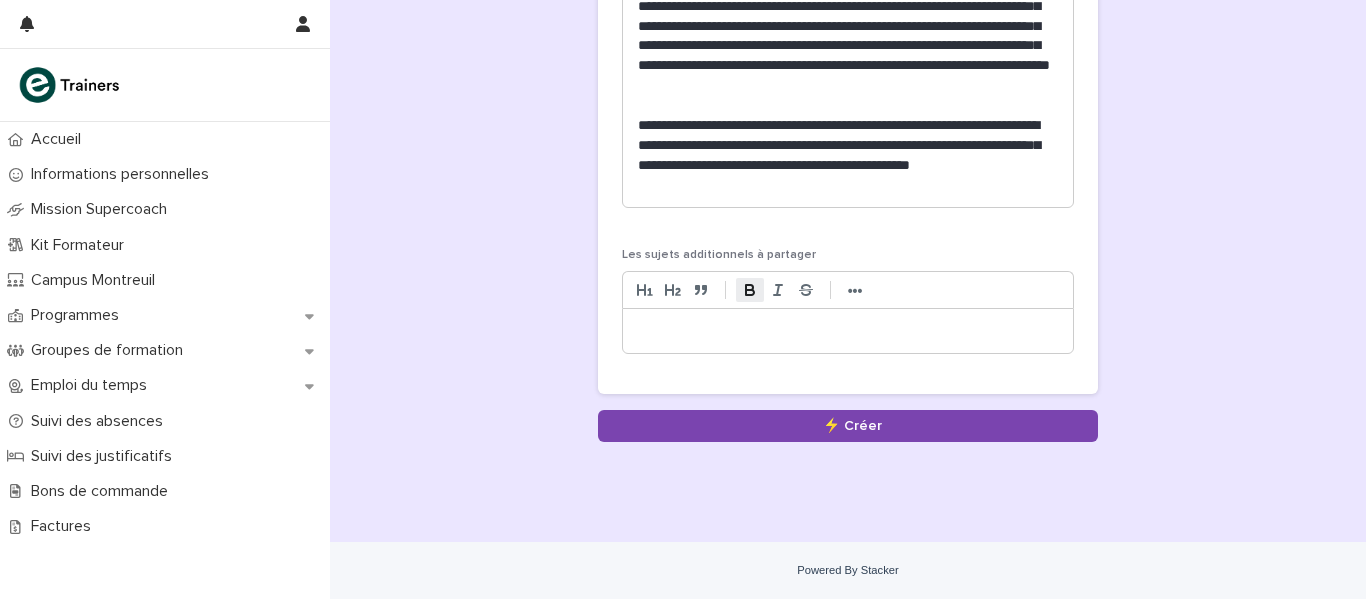 click on "**********" at bounding box center (848, 156) 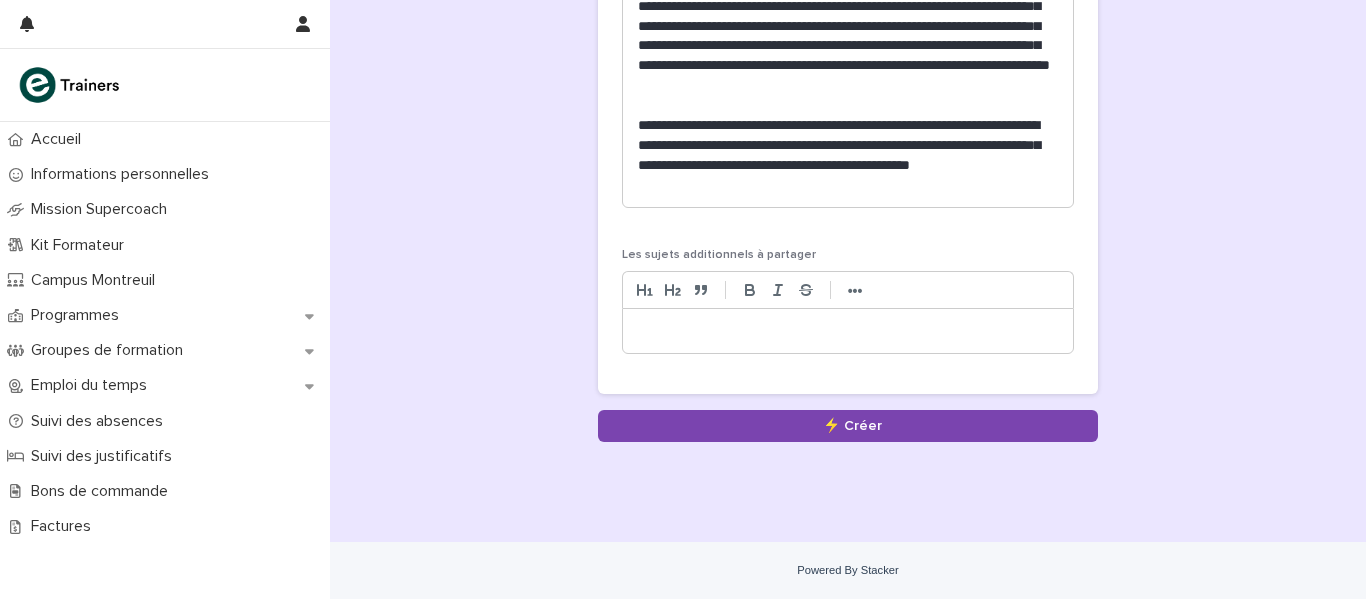 click on "**********" at bounding box center [848, 16] 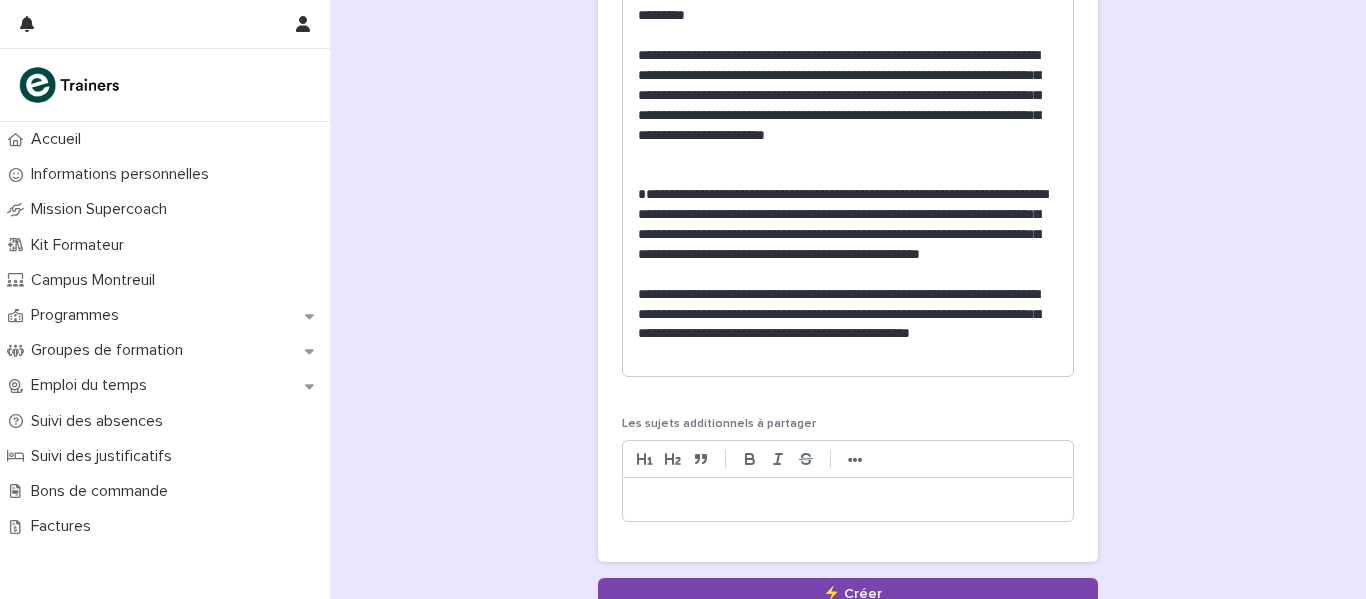 scroll, scrollTop: 885, scrollLeft: 0, axis: vertical 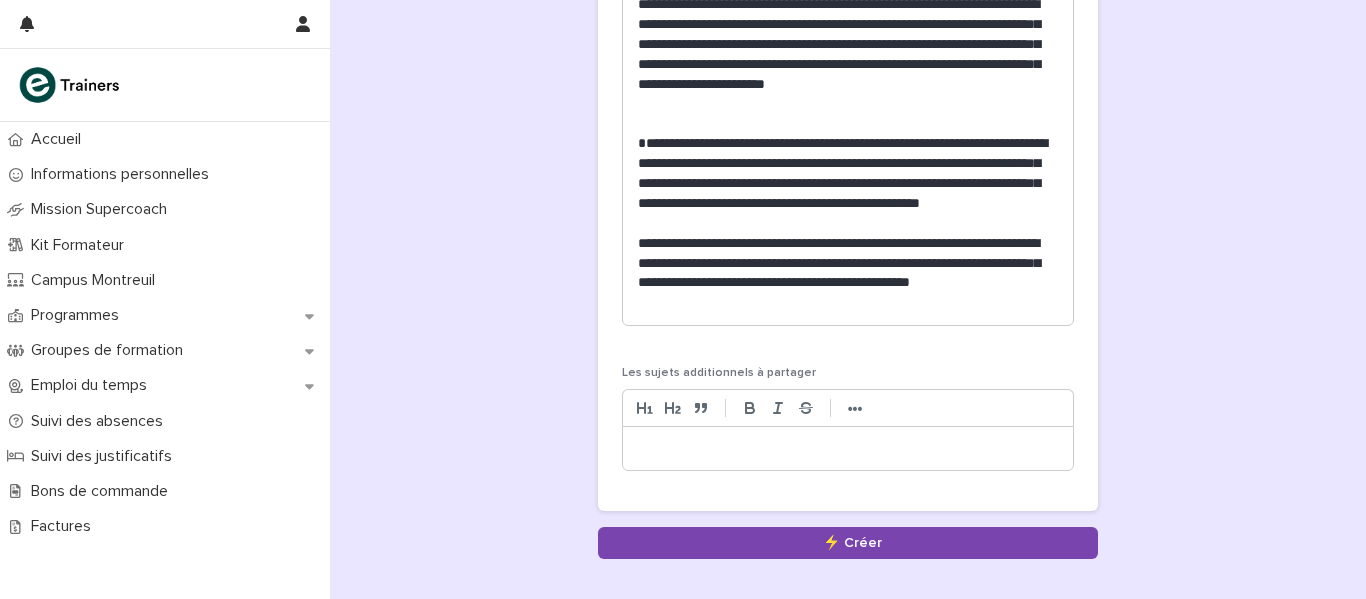 click on "**********" at bounding box center [848, 274] 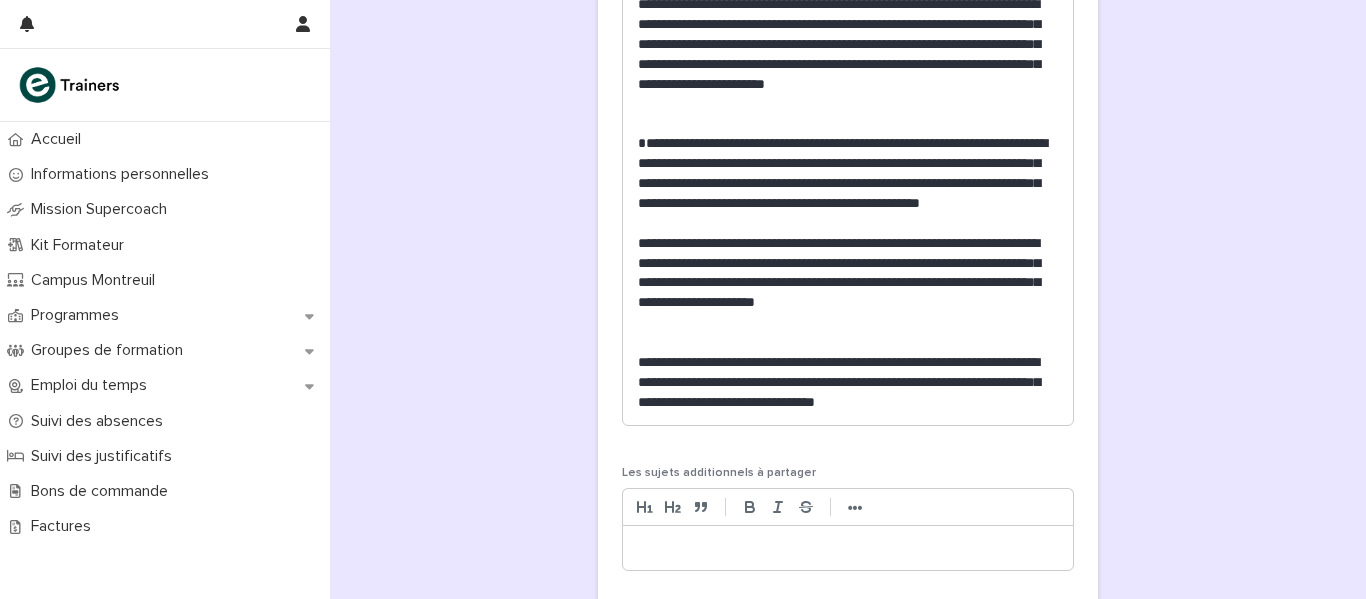 click on "**********" at bounding box center [848, 383] 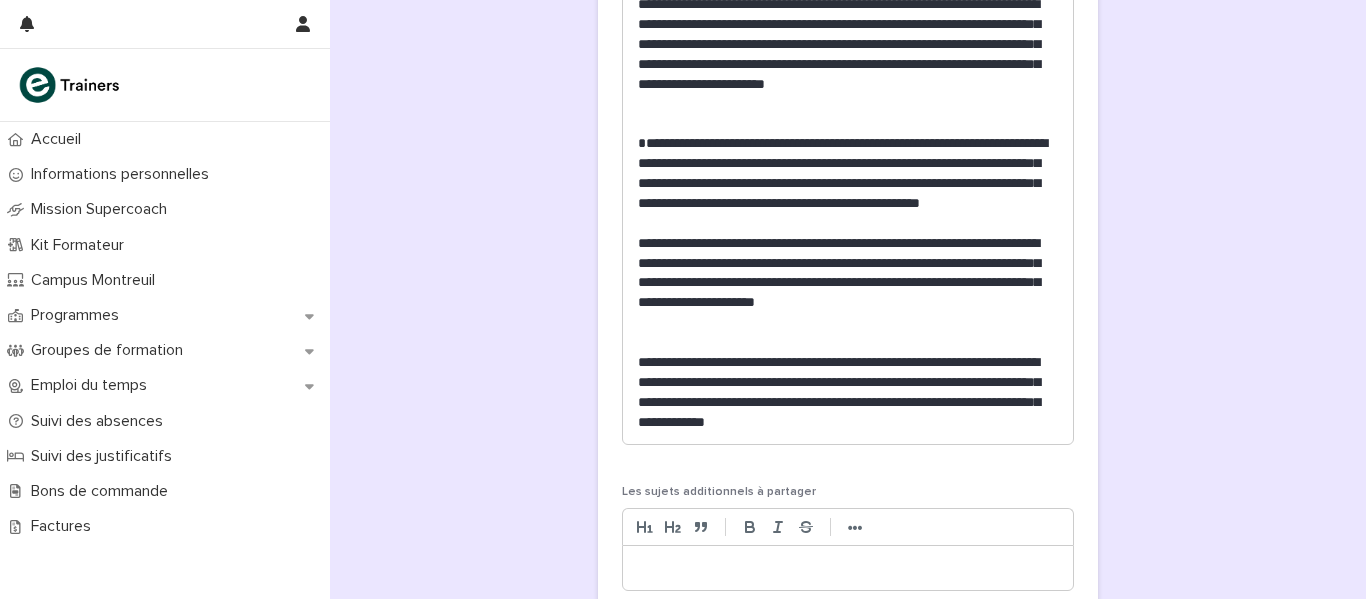 drag, startPoint x: 982, startPoint y: 387, endPoint x: 900, endPoint y: 388, distance: 82.006096 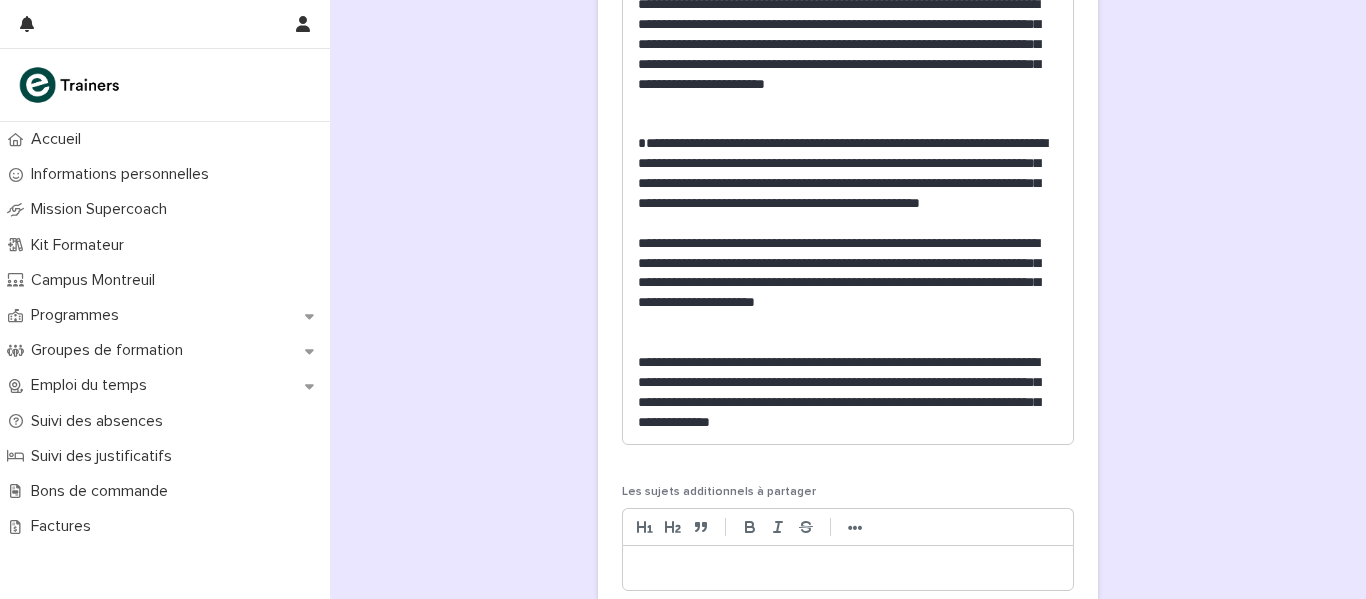 click on "**********" at bounding box center (848, 393) 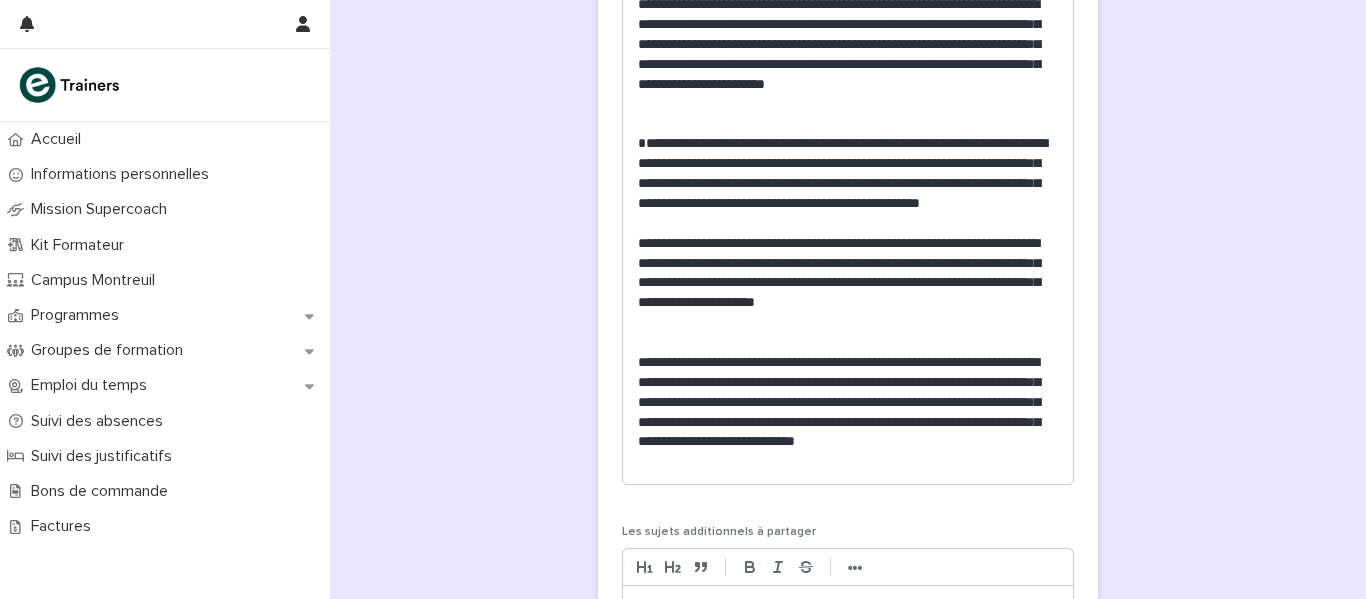 click on "**********" at bounding box center (848, 412) 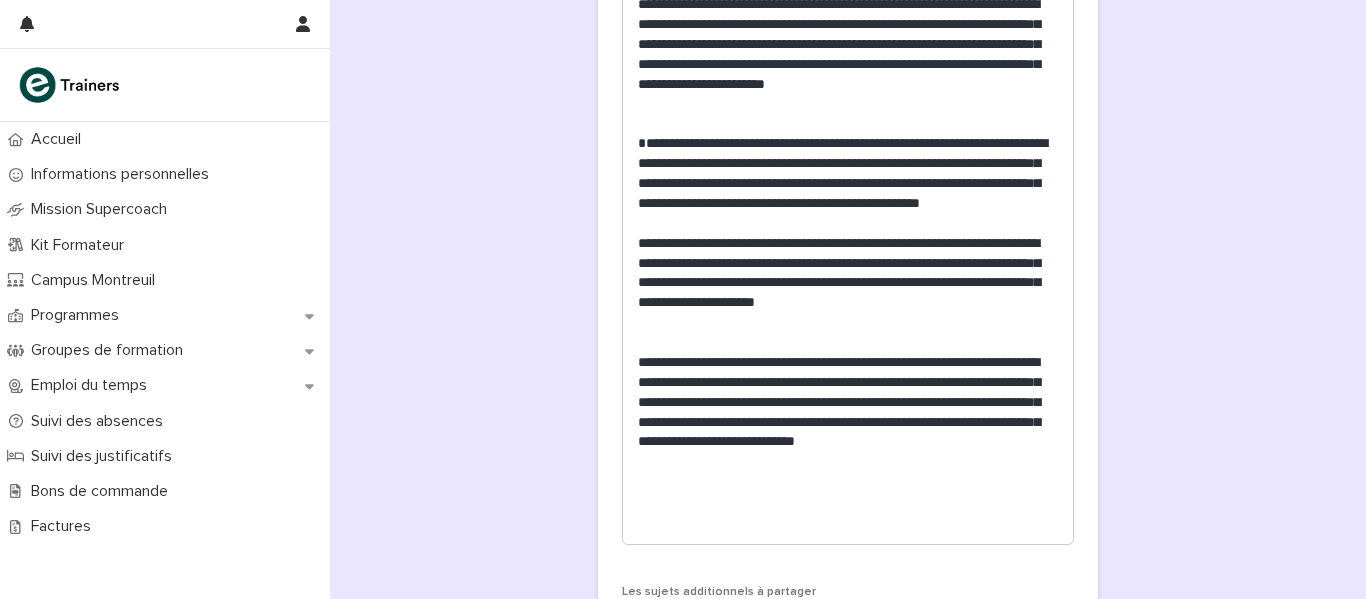 click at bounding box center [848, 522] 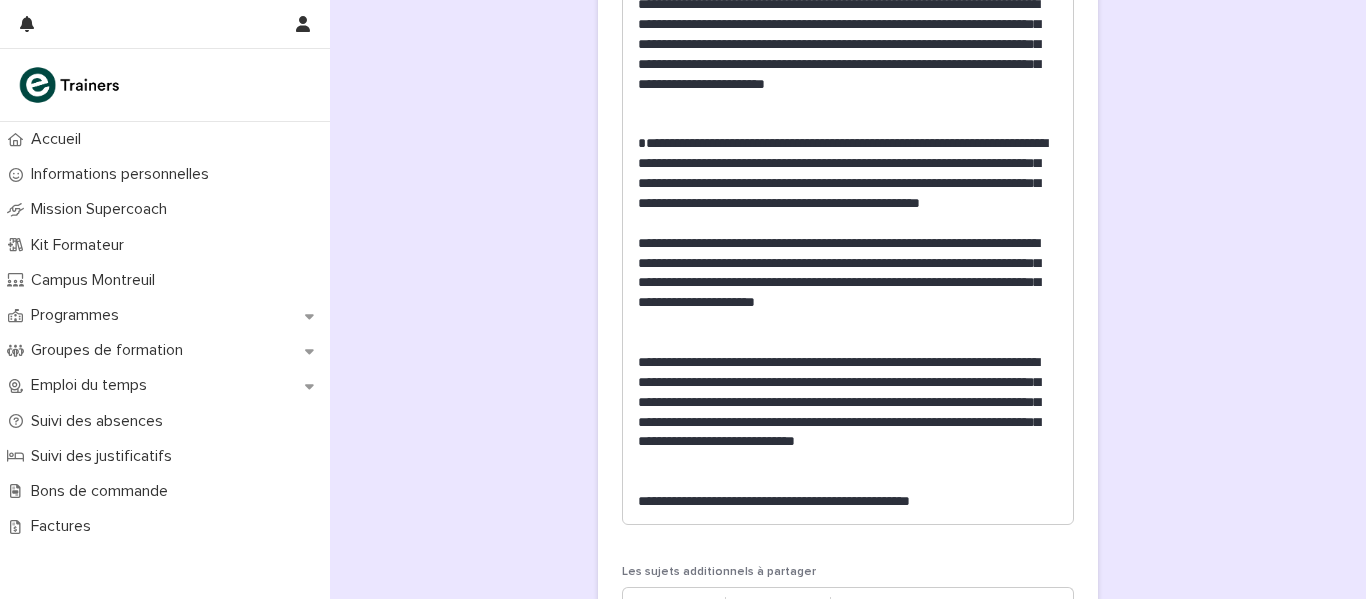 click on "**********" at bounding box center [848, 502] 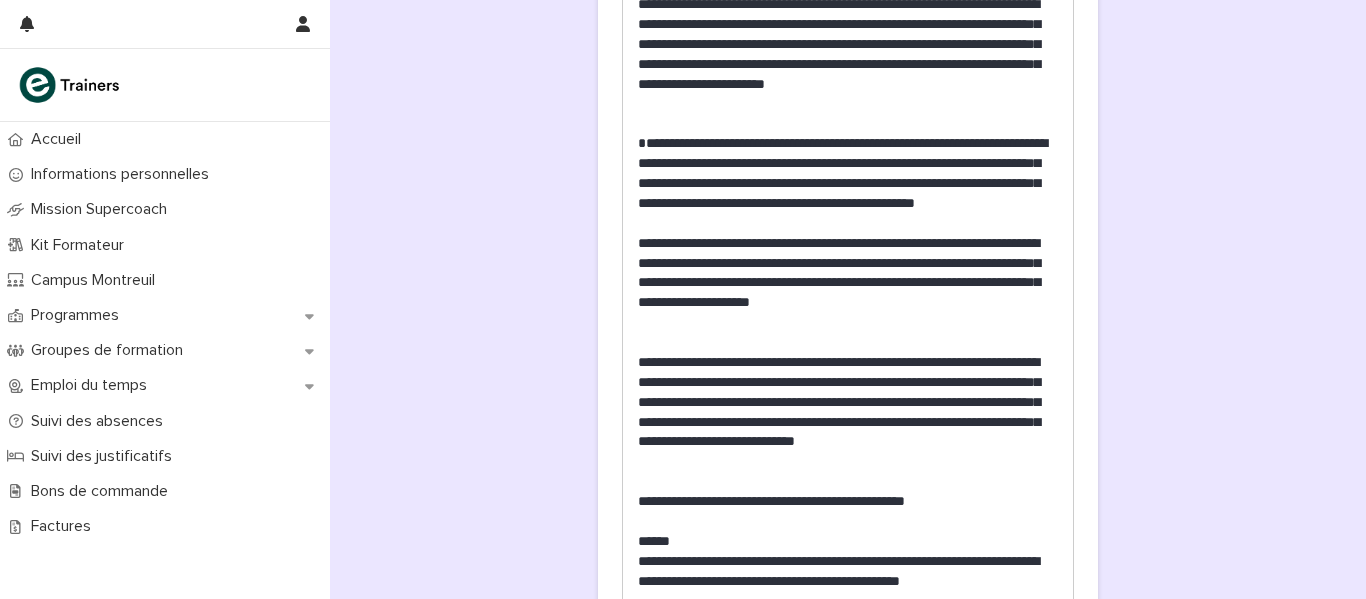 scroll, scrollTop: 894, scrollLeft: 0, axis: vertical 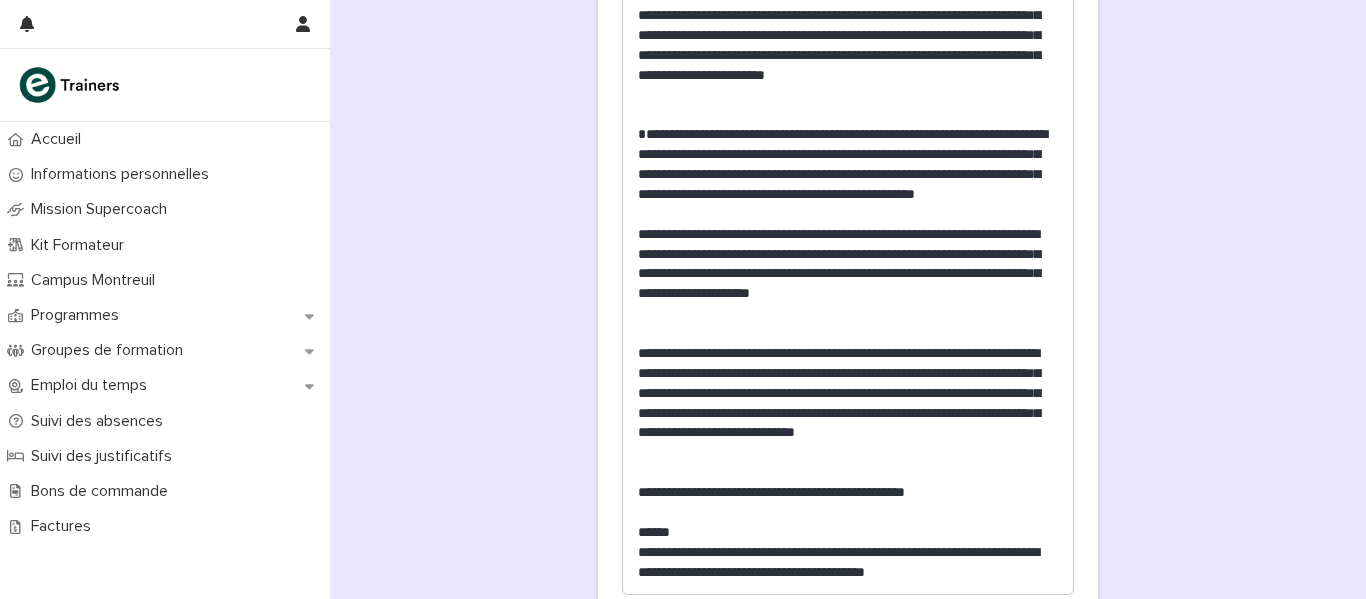 click on "**********" at bounding box center [848, 563] 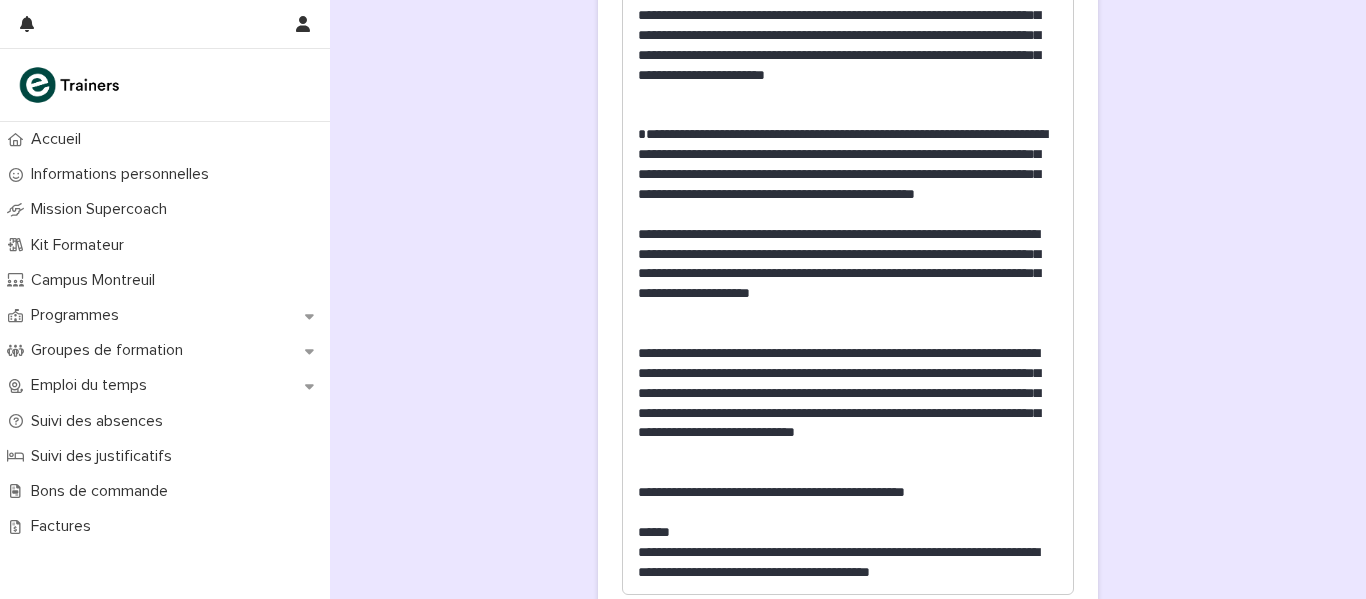 click on "**********" at bounding box center [848, 563] 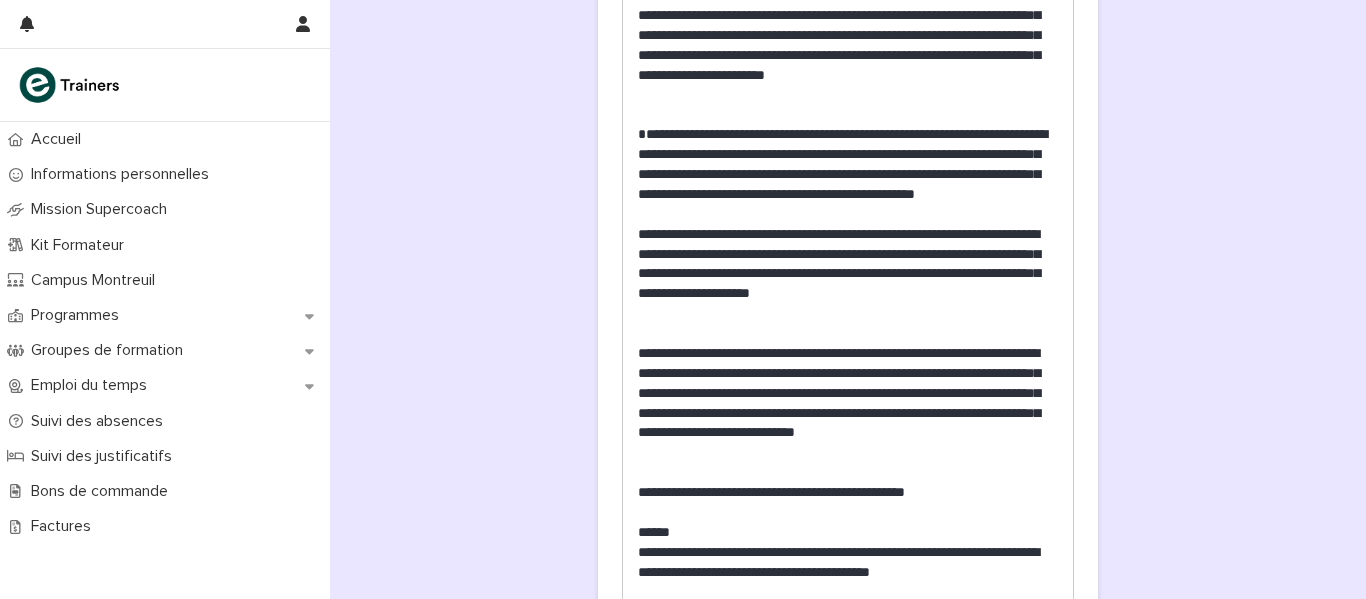 scroll, scrollTop: 914, scrollLeft: 0, axis: vertical 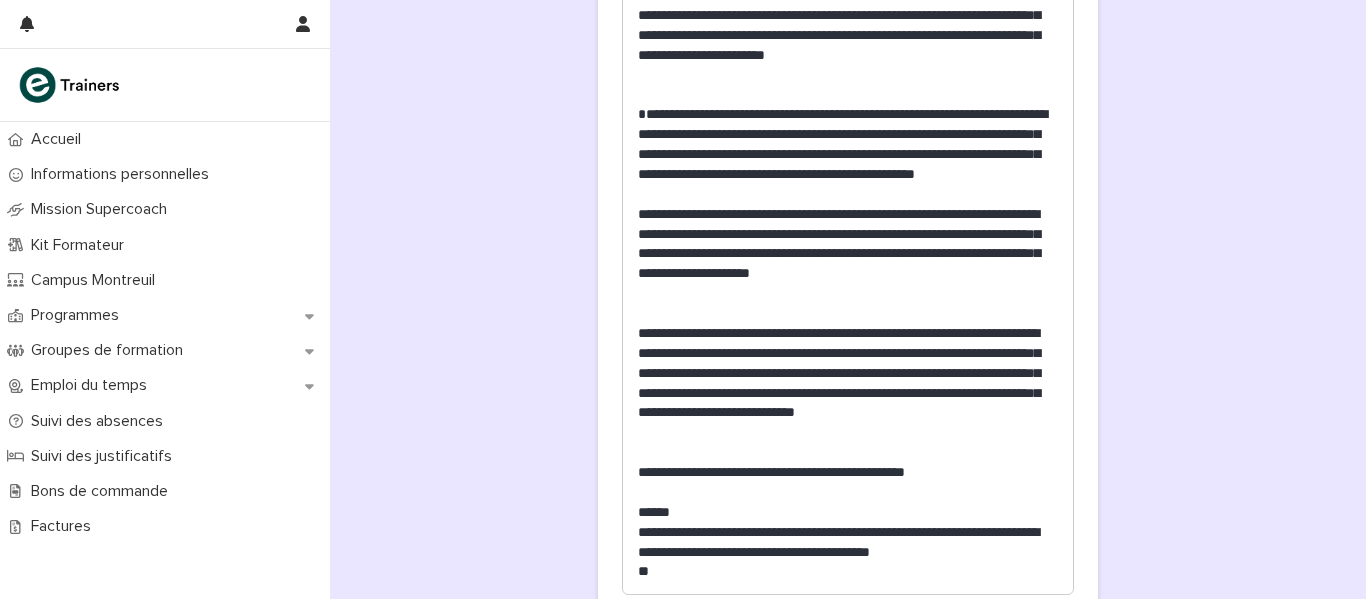 click on "**********" at bounding box center (848, 543) 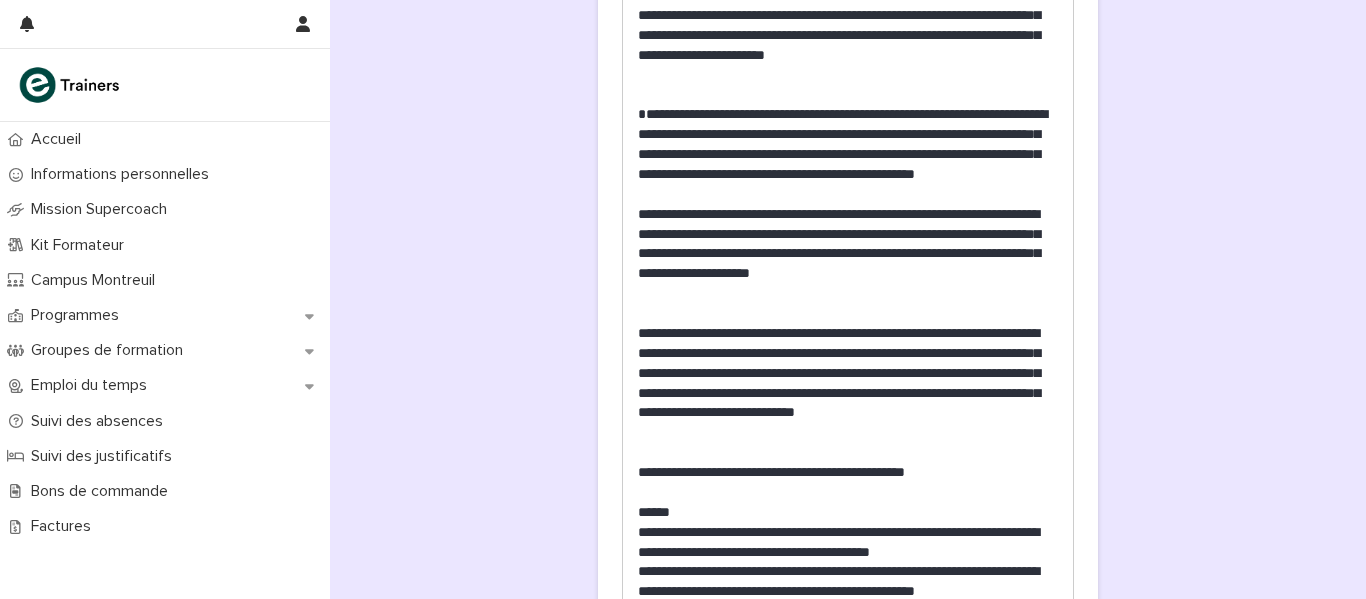 scroll, scrollTop: 934, scrollLeft: 0, axis: vertical 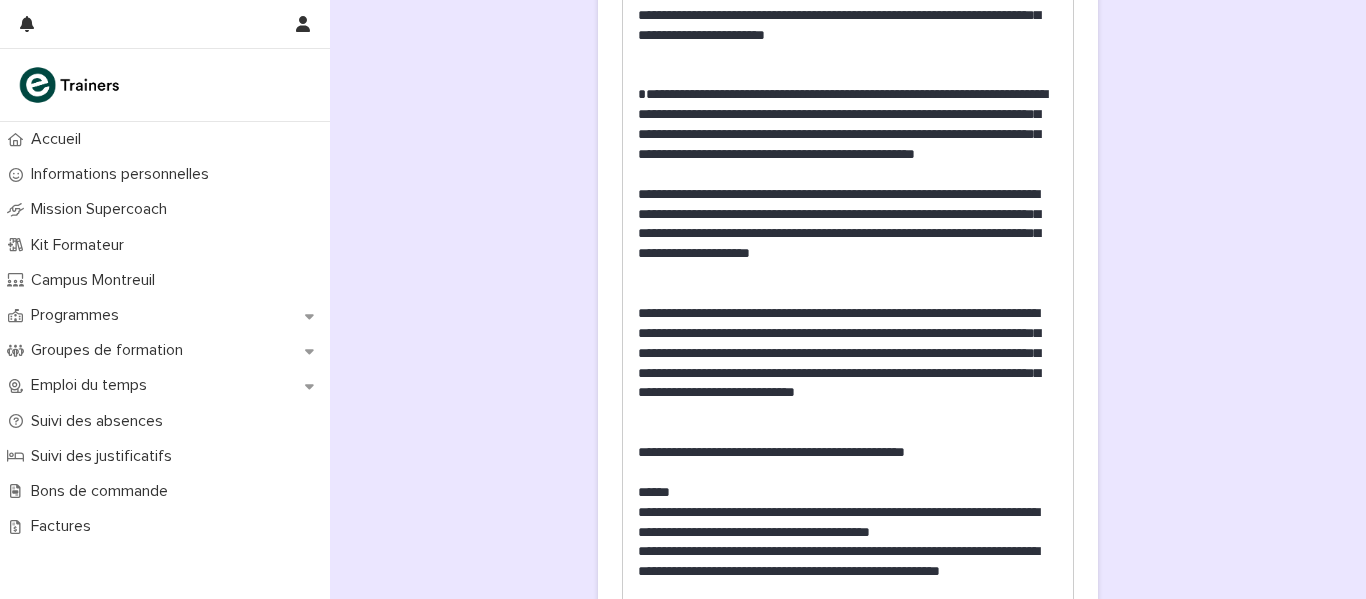click on "**********" at bounding box center [848, 572] 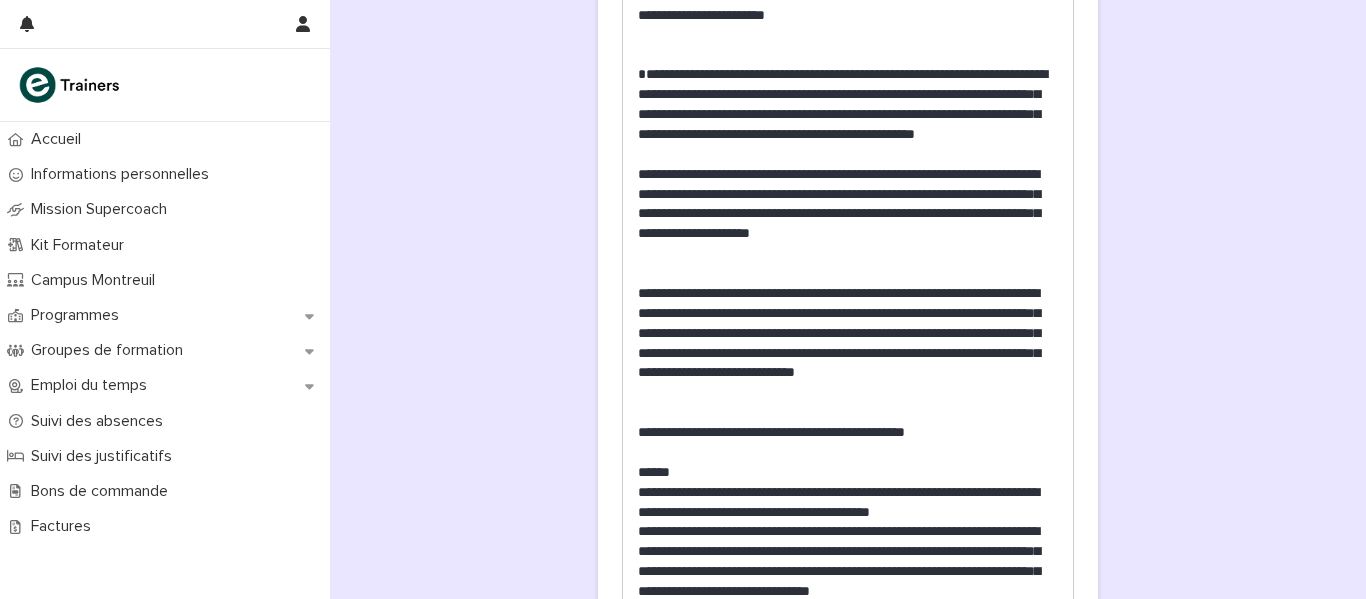 scroll, scrollTop: 973, scrollLeft: 0, axis: vertical 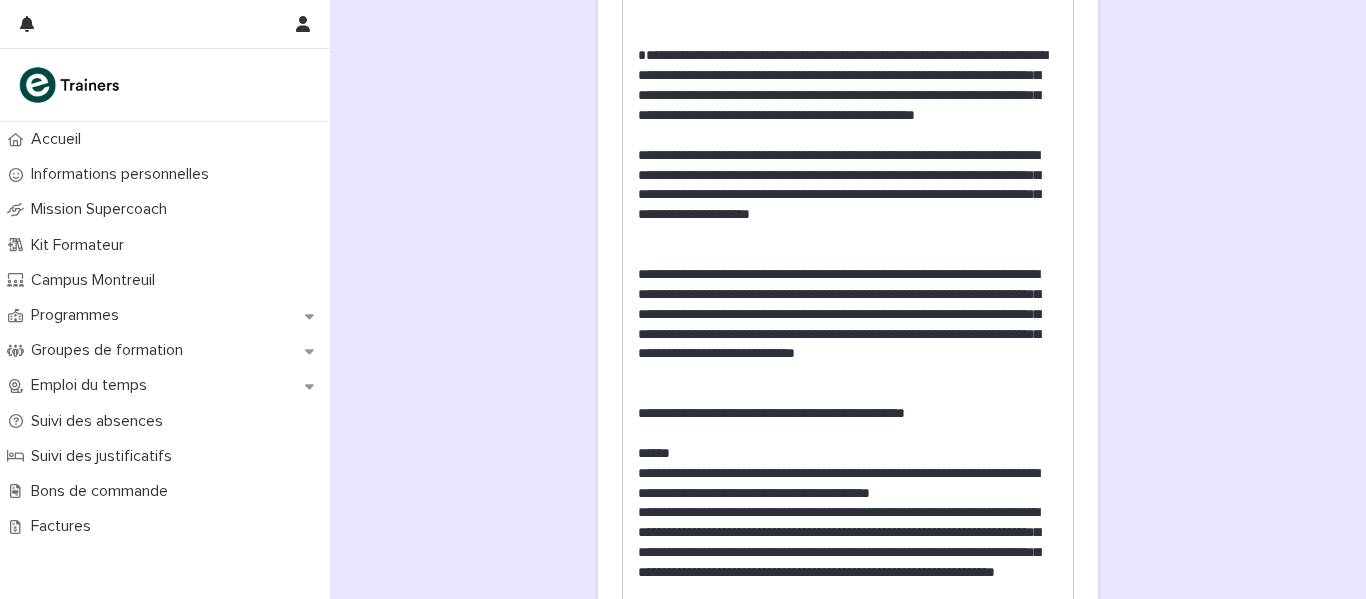 drag, startPoint x: 909, startPoint y: 523, endPoint x: 777, endPoint y: 410, distance: 173.76134 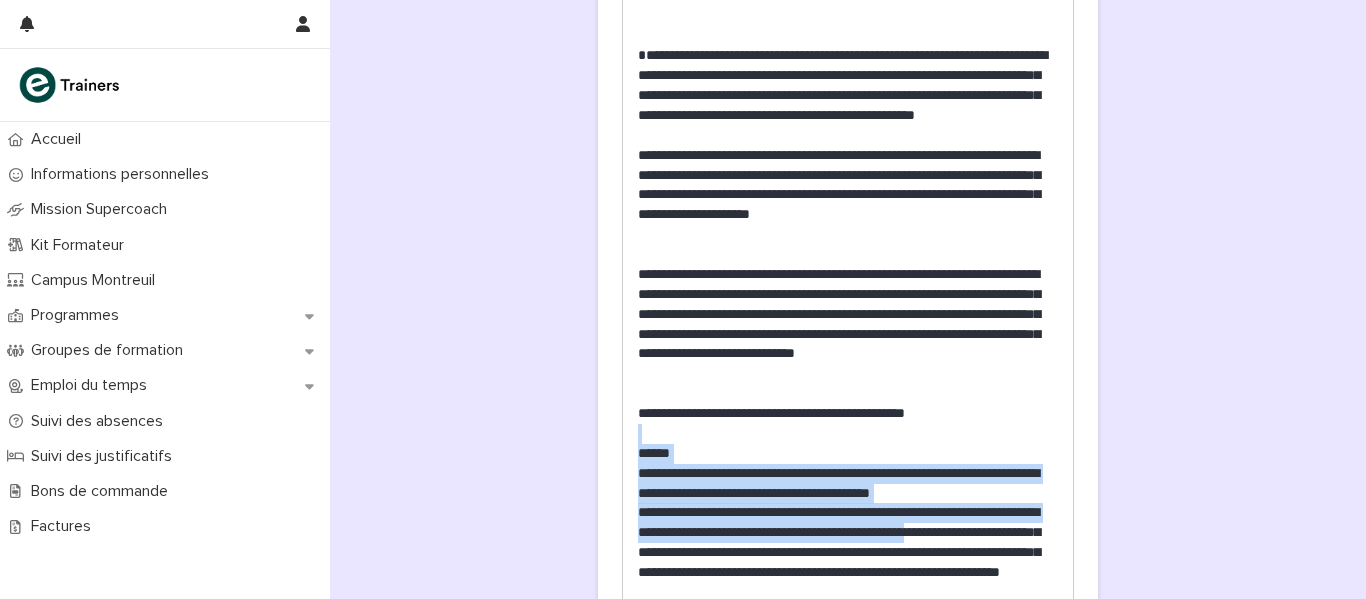 drag, startPoint x: 1044, startPoint y: 510, endPoint x: 1045, endPoint y: 528, distance: 18.027756 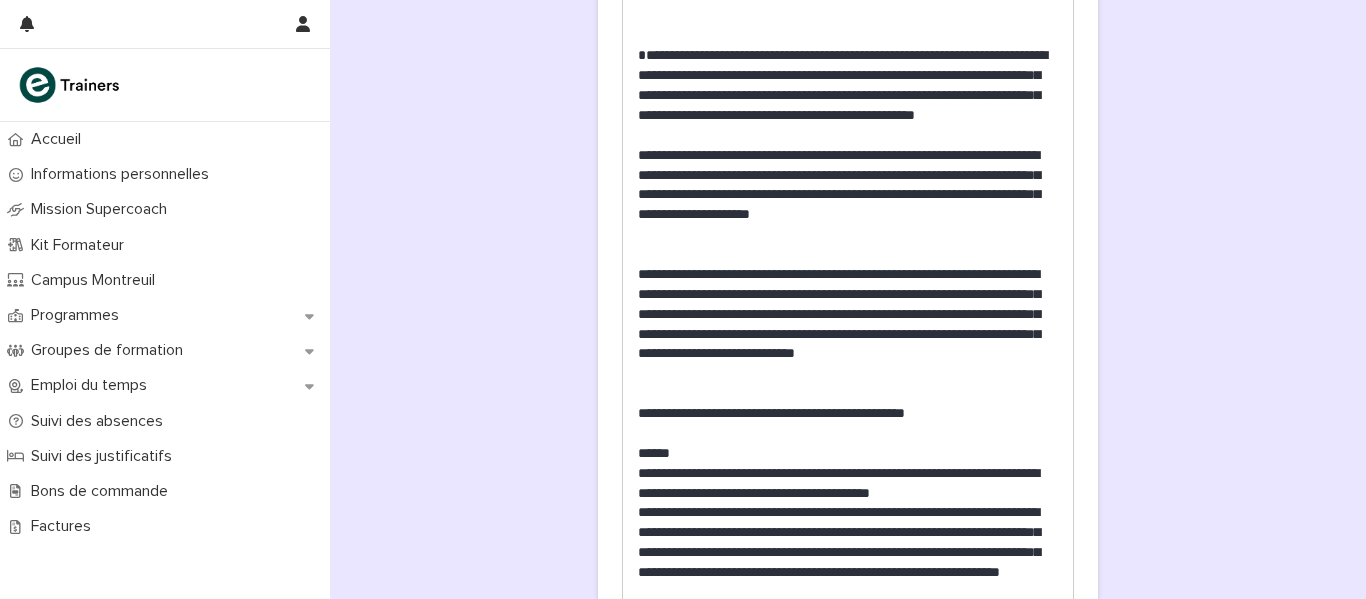click on "**********" at bounding box center (848, 552) 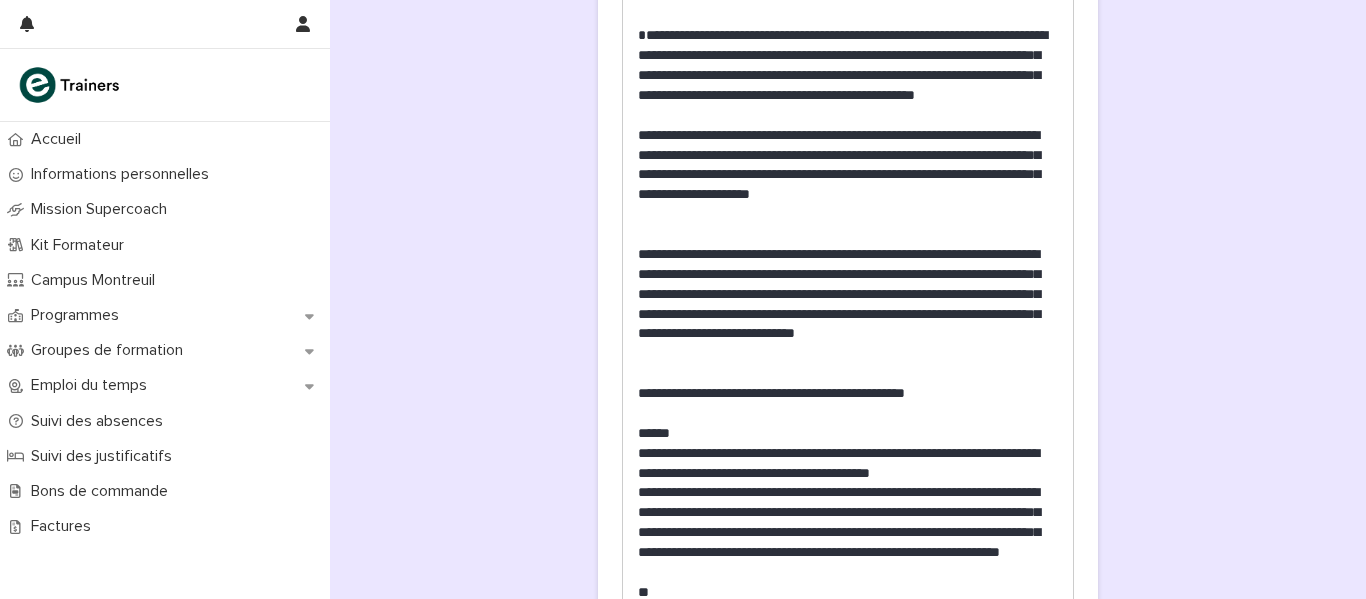 click on "**********" at bounding box center [848, 532] 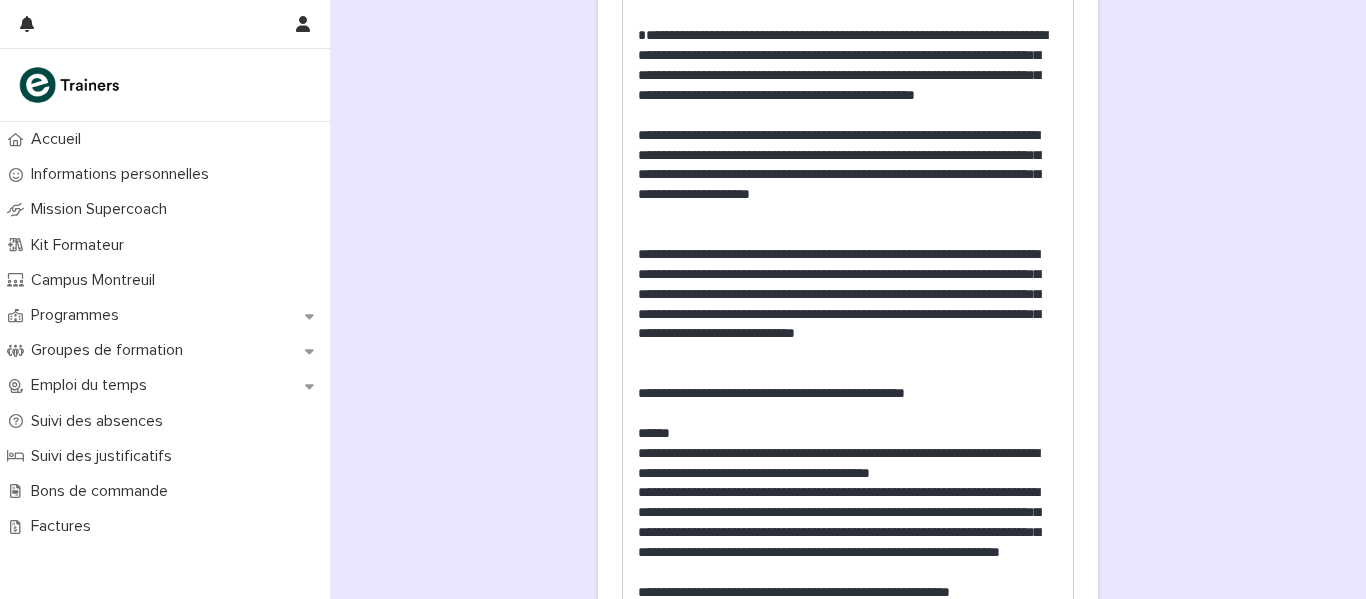 scroll, scrollTop: 1013, scrollLeft: 0, axis: vertical 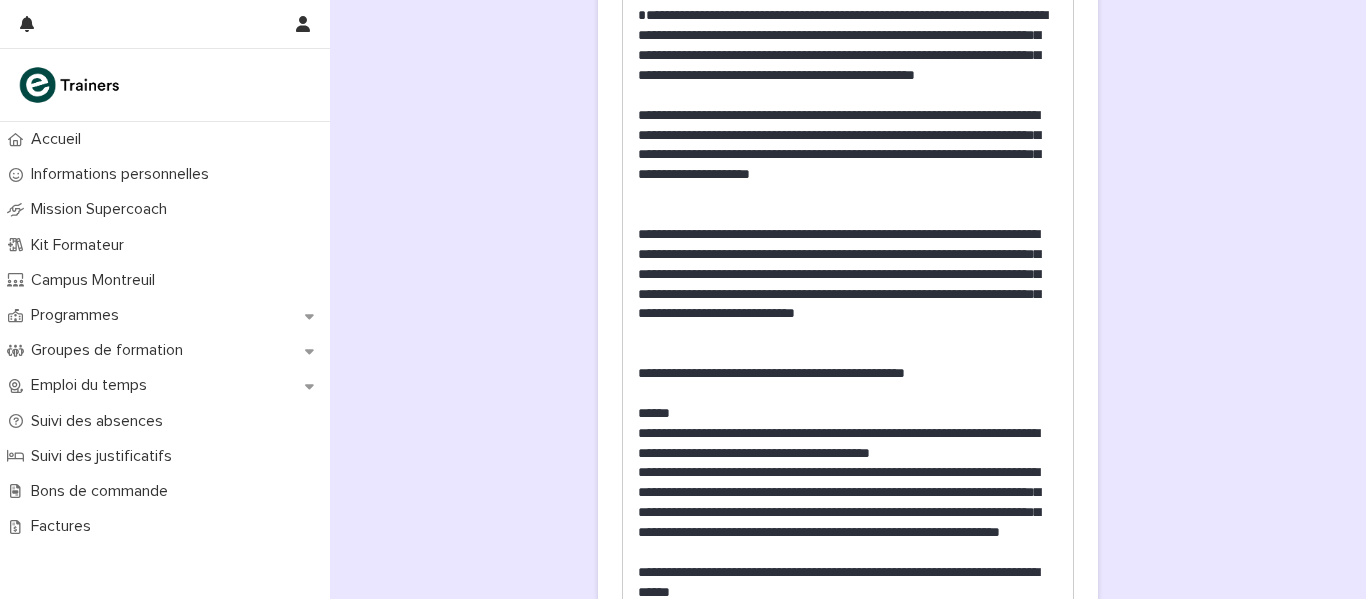 click on "**********" at bounding box center (848, 583) 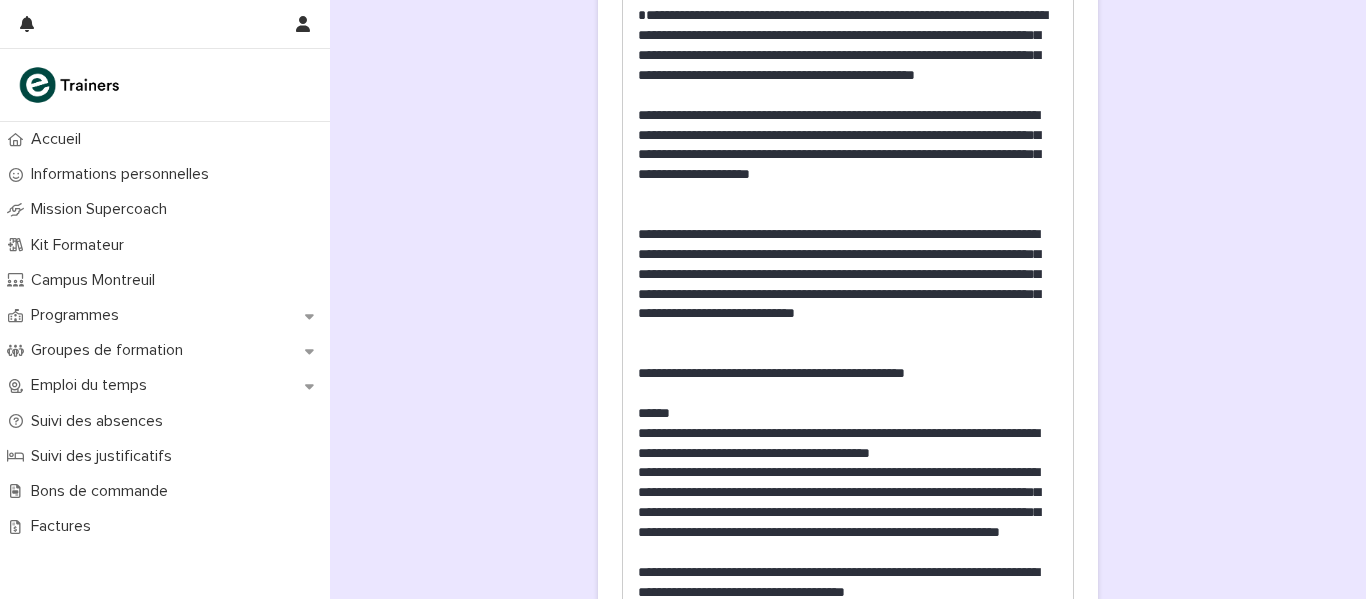 click on "**********" at bounding box center [848, 155] 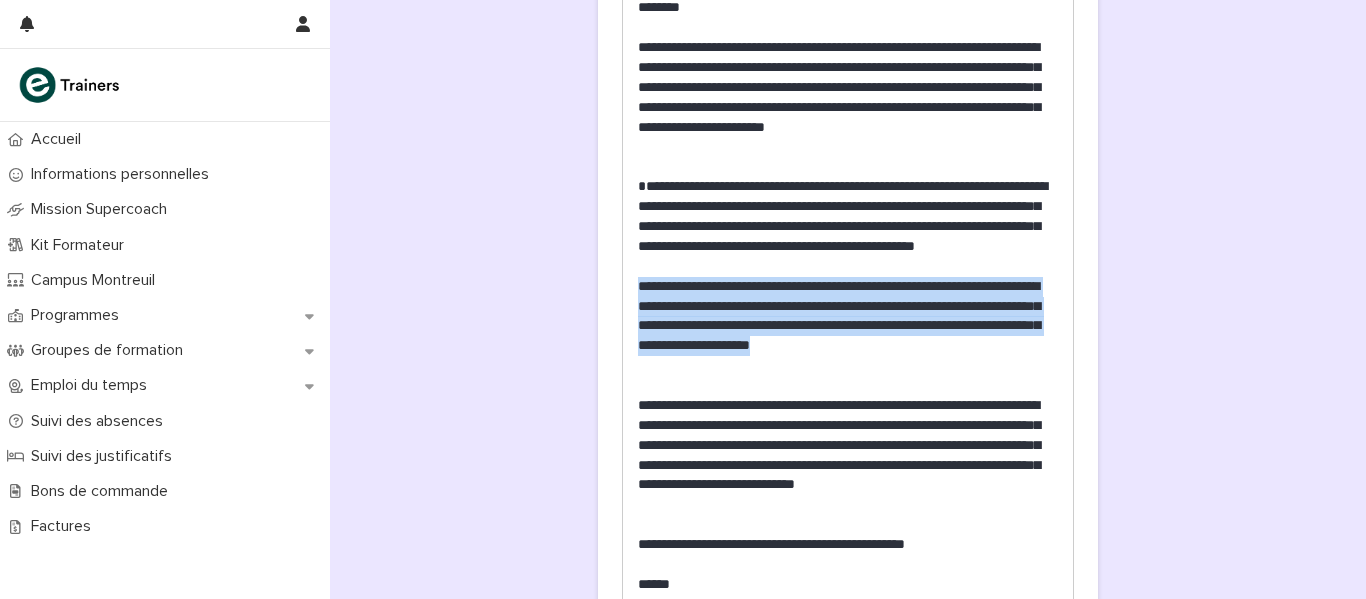 drag, startPoint x: 634, startPoint y: 283, endPoint x: 1030, endPoint y: 365, distance: 404.4008 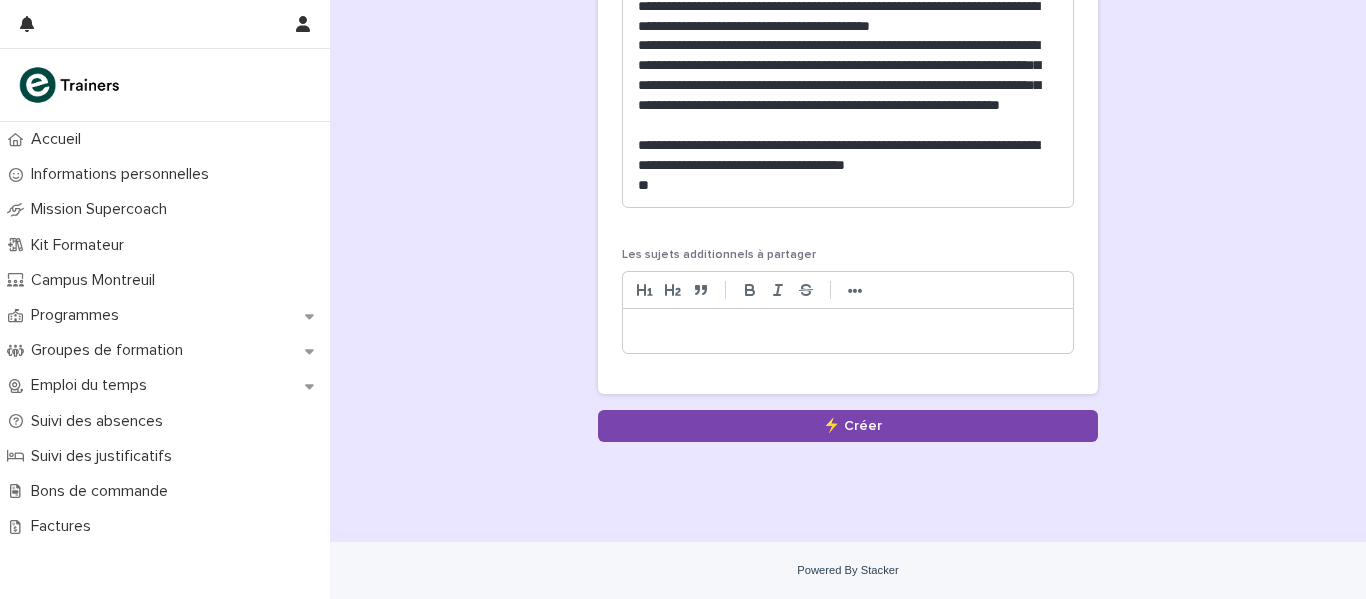 click on "﻿" at bounding box center (848, 331) 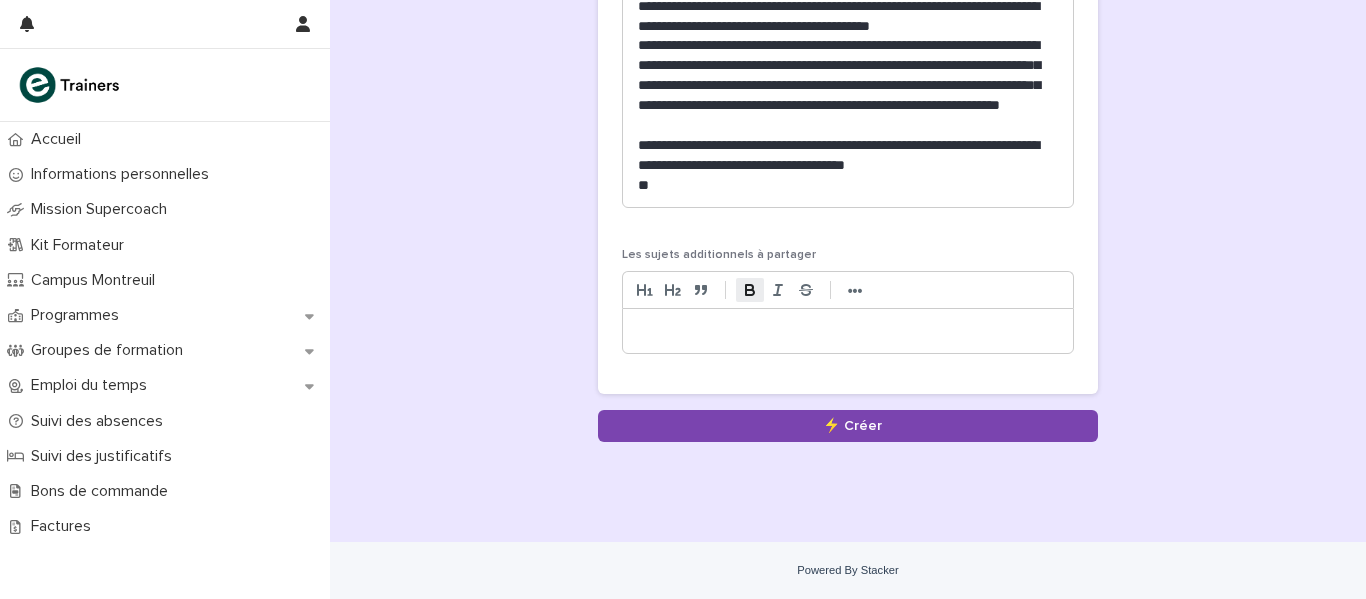 paste 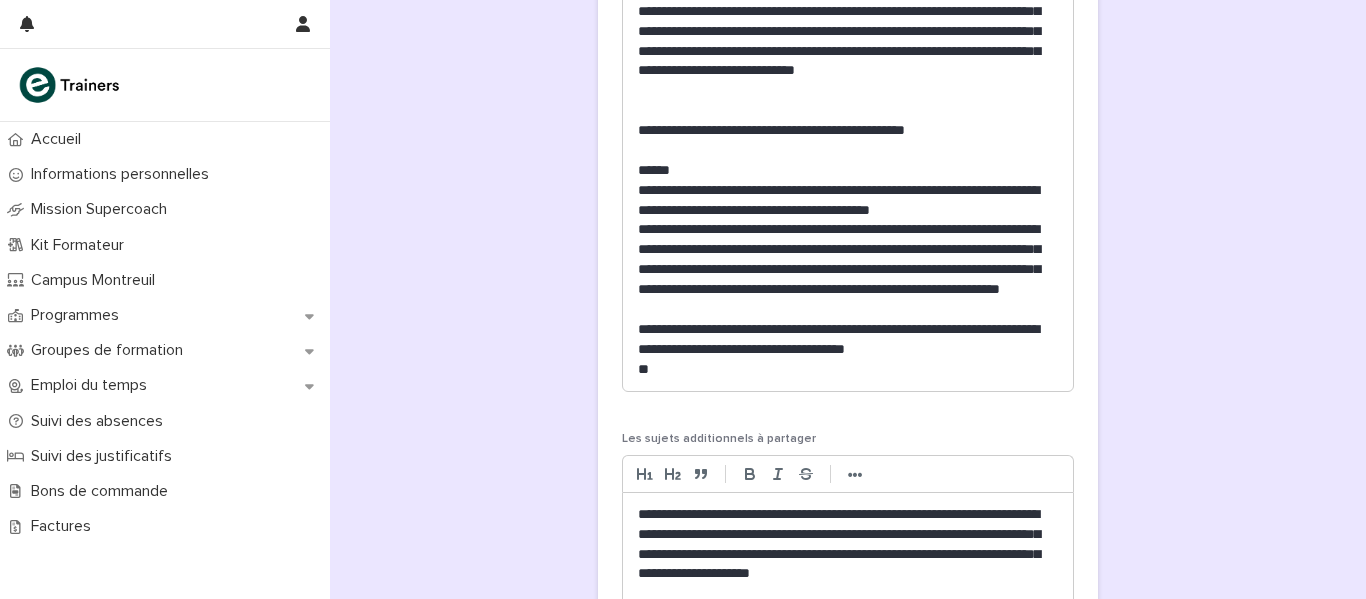 scroll, scrollTop: 1260, scrollLeft: 0, axis: vertical 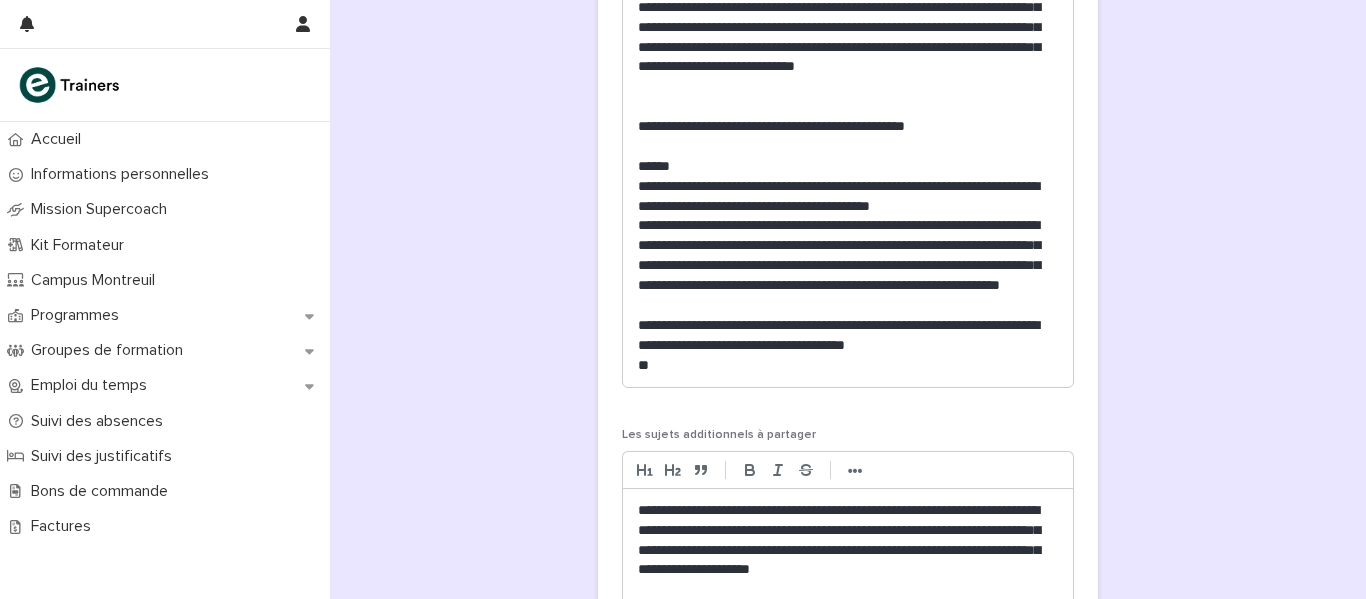 click on "**********" at bounding box center (848, 197) 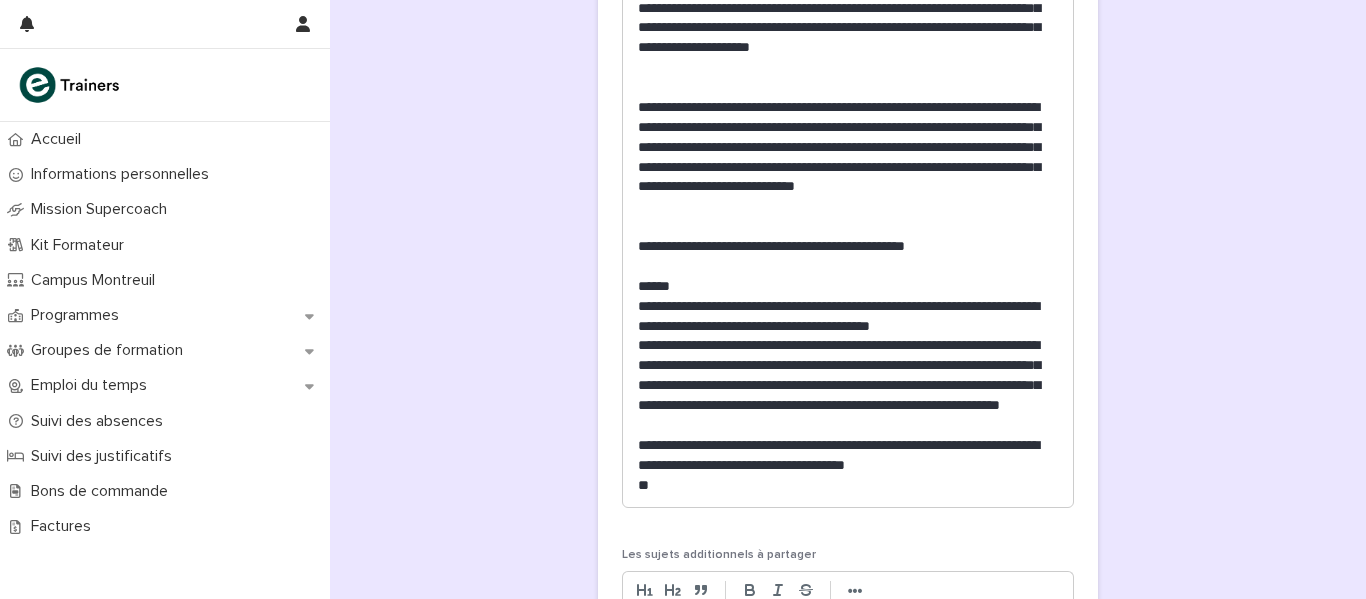 scroll, scrollTop: 1100, scrollLeft: 0, axis: vertical 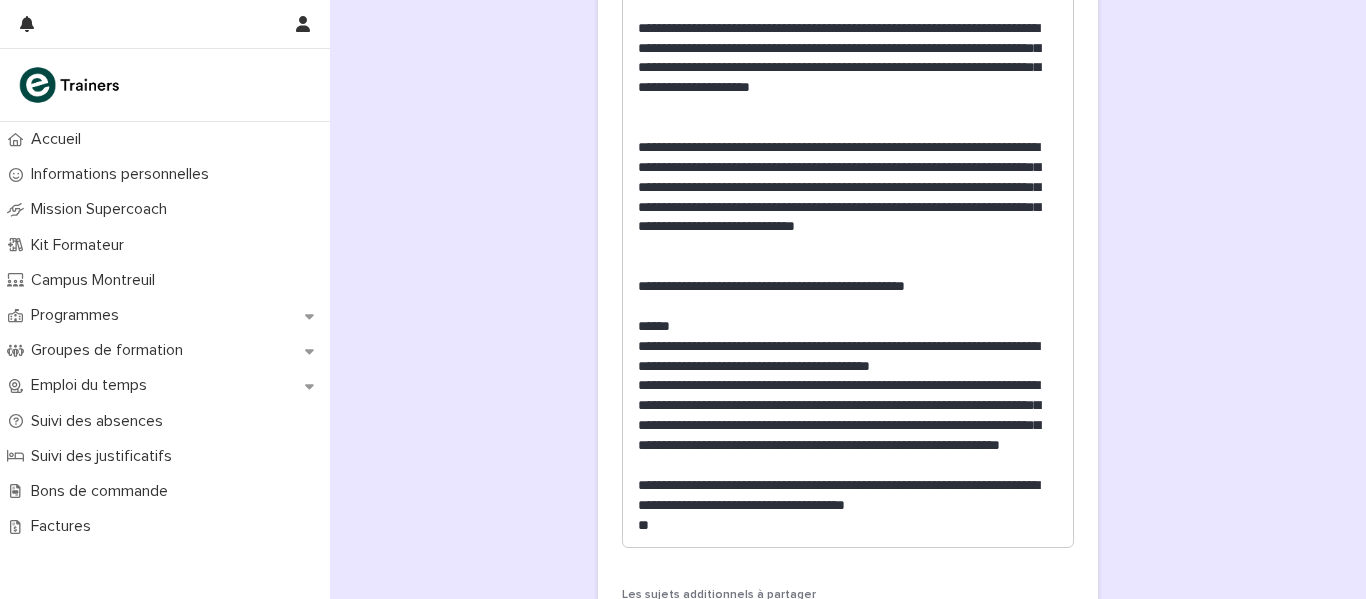 click on "**********" at bounding box center (848, 197) 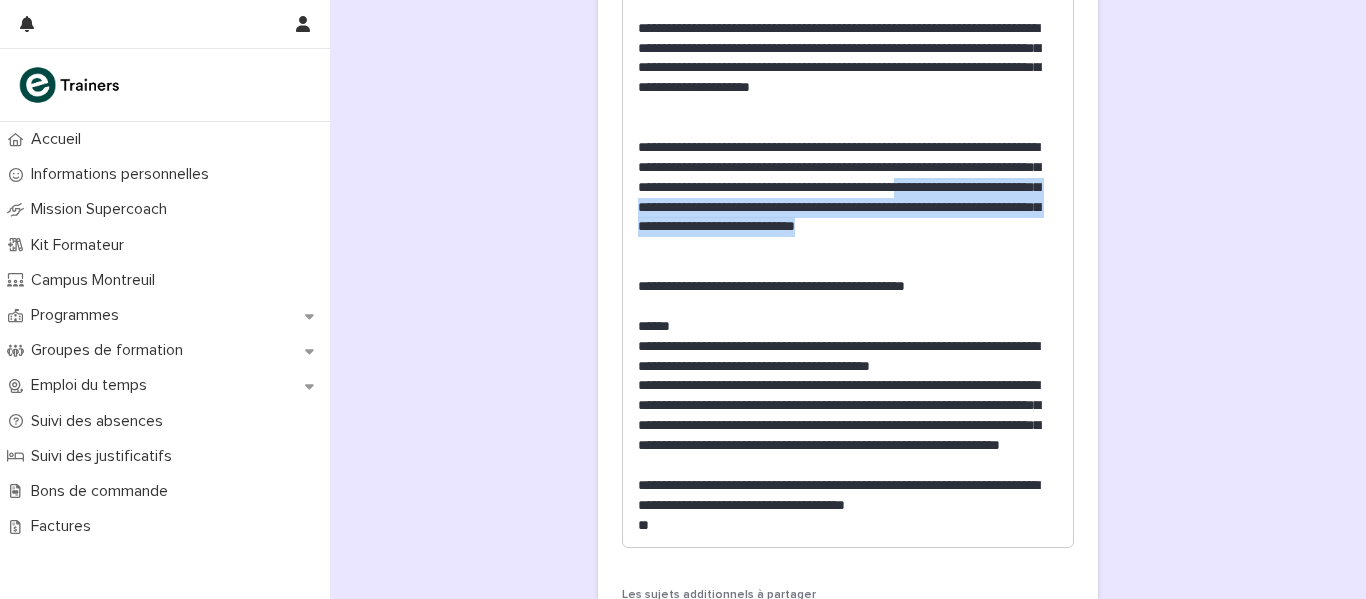 drag, startPoint x: 711, startPoint y: 242, endPoint x: 648, endPoint y: 202, distance: 74.62573 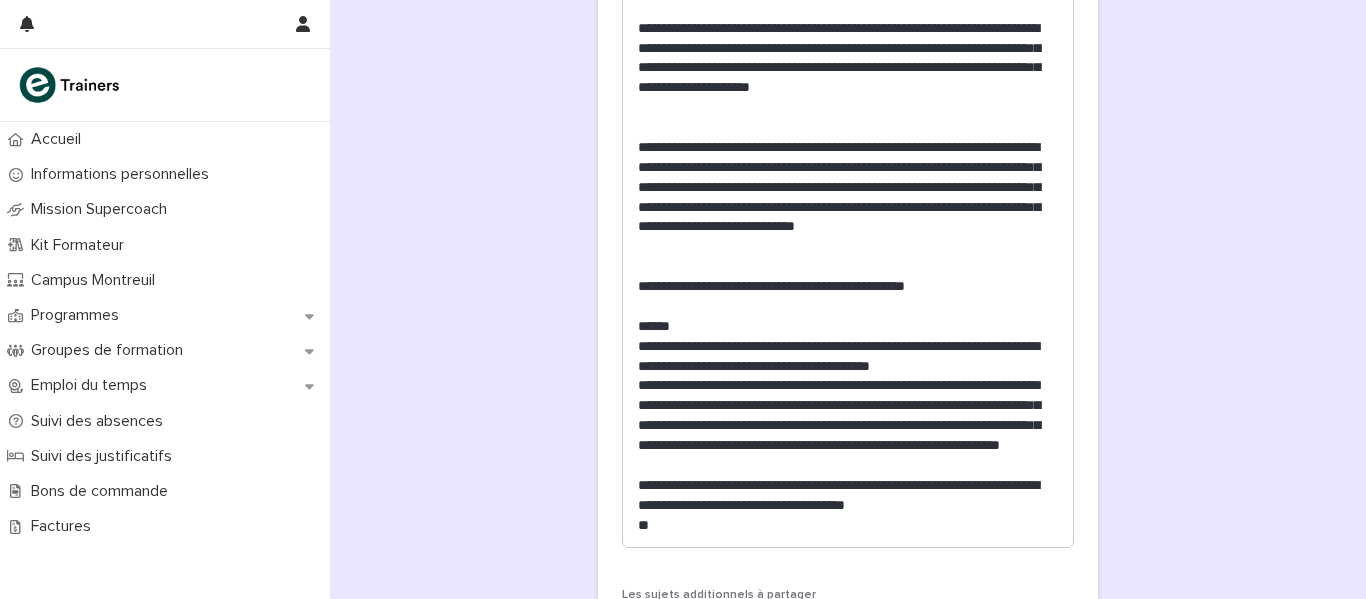 click on "**********" at bounding box center [848, 287] 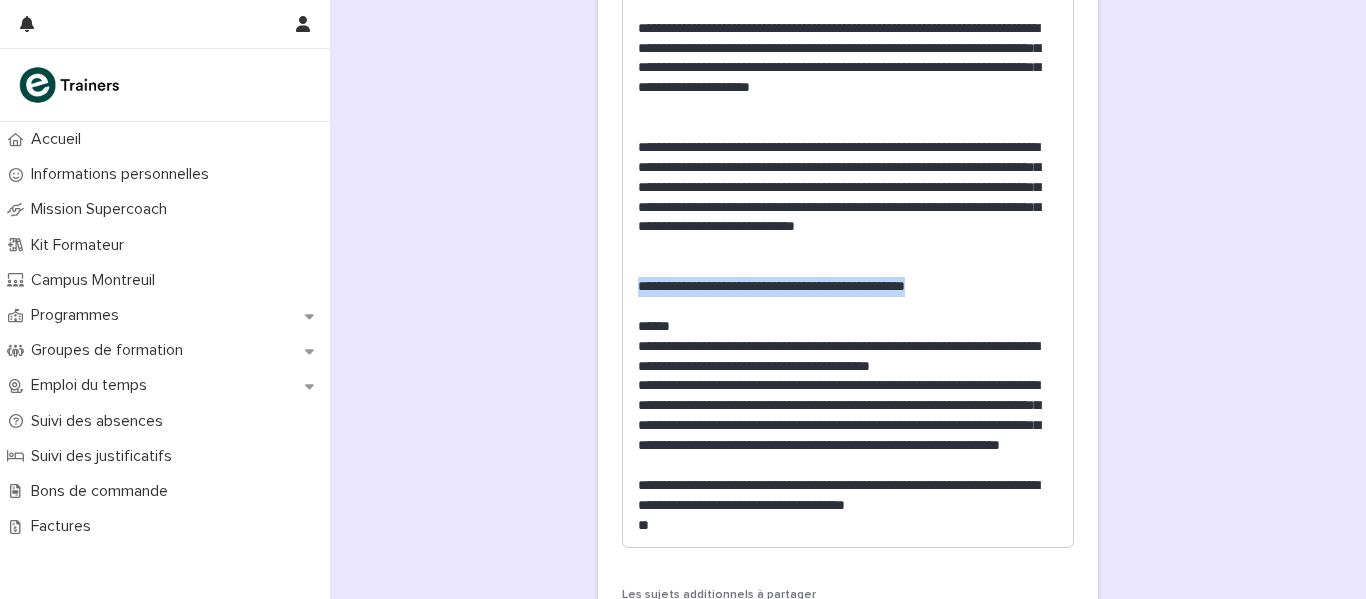 drag, startPoint x: 629, startPoint y: 288, endPoint x: 1015, endPoint y: 292, distance: 386.02072 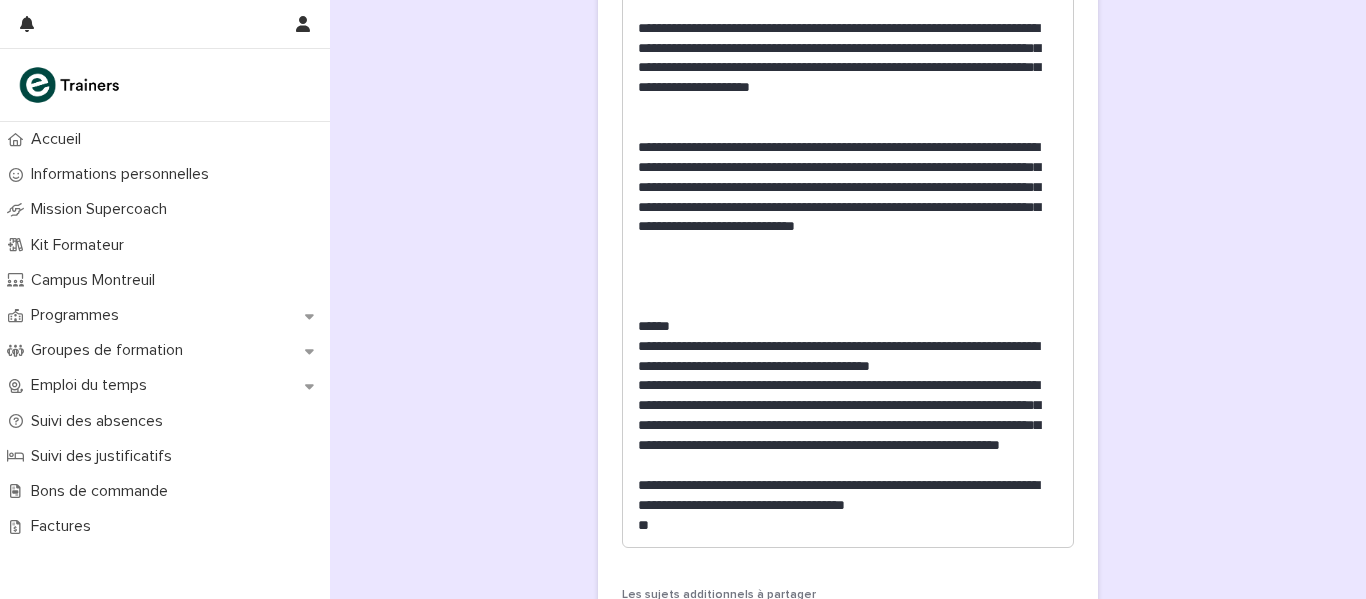 scroll, scrollTop: 1519, scrollLeft: 0, axis: vertical 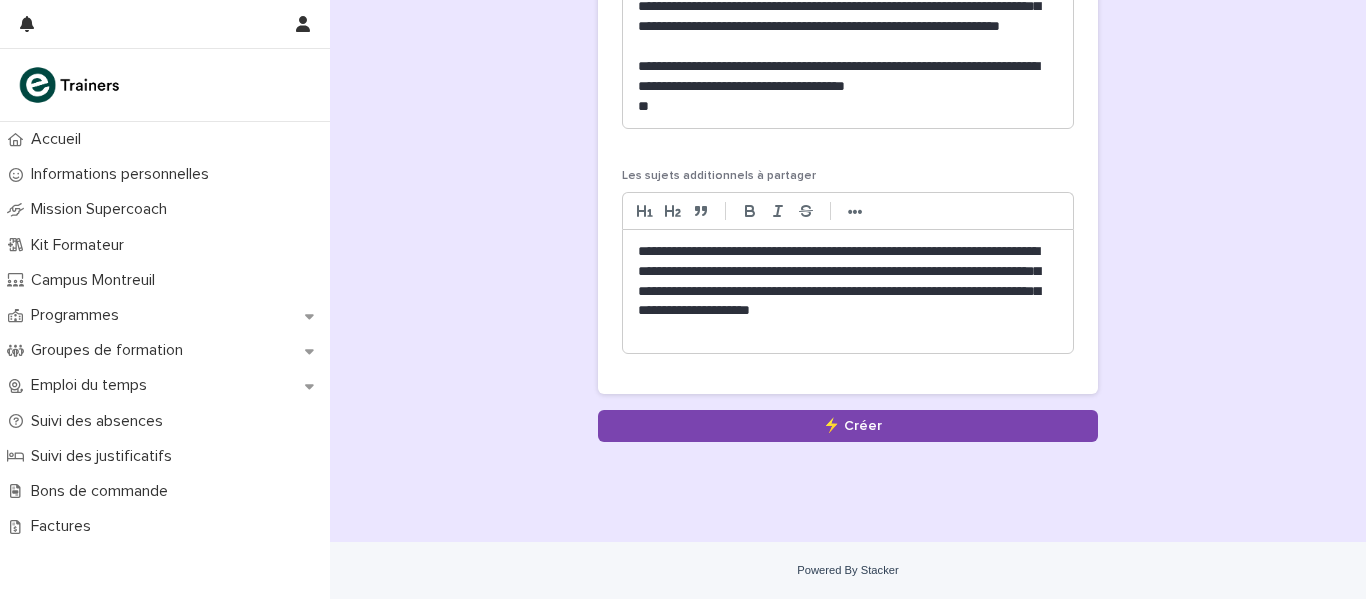 click on "**********" at bounding box center (848, 291) 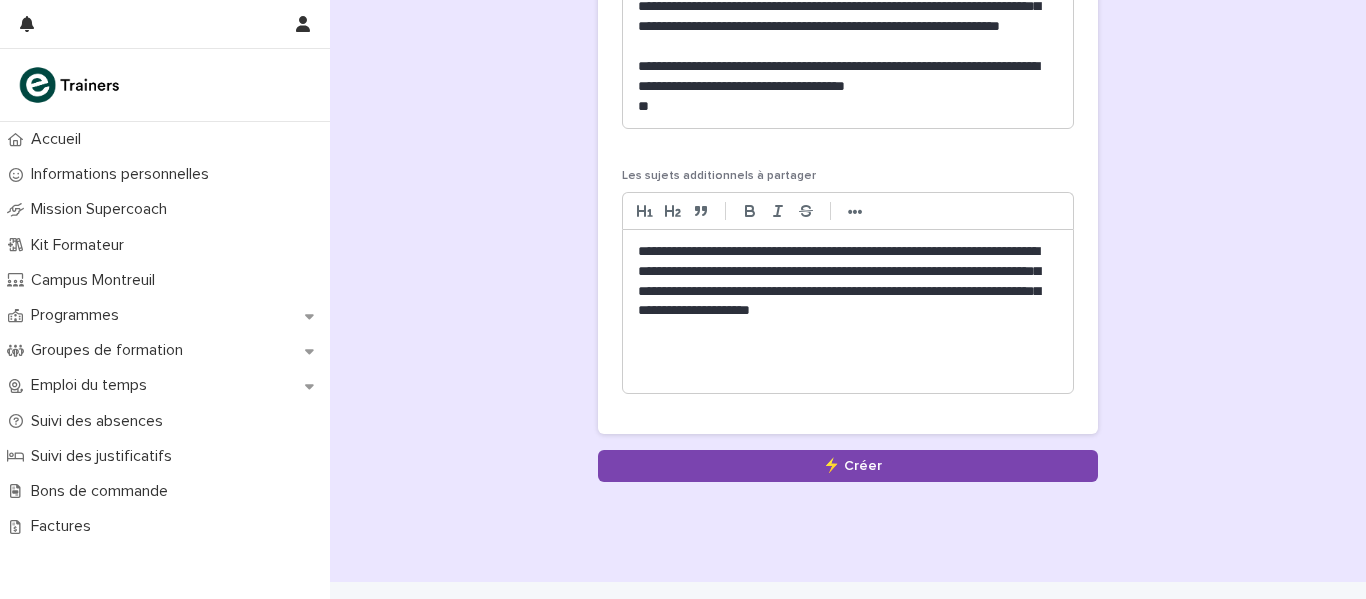 scroll, scrollTop: 0, scrollLeft: 0, axis: both 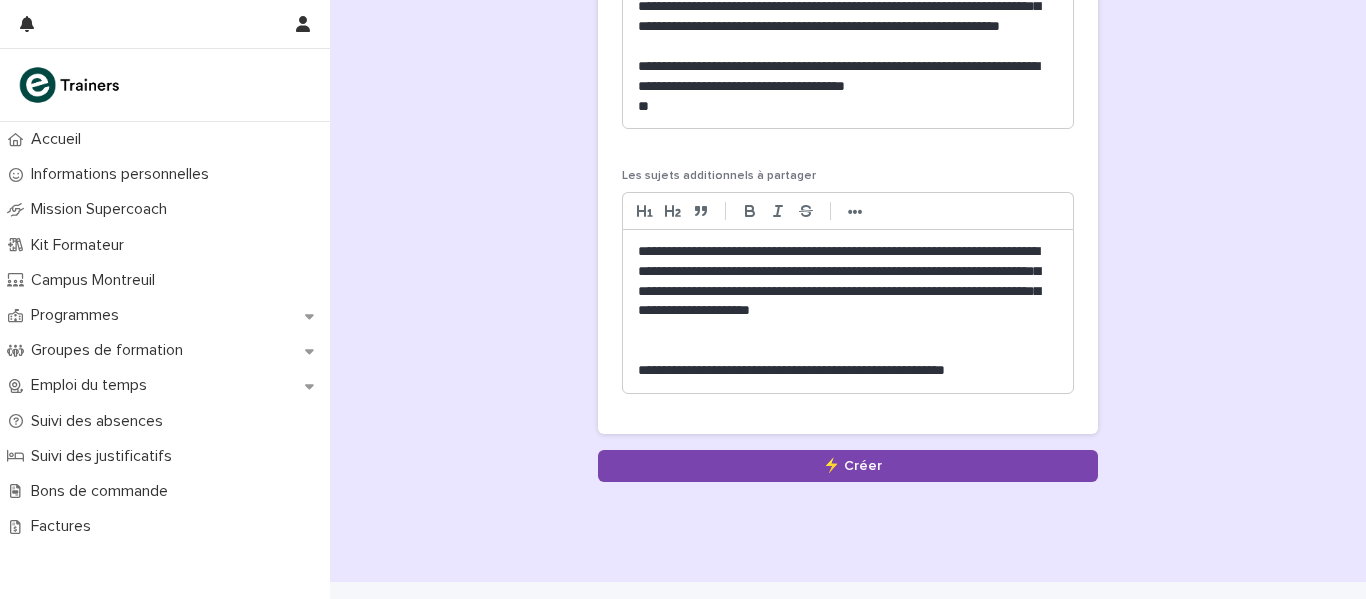 click on "**********" at bounding box center (848, 311) 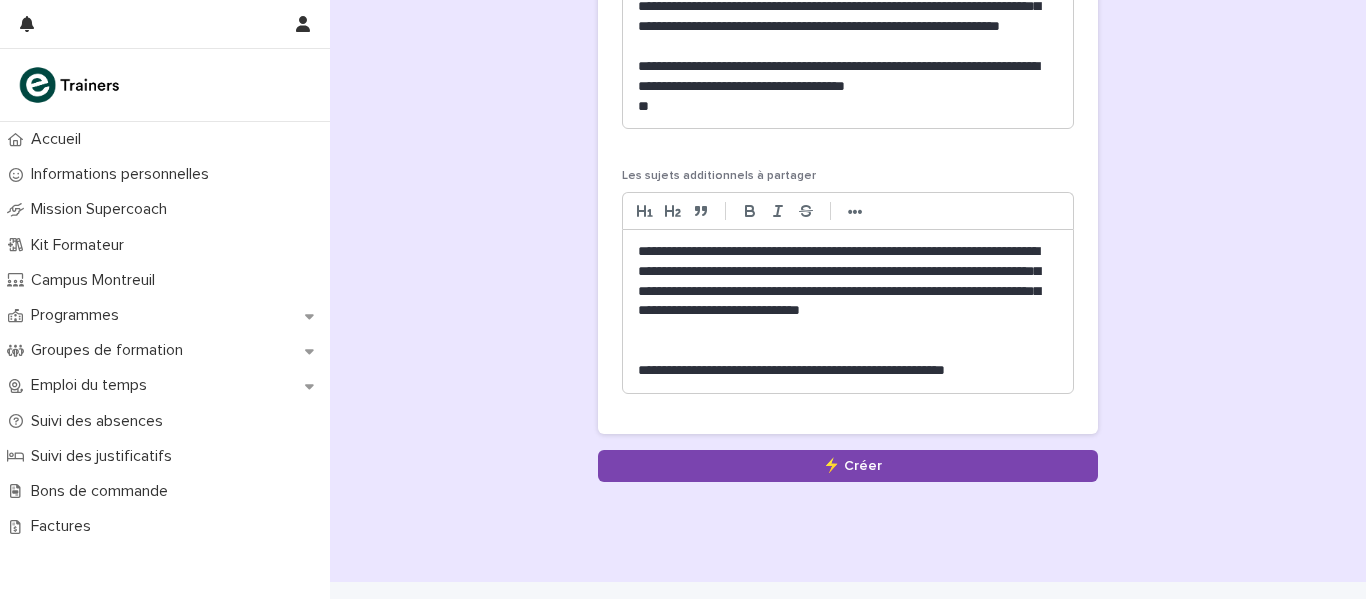 click on "**********" at bounding box center [848, 371] 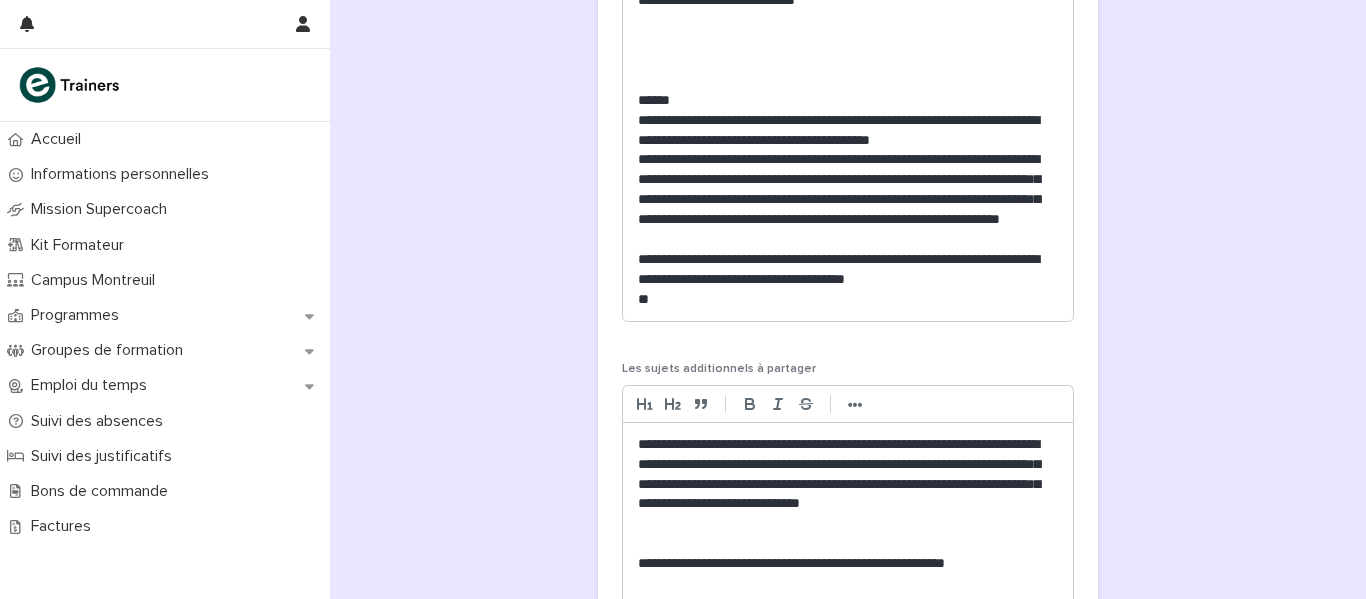 scroll, scrollTop: 1080, scrollLeft: 0, axis: vertical 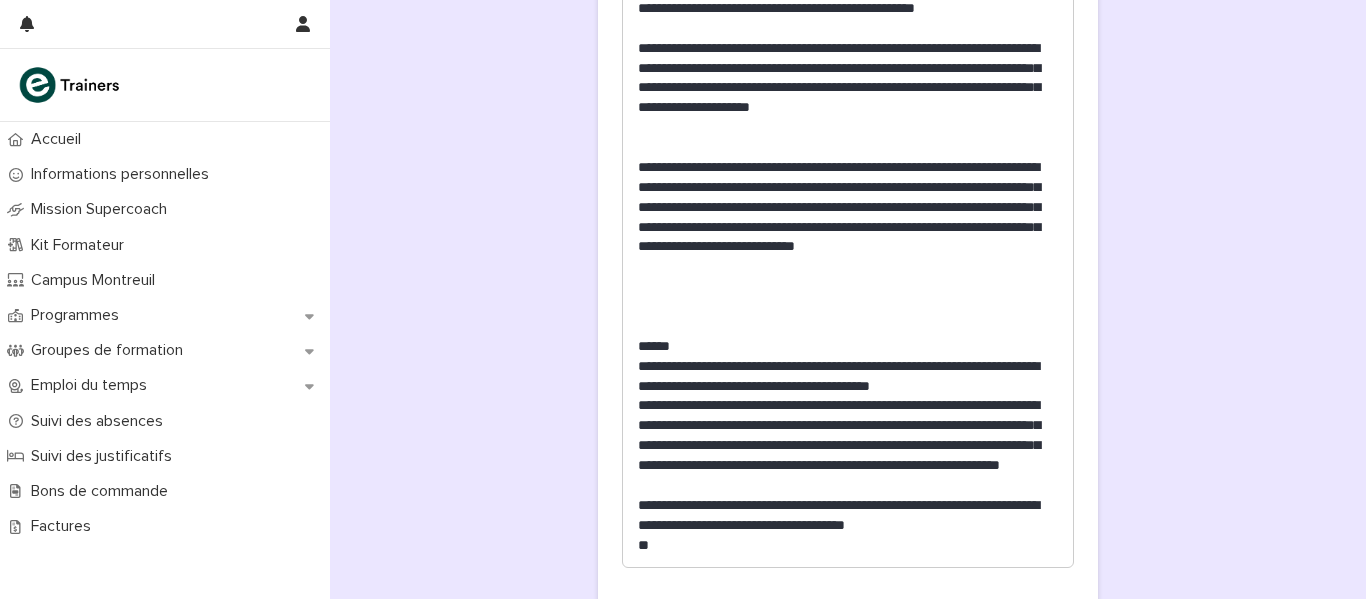 click on "**" at bounding box center (848, 546) 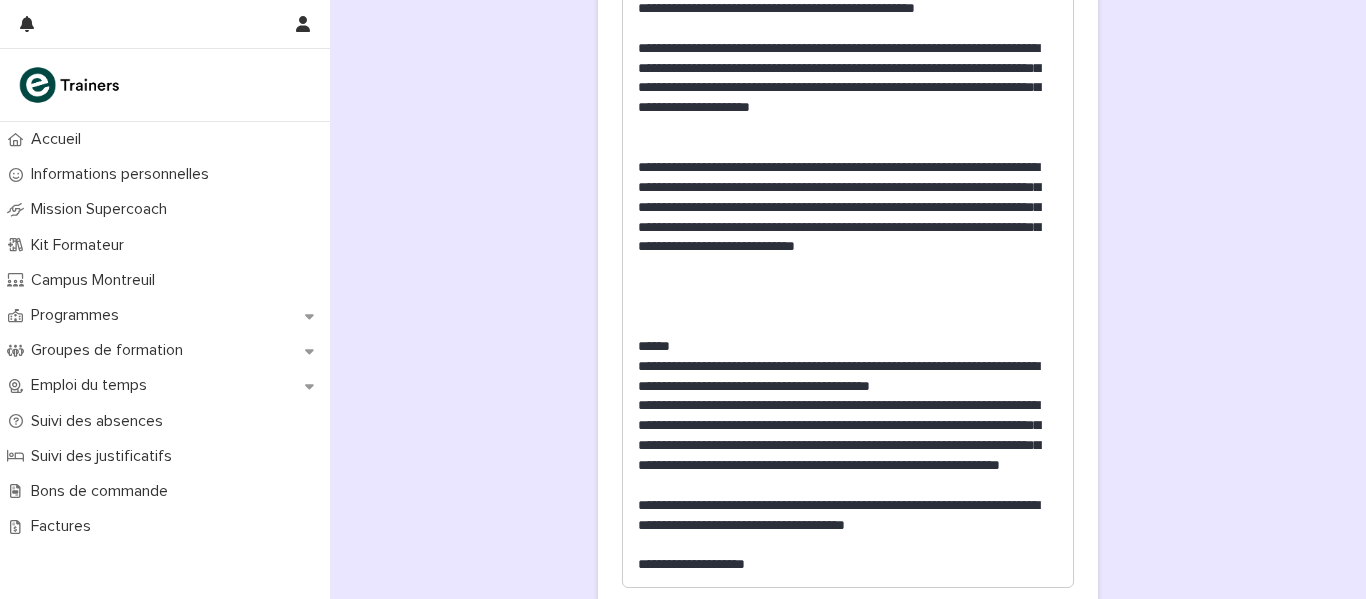 scroll, scrollTop: 1511, scrollLeft: 0, axis: vertical 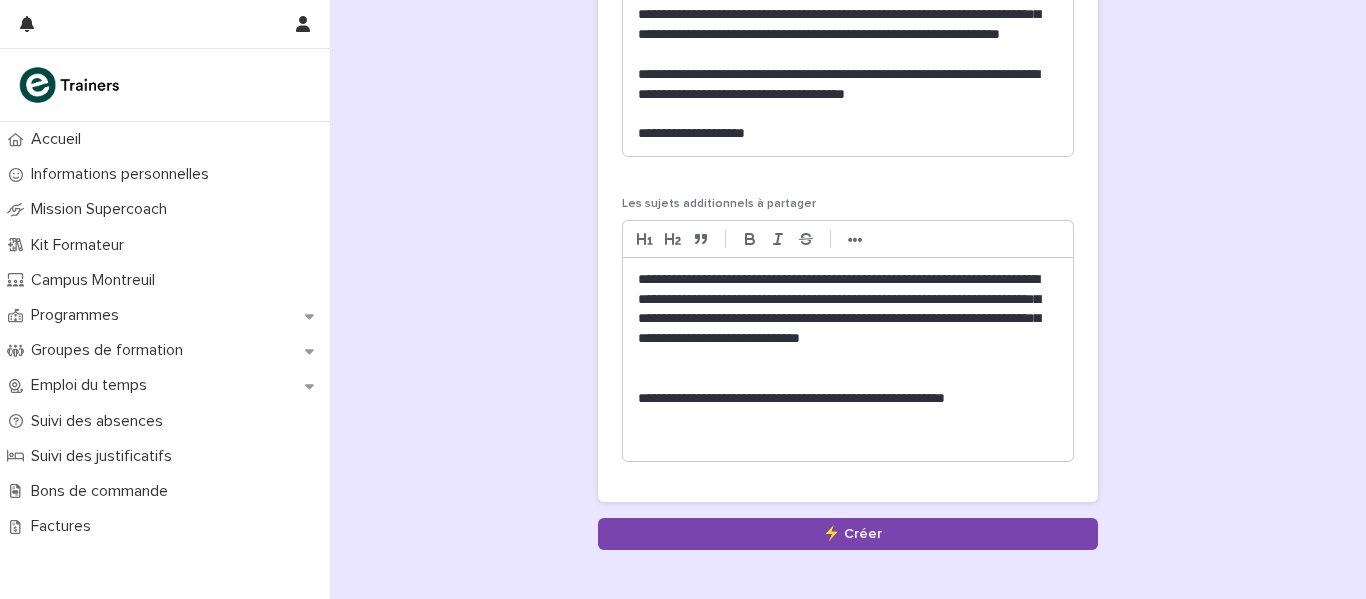 click at bounding box center [848, 419] 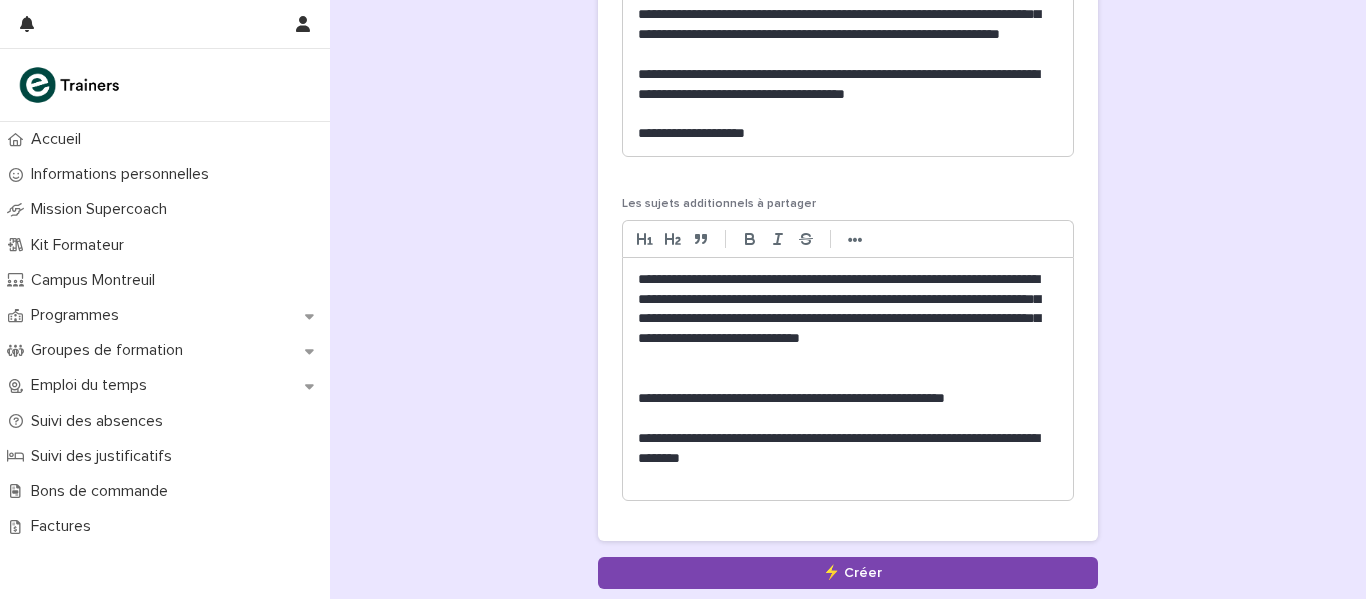 click on "**********" at bounding box center (848, 449) 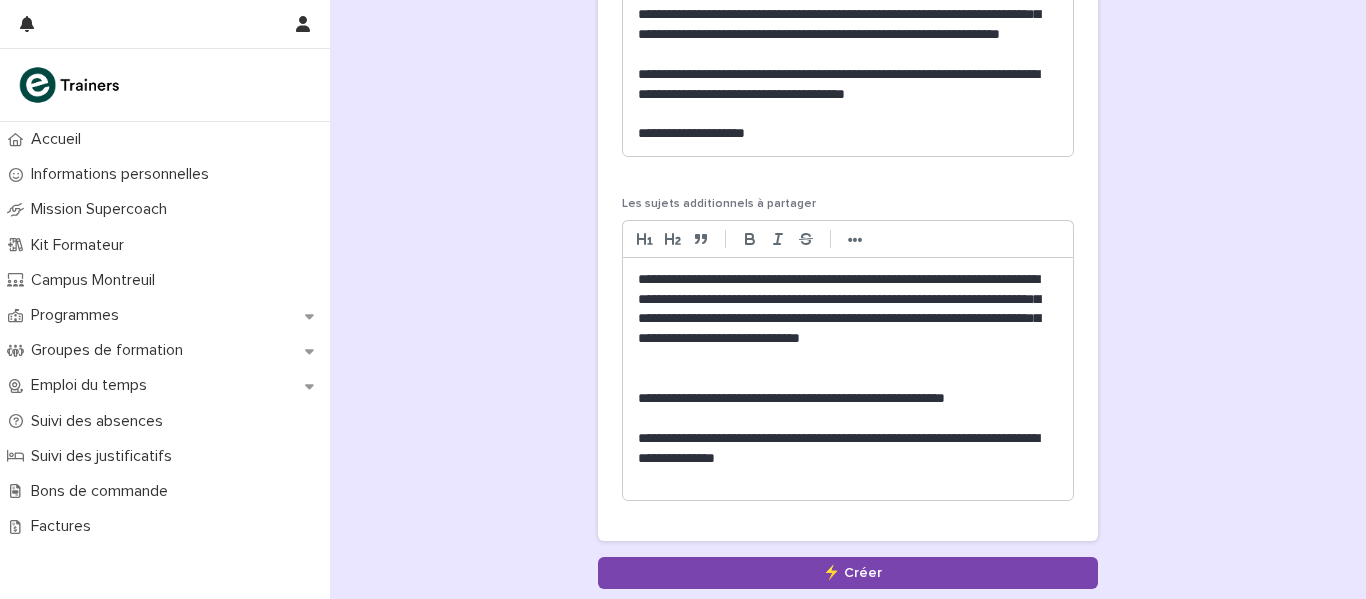 click on "**********" at bounding box center (848, 449) 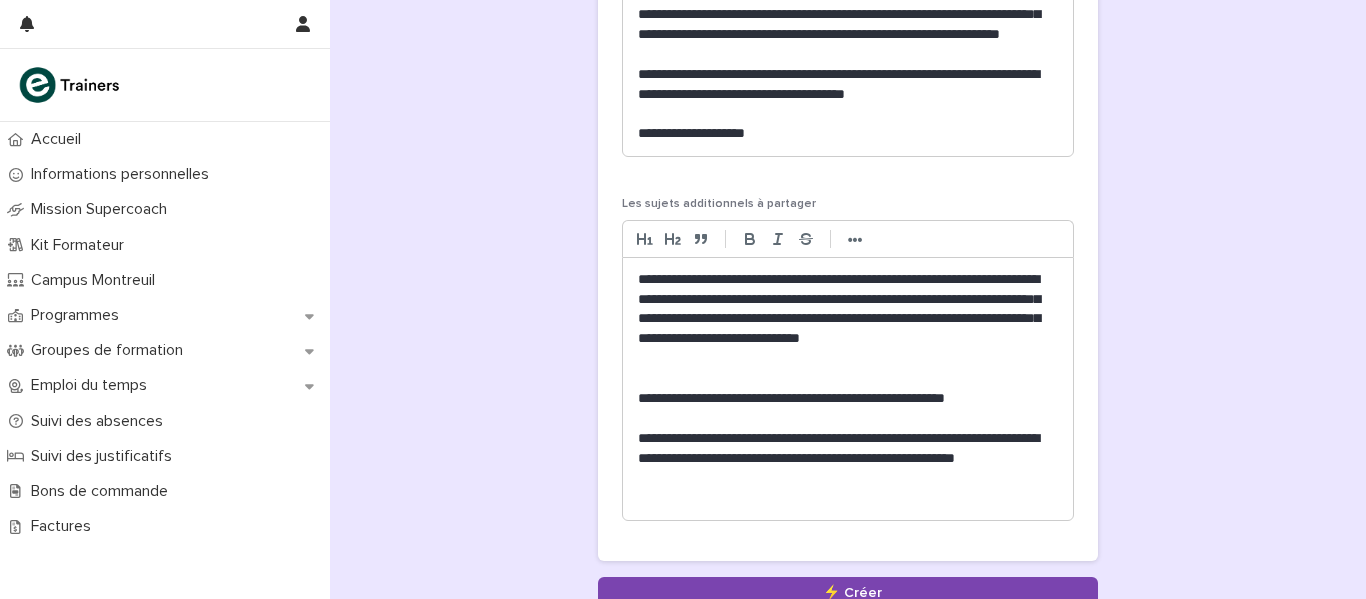 click on "**********" at bounding box center [848, 459] 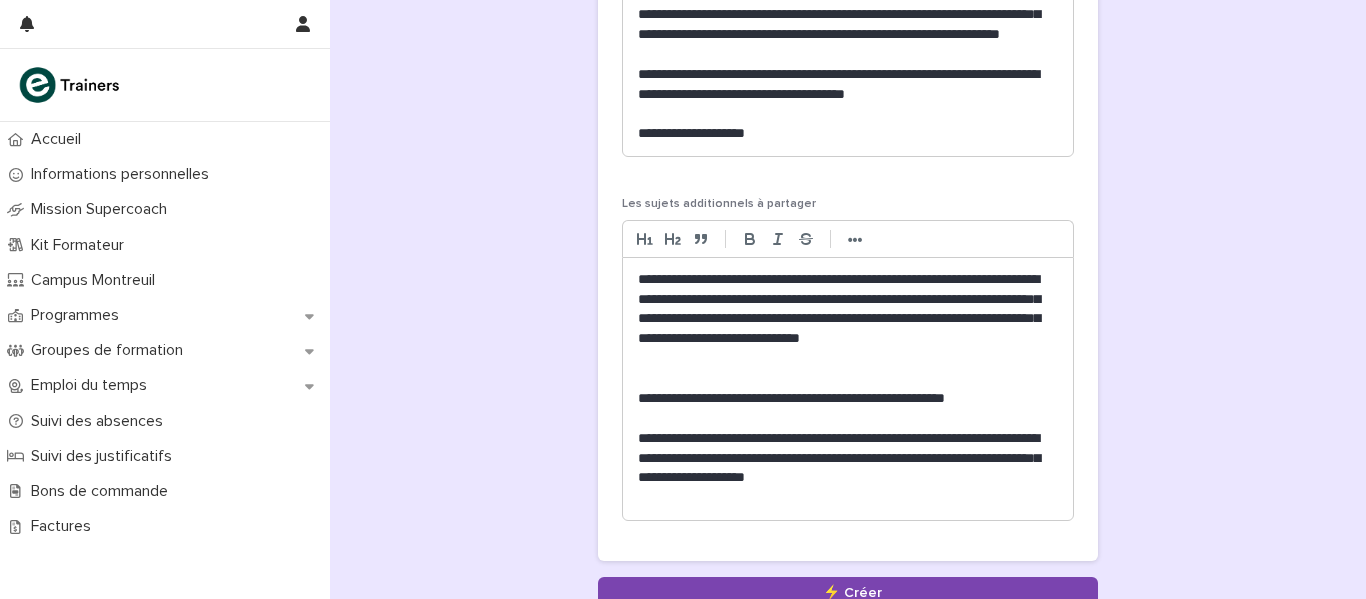 click on "**********" at bounding box center [848, 459] 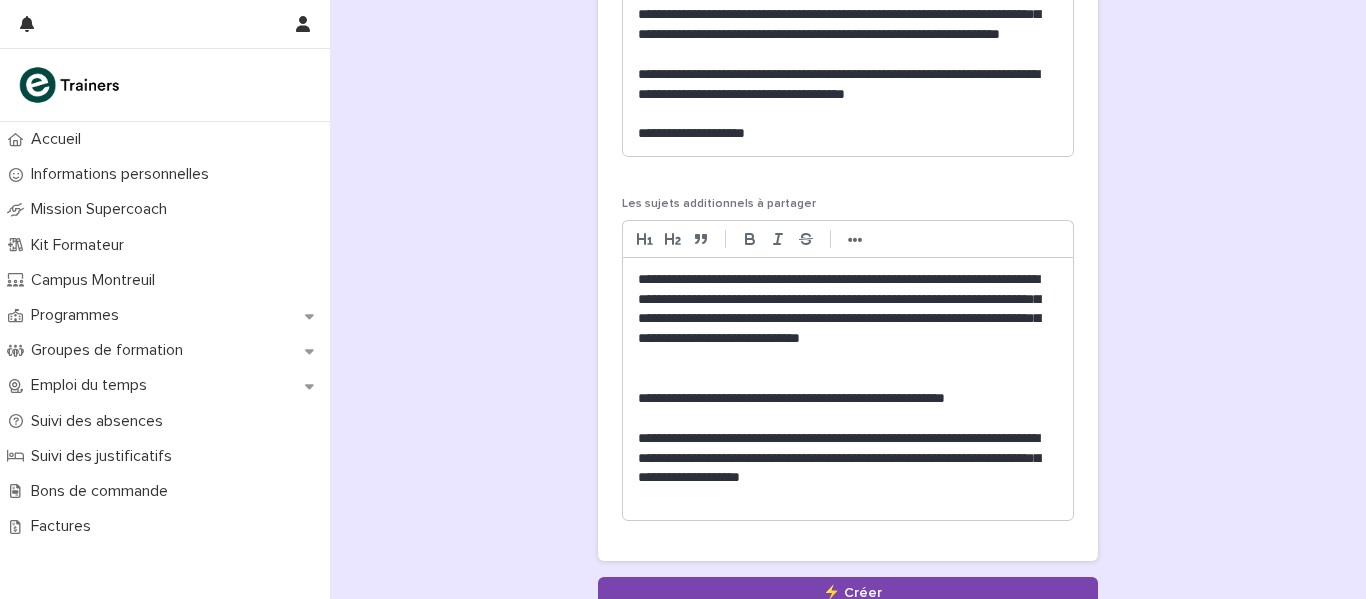 click on "**********" at bounding box center (848, 459) 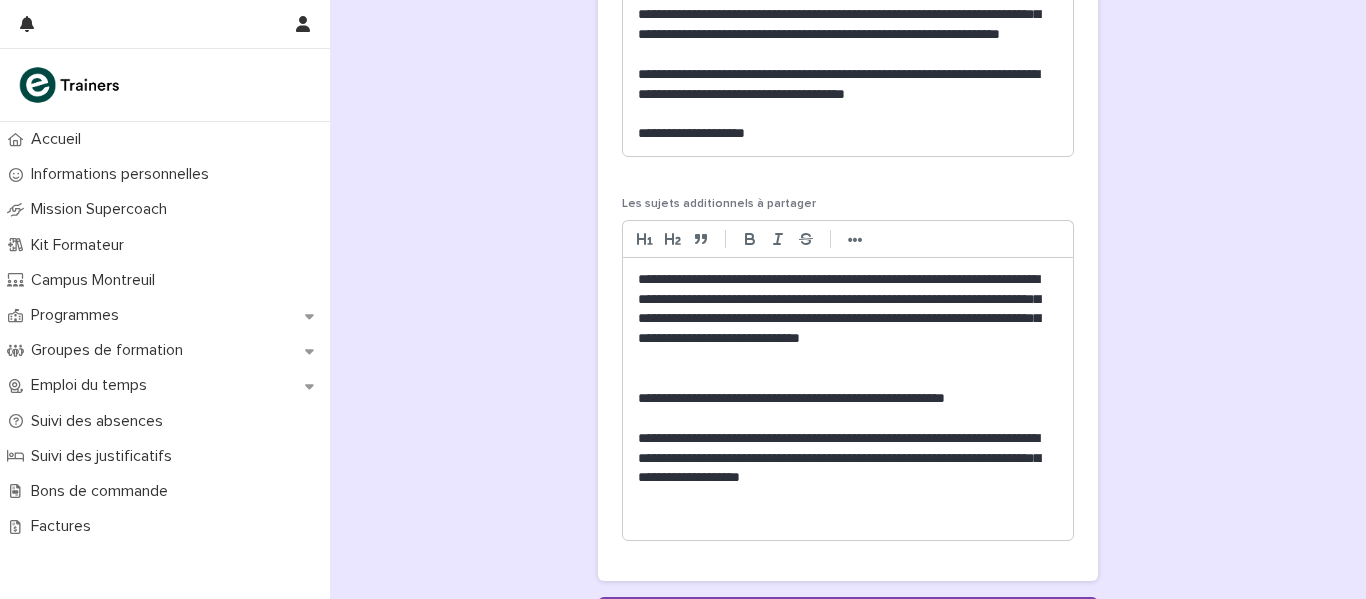 click on "**********" at bounding box center [848, 319] 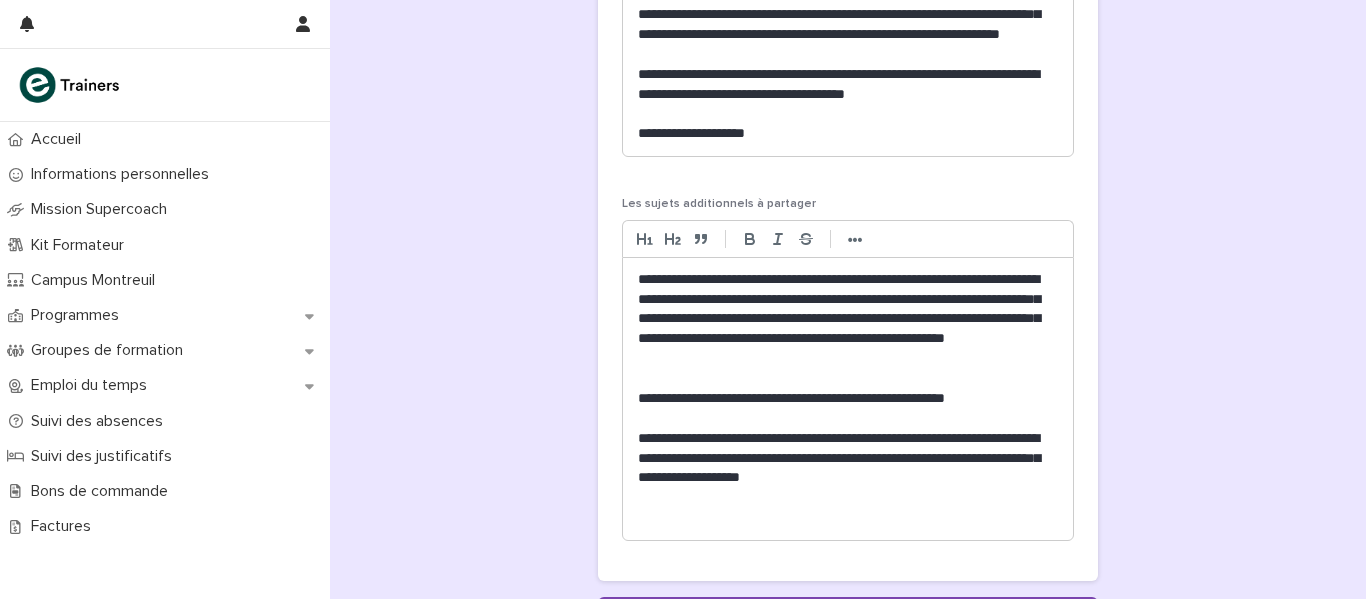 click on "**********" at bounding box center [848, 399] 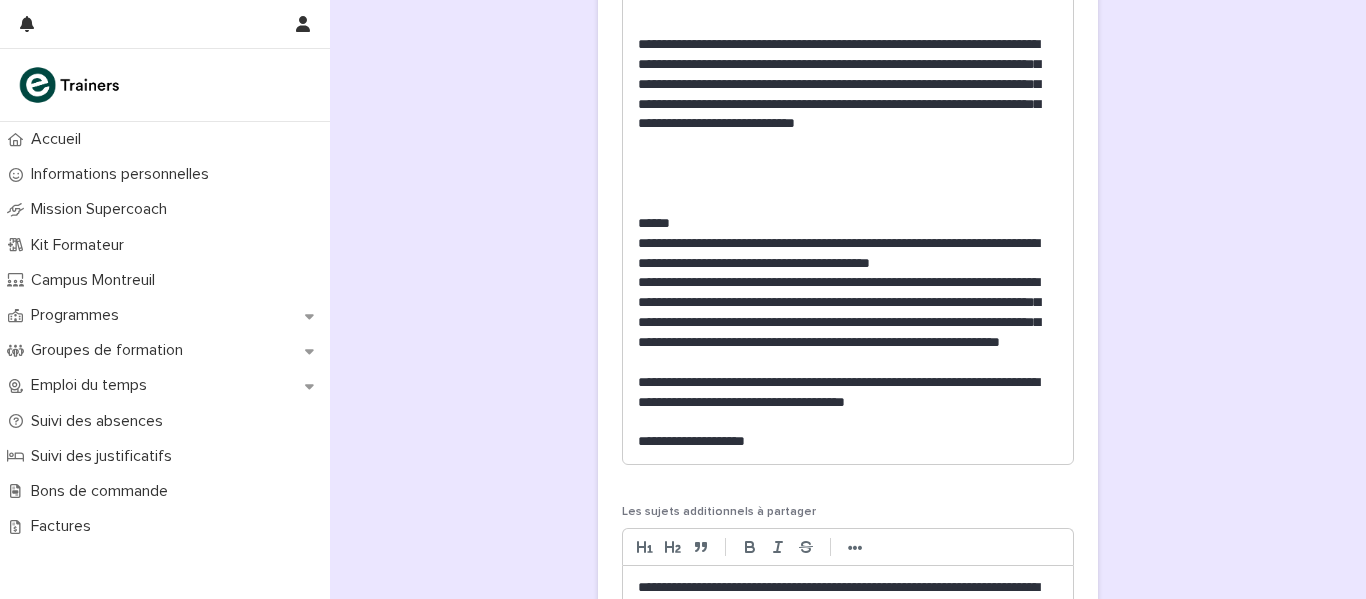scroll, scrollTop: 1297, scrollLeft: 0, axis: vertical 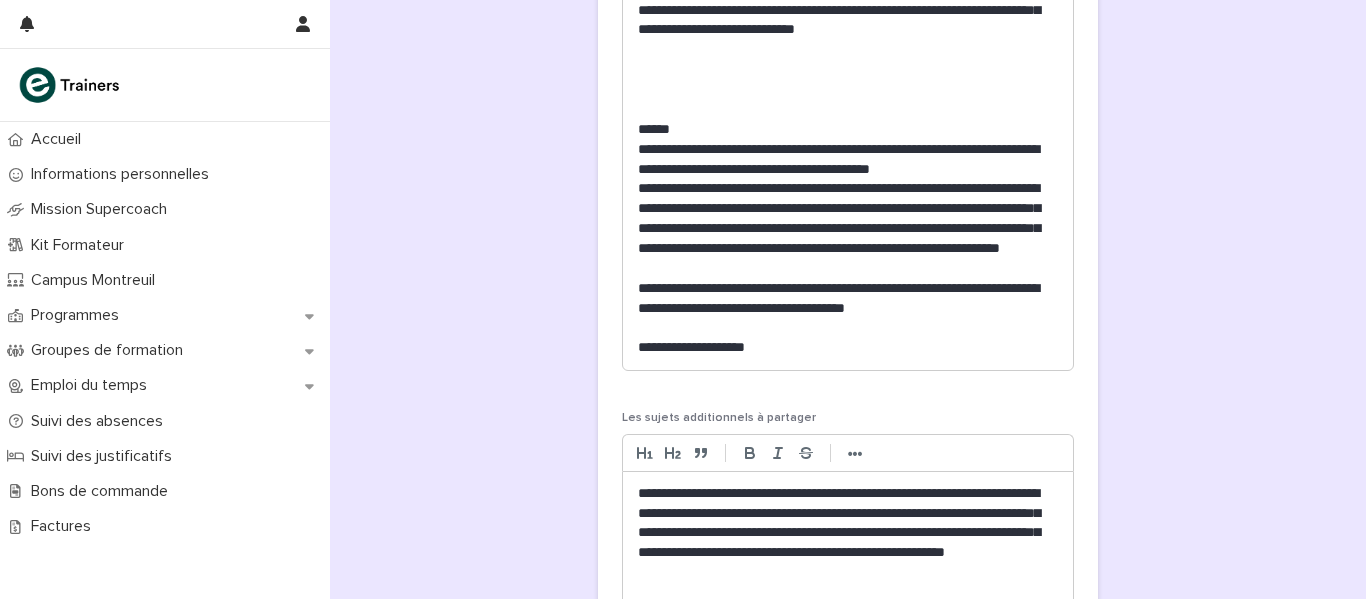 click on "**********" at bounding box center (848, 348) 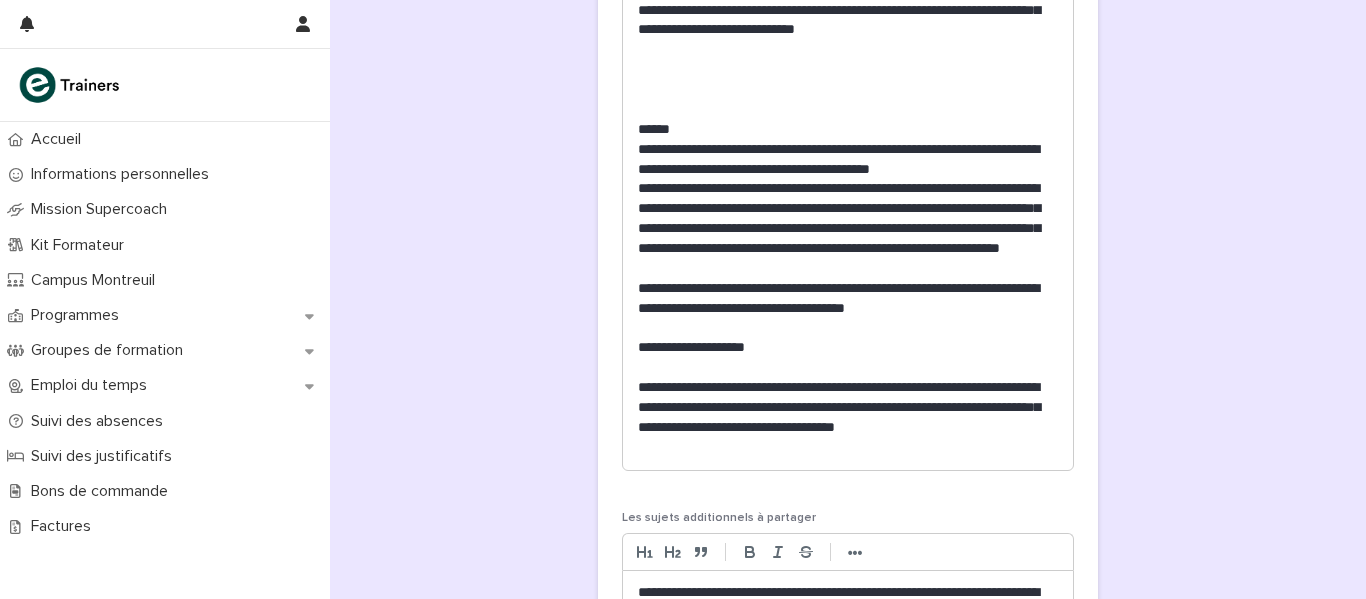 click on "**********" at bounding box center [848, 418] 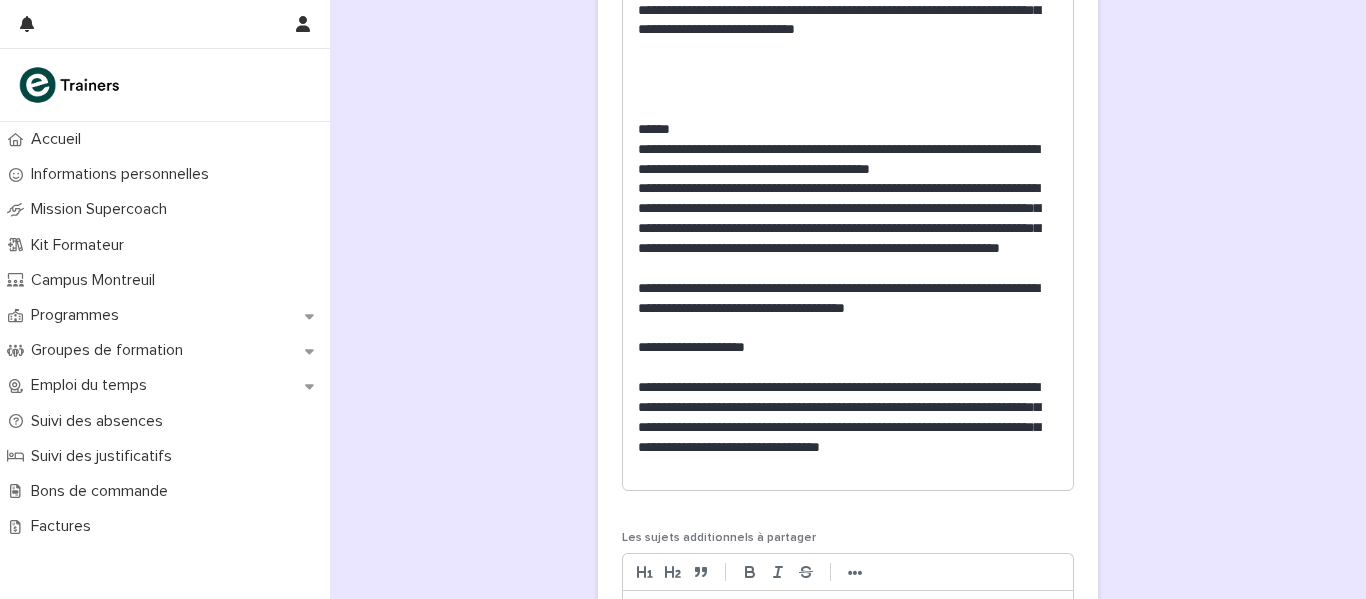 click on "**********" at bounding box center [848, 427] 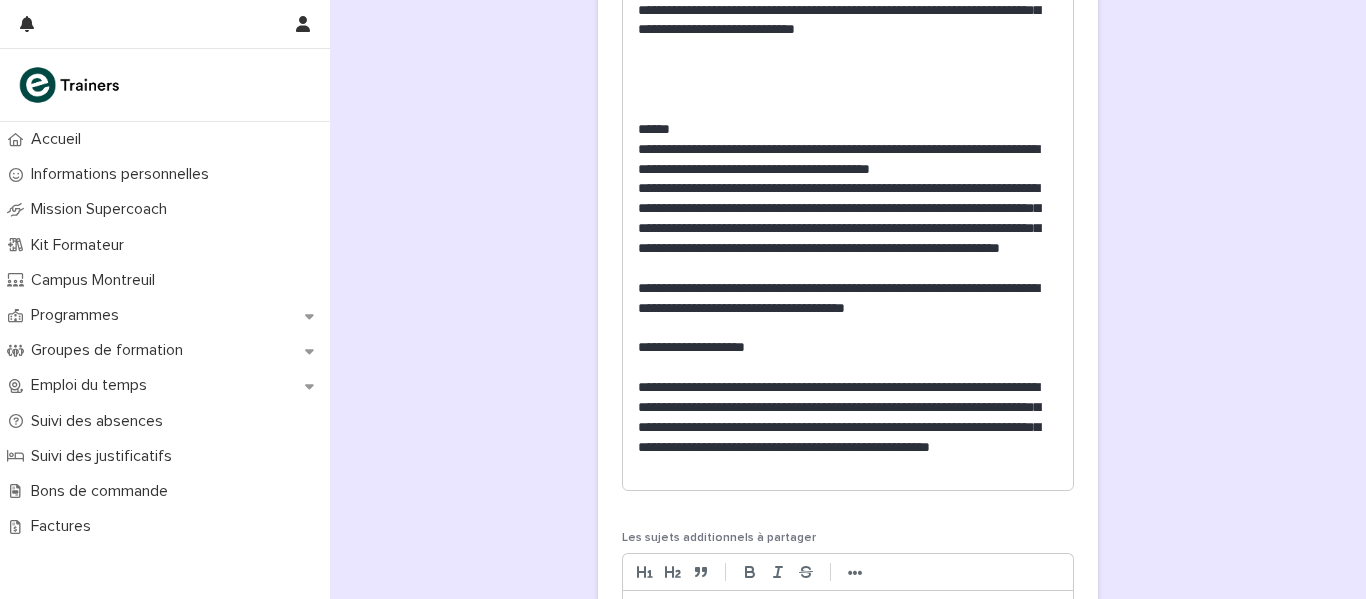 click on "**********" at bounding box center (848, 427) 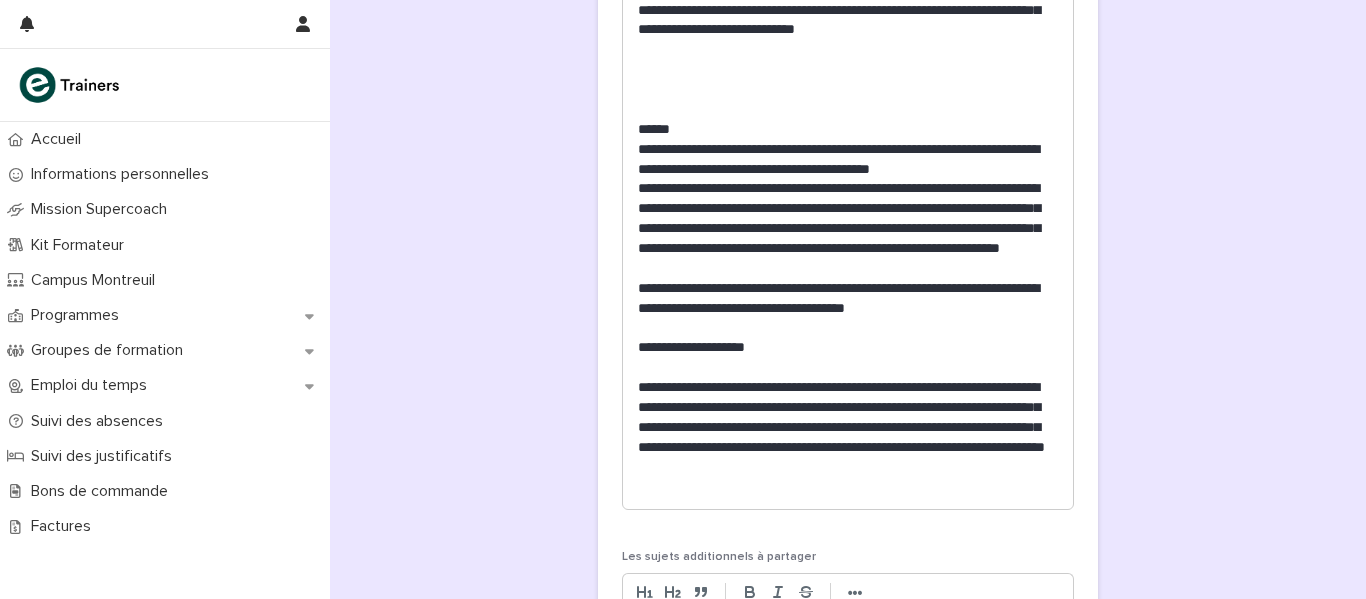 click on "**********" at bounding box center [848, 437] 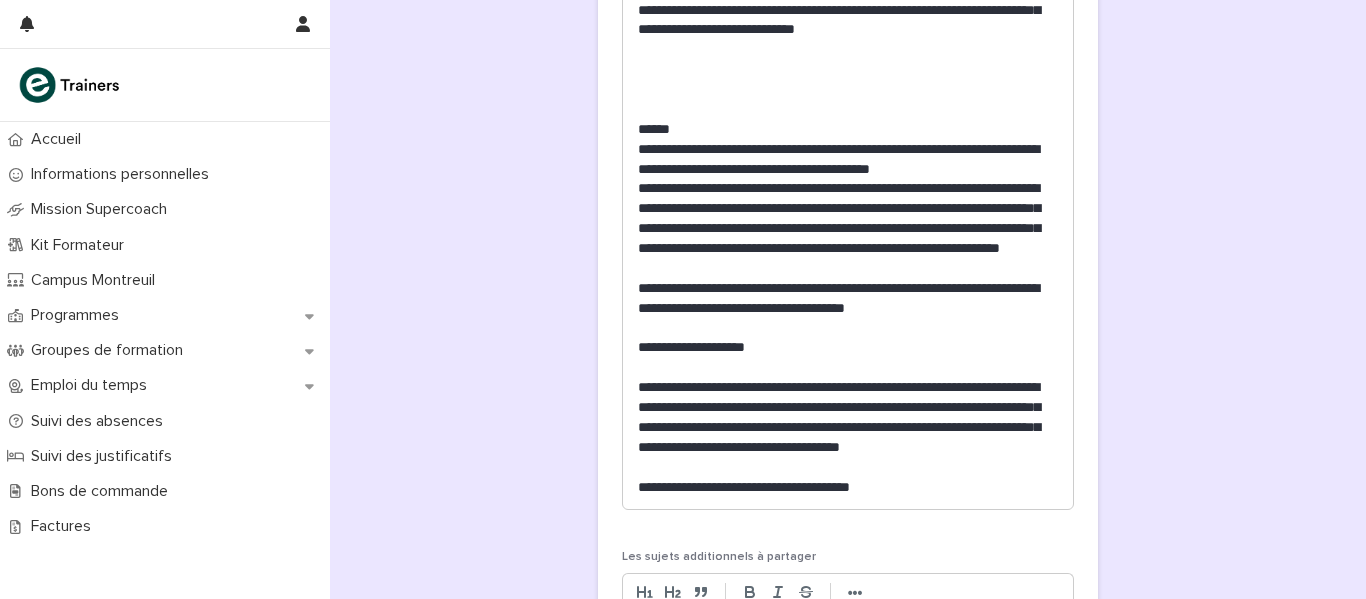 click on "**********" at bounding box center [848, 299] 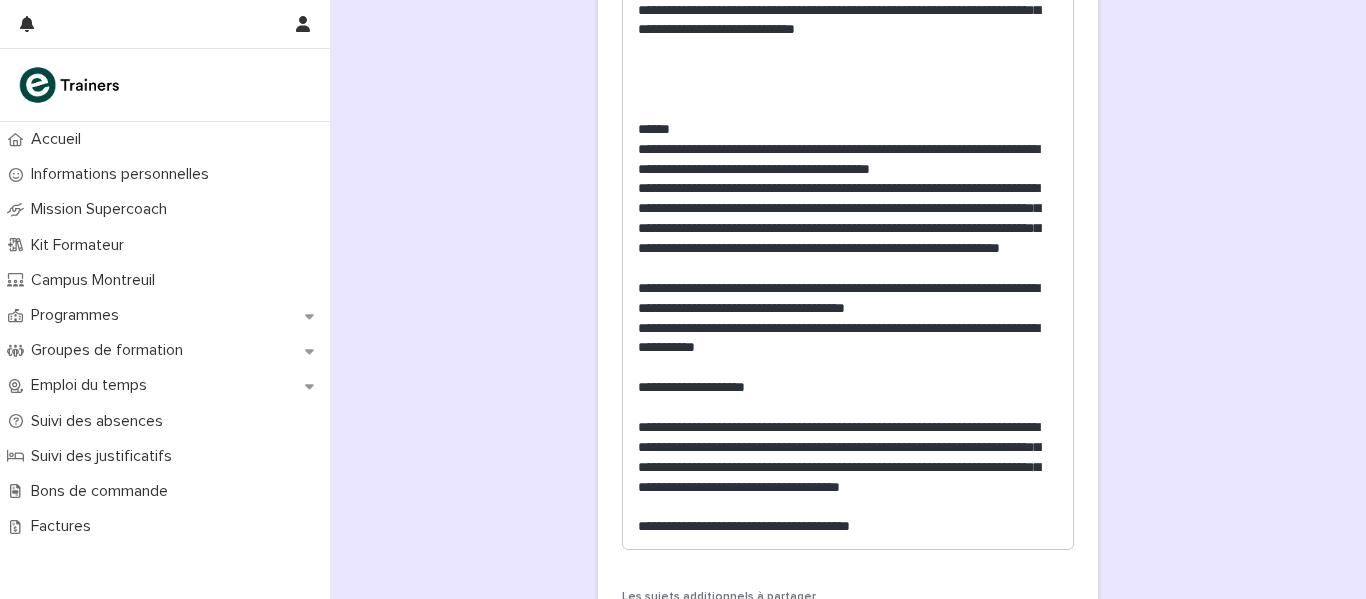click on "**********" at bounding box center (848, 339) 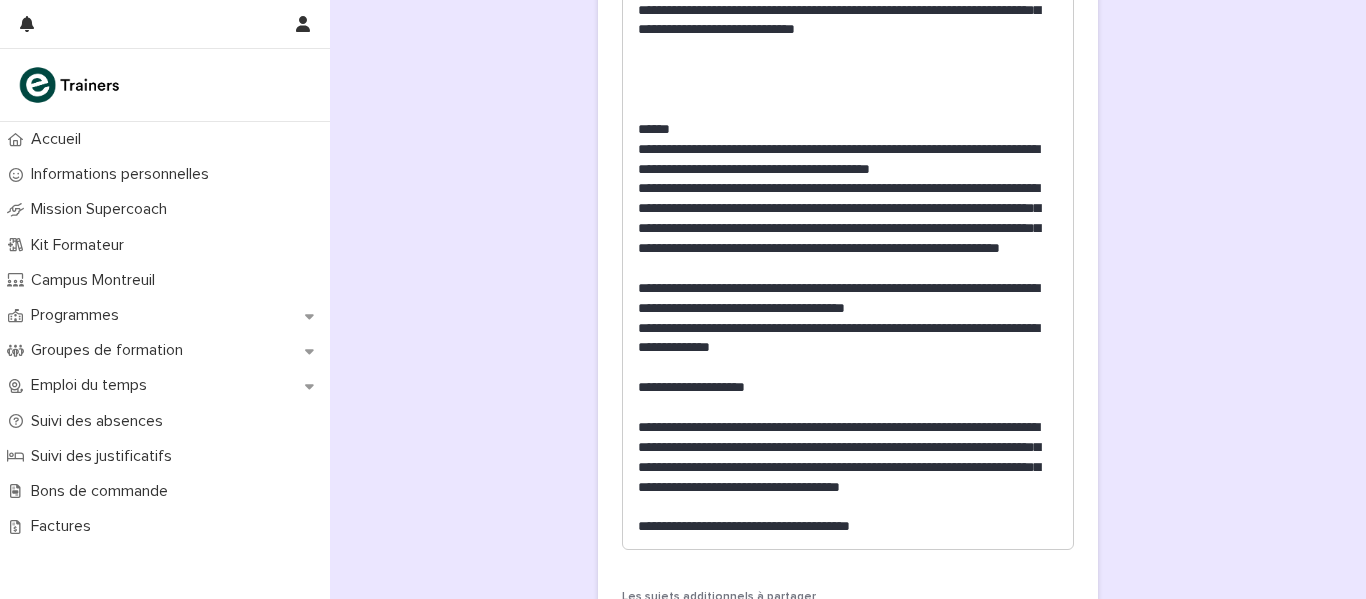 click on "**********" at bounding box center [848, 339] 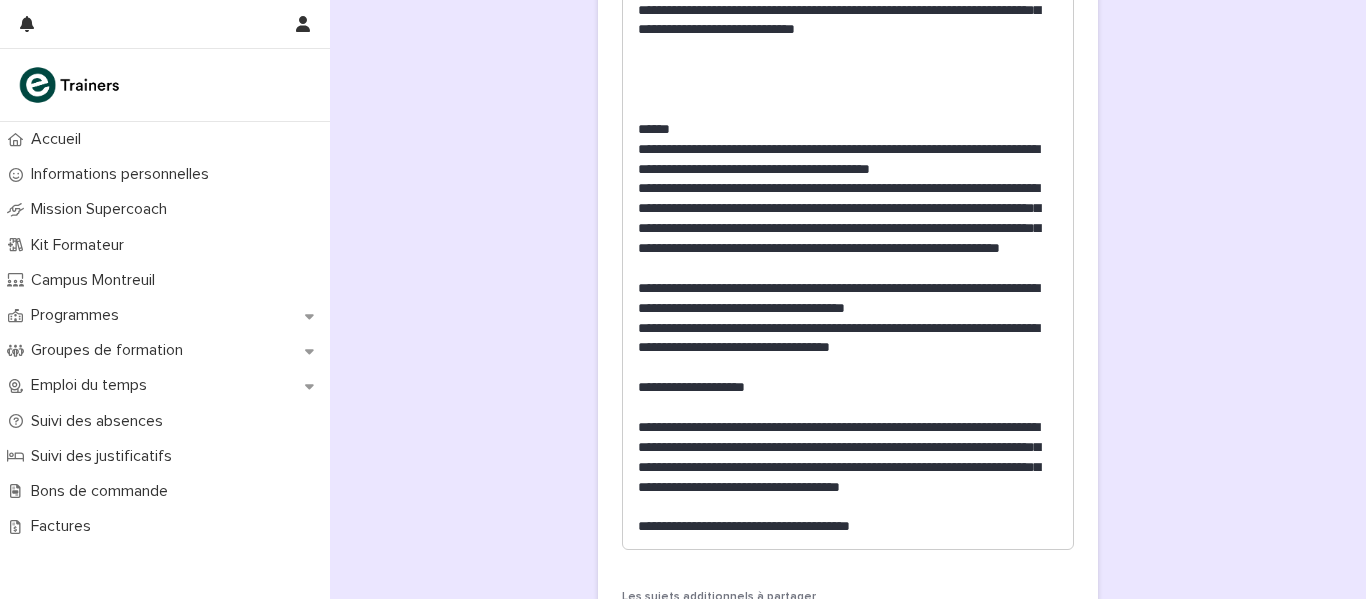 click on "**********" at bounding box center (848, 339) 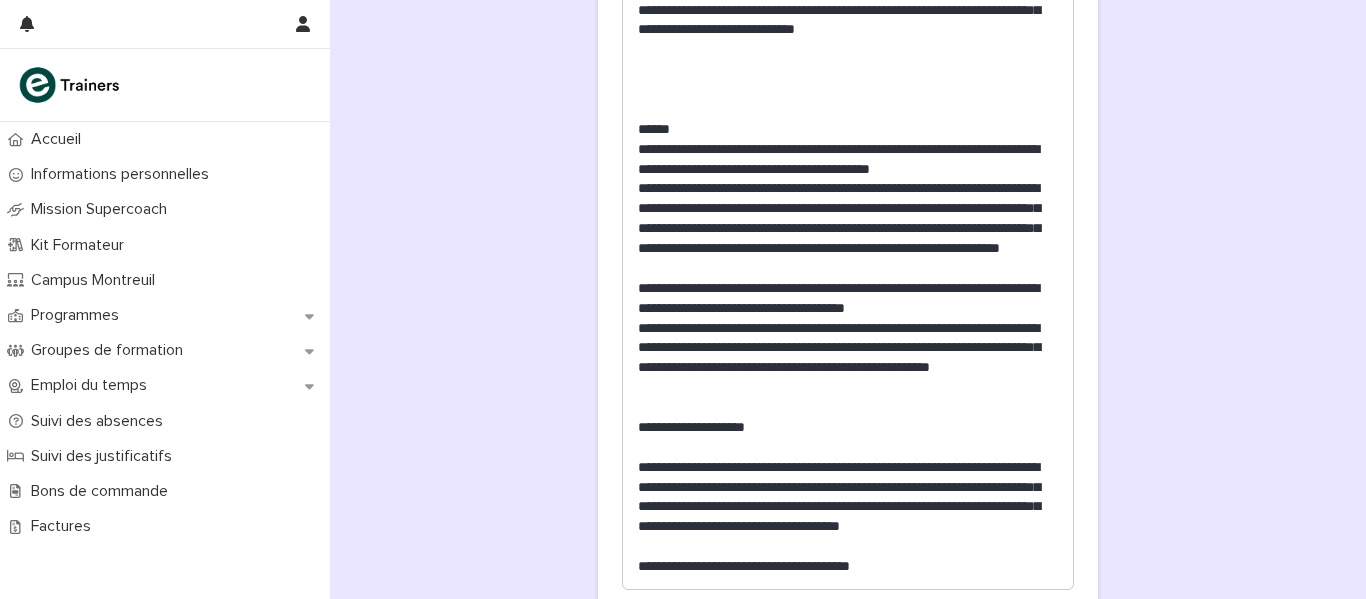 drag, startPoint x: 718, startPoint y: 297, endPoint x: 671, endPoint y: 226, distance: 85.146935 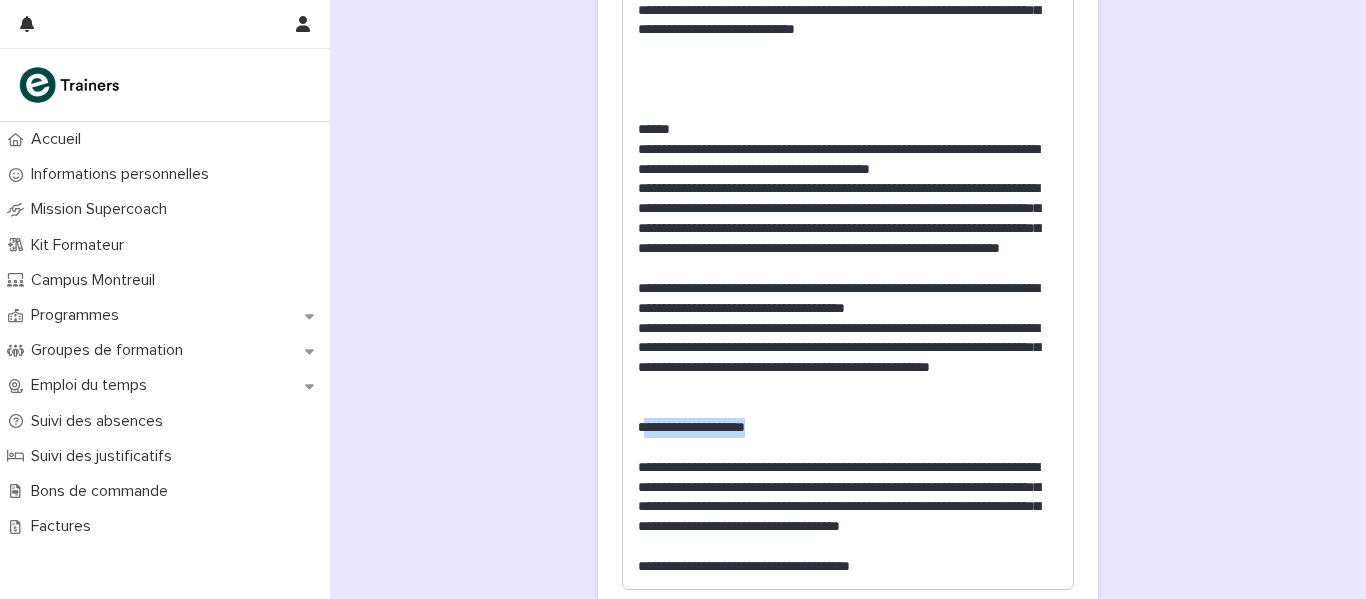 drag, startPoint x: 755, startPoint y: 427, endPoint x: 639, endPoint y: 424, distance: 116.03879 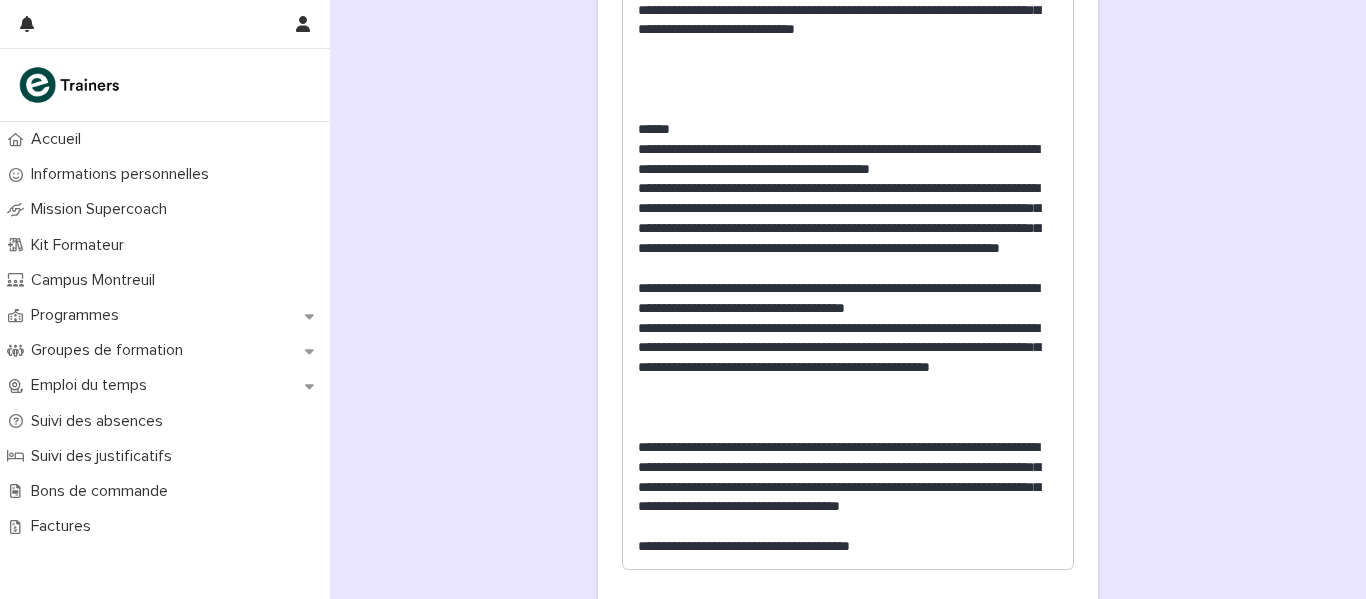 click on "**********" at bounding box center (848, 299) 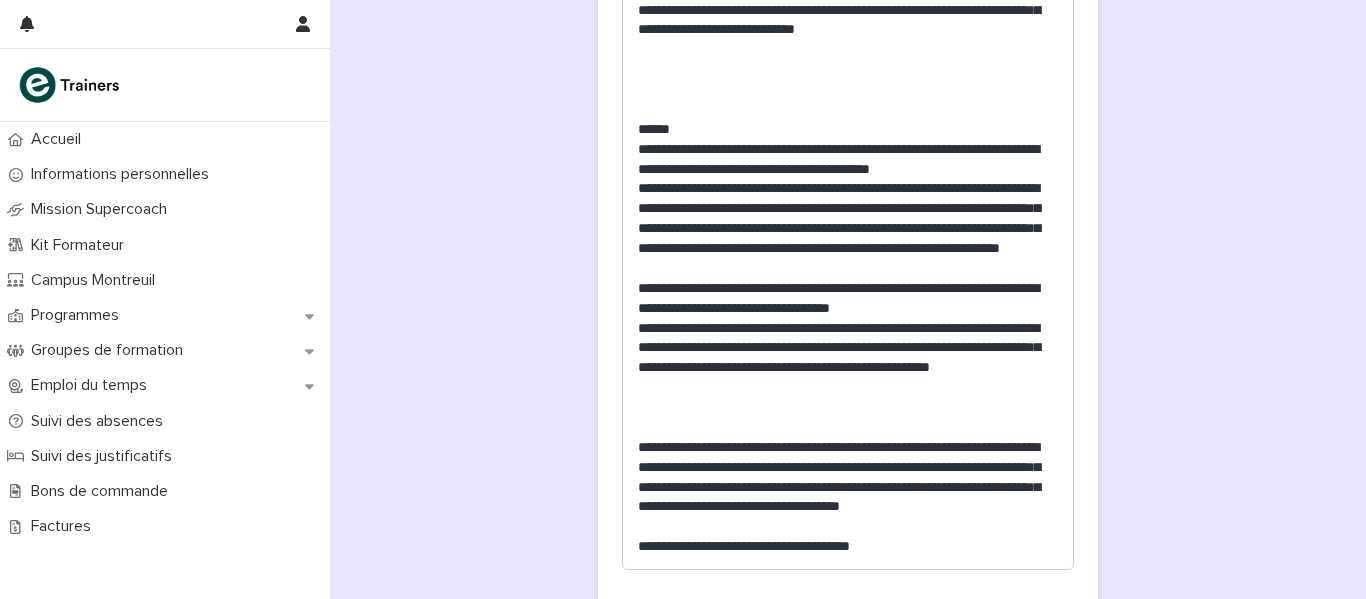 drag, startPoint x: 729, startPoint y: 448, endPoint x: 660, endPoint y: 498, distance: 85.2115 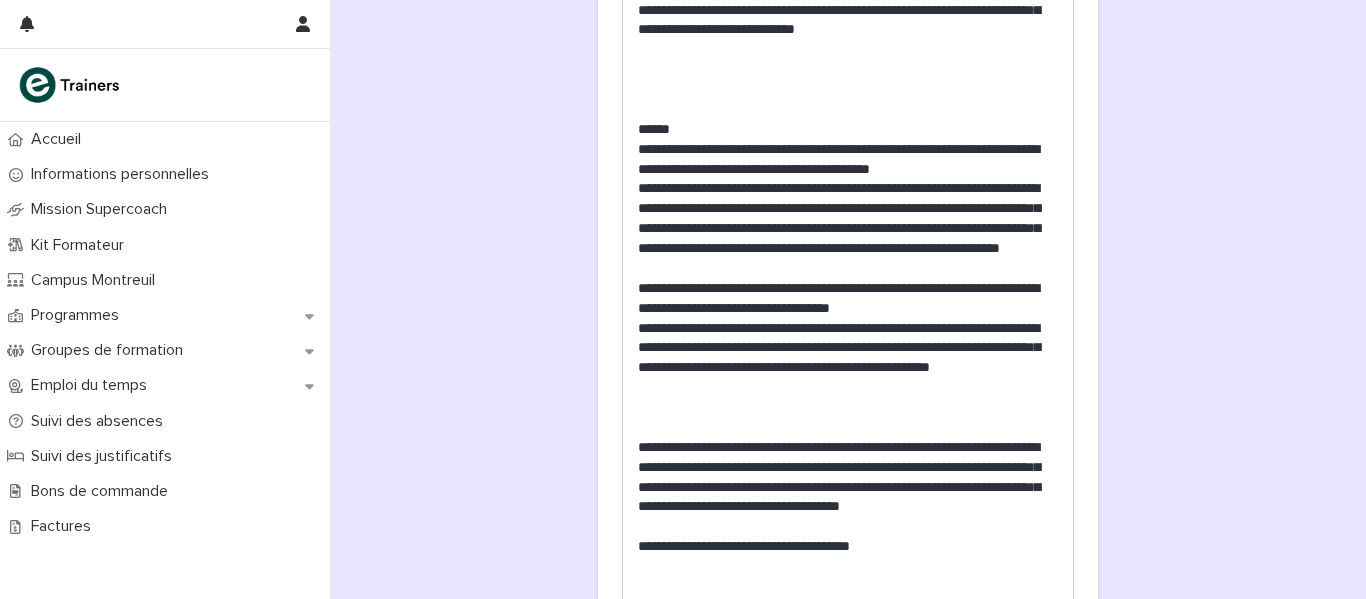 click on "**********" at bounding box center [848, 547] 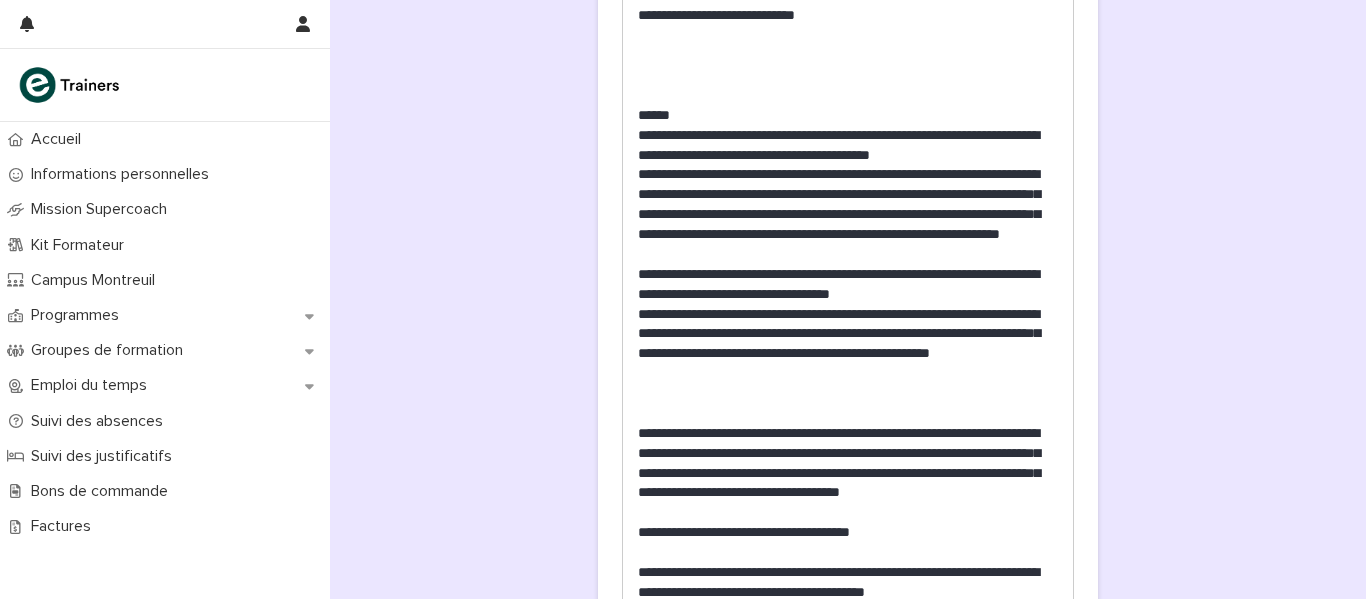 scroll, scrollTop: 1351, scrollLeft: 0, axis: vertical 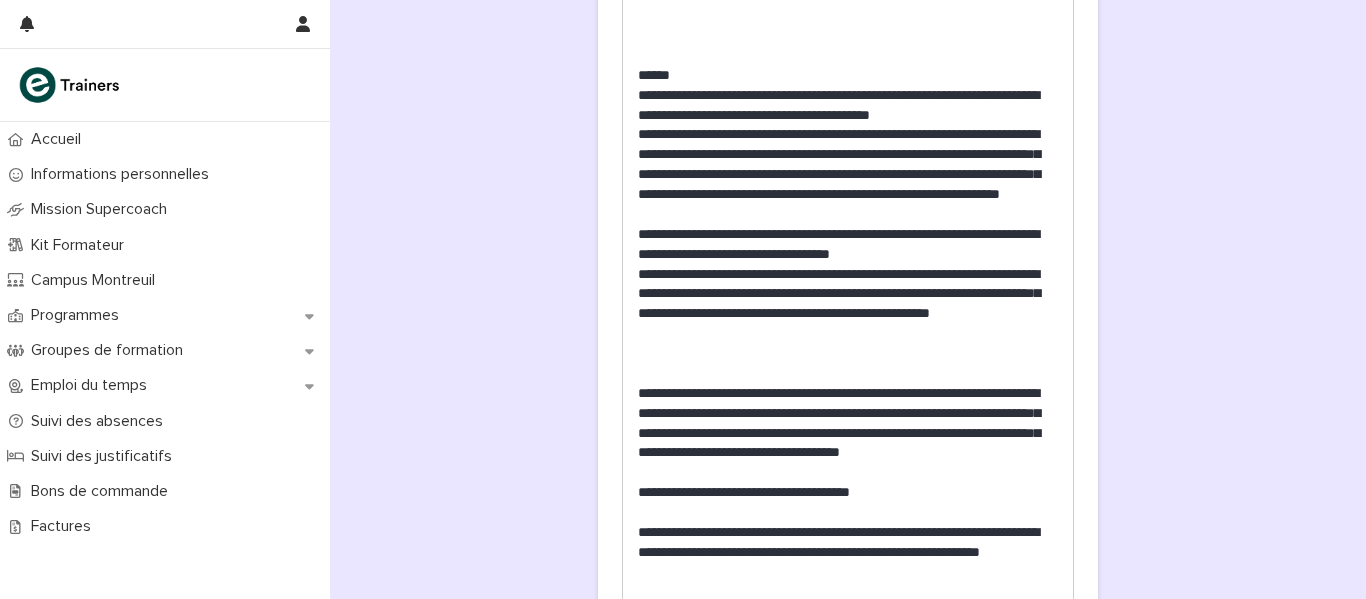 click on "**********" at bounding box center [848, 553] 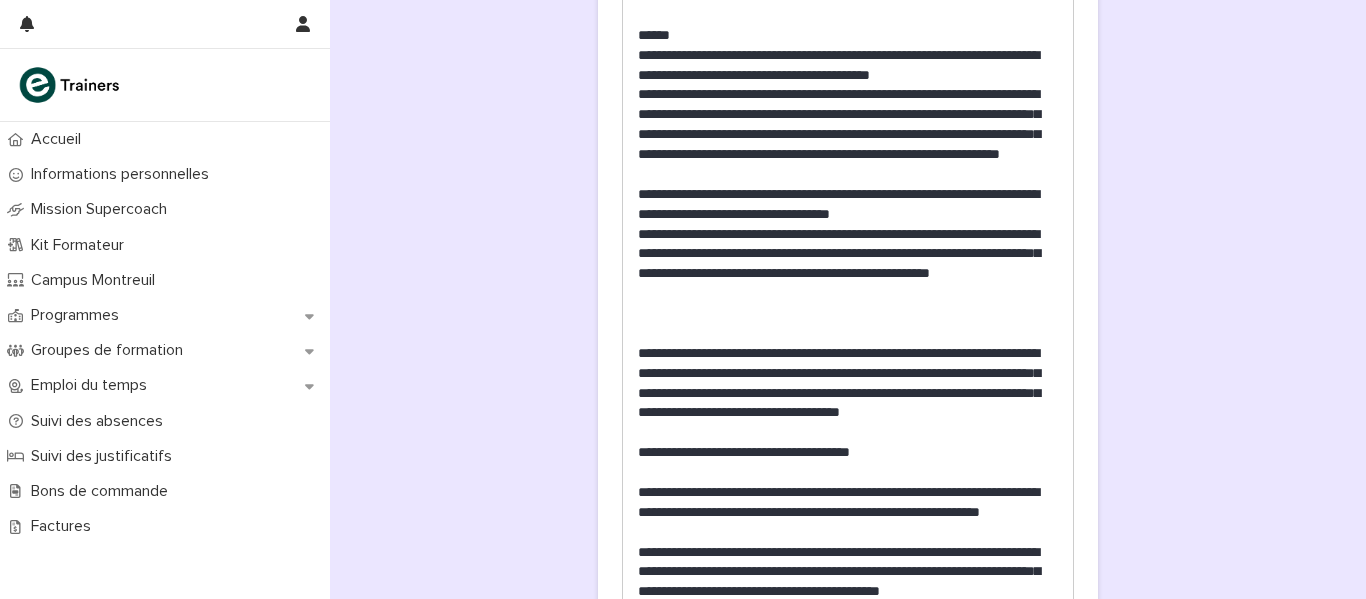 scroll, scrollTop: 1411, scrollLeft: 0, axis: vertical 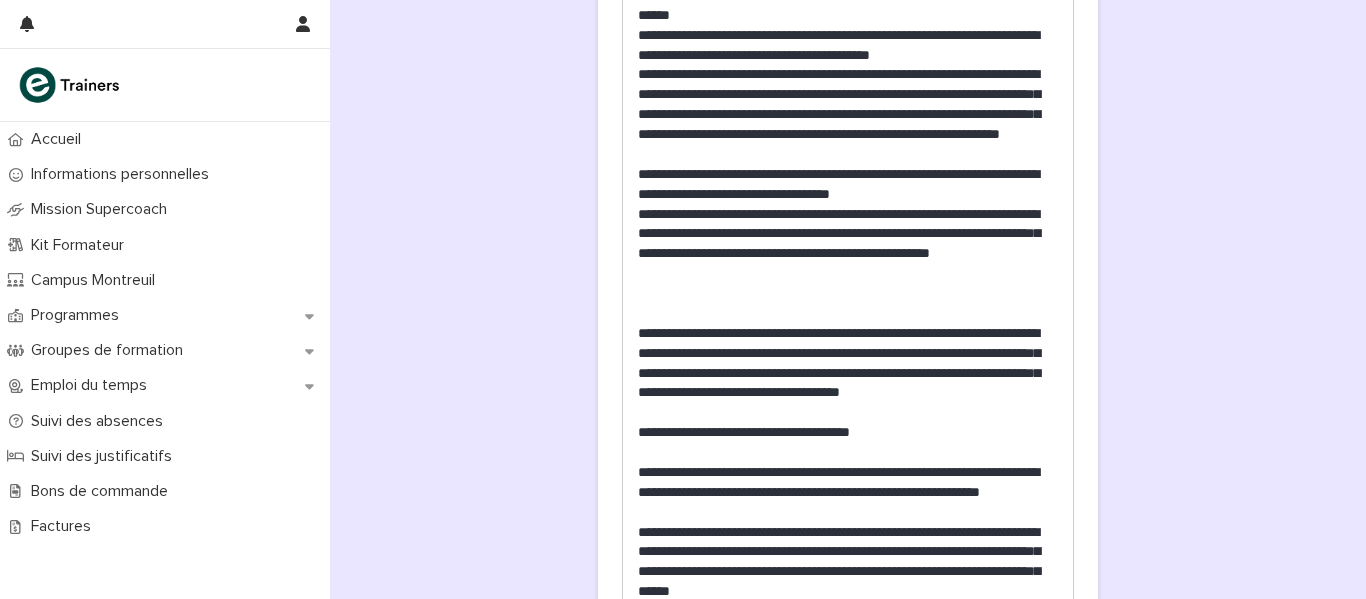 drag, startPoint x: 939, startPoint y: 372, endPoint x: 853, endPoint y: 395, distance: 89.02247 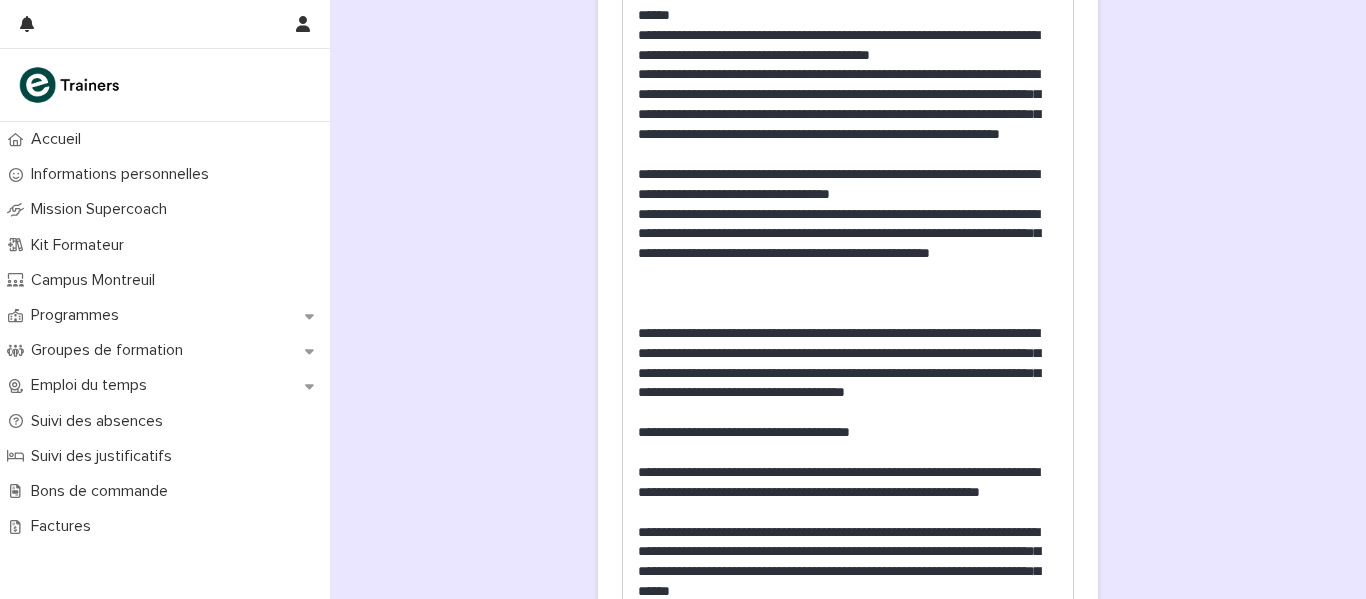 click on "**********" at bounding box center (848, 563) 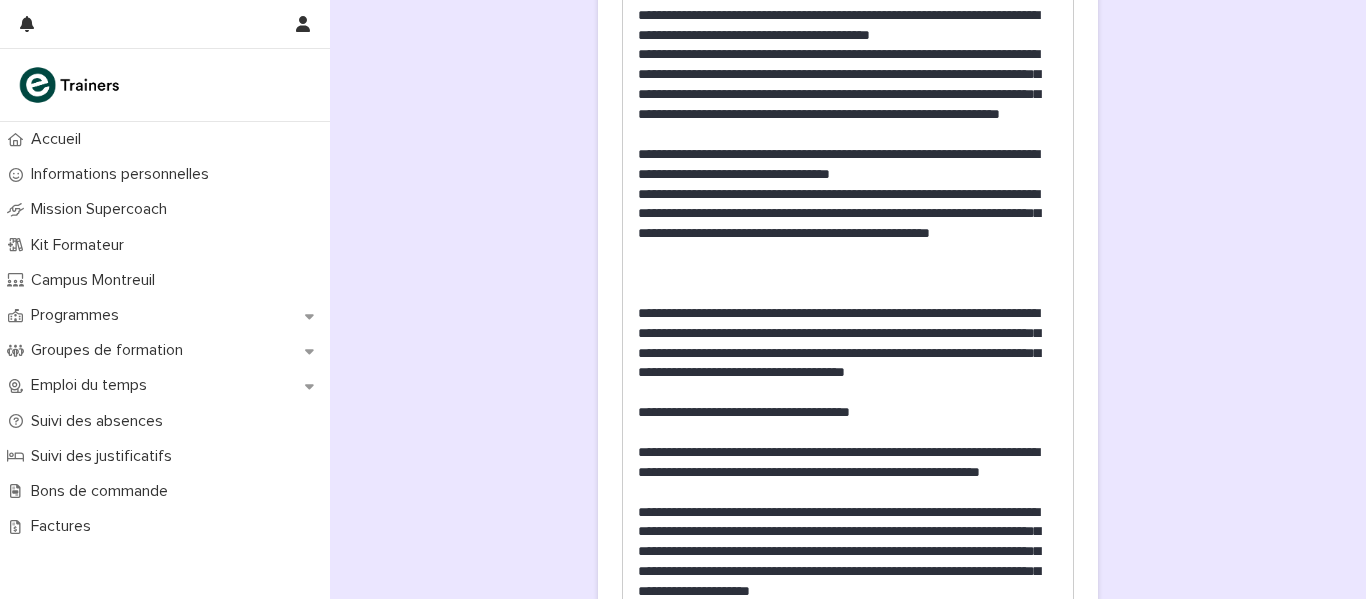 scroll, scrollTop: 1450, scrollLeft: 0, axis: vertical 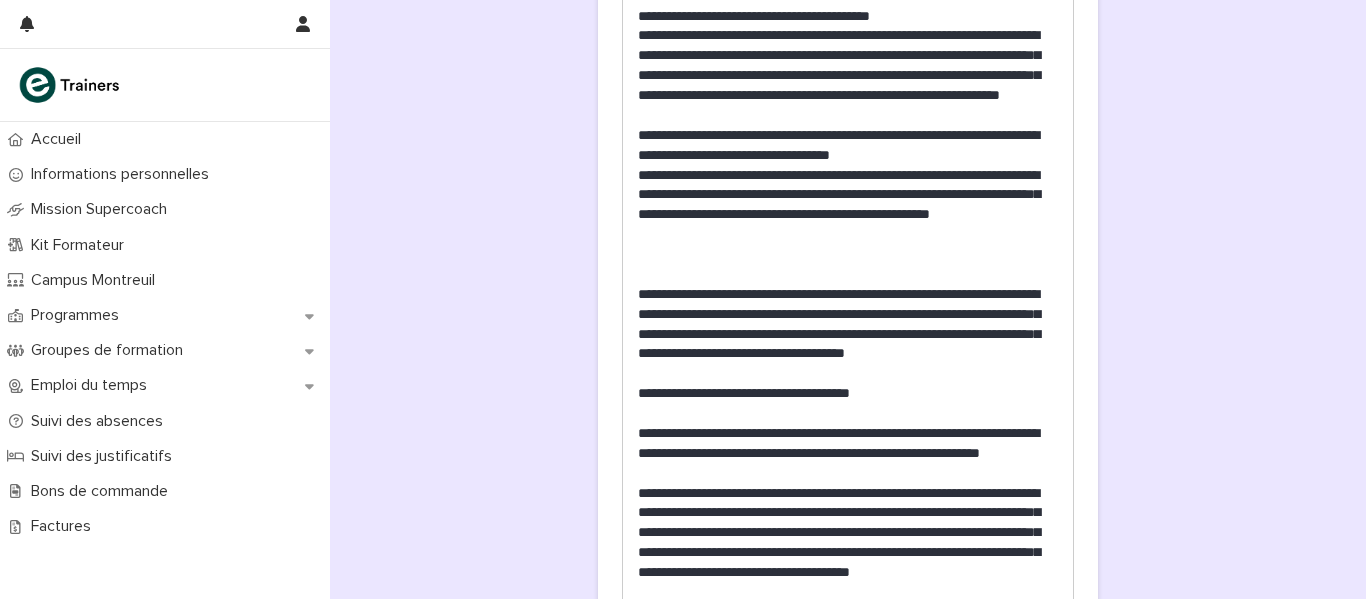 drag, startPoint x: 839, startPoint y: 525, endPoint x: 829, endPoint y: 519, distance: 11.661903 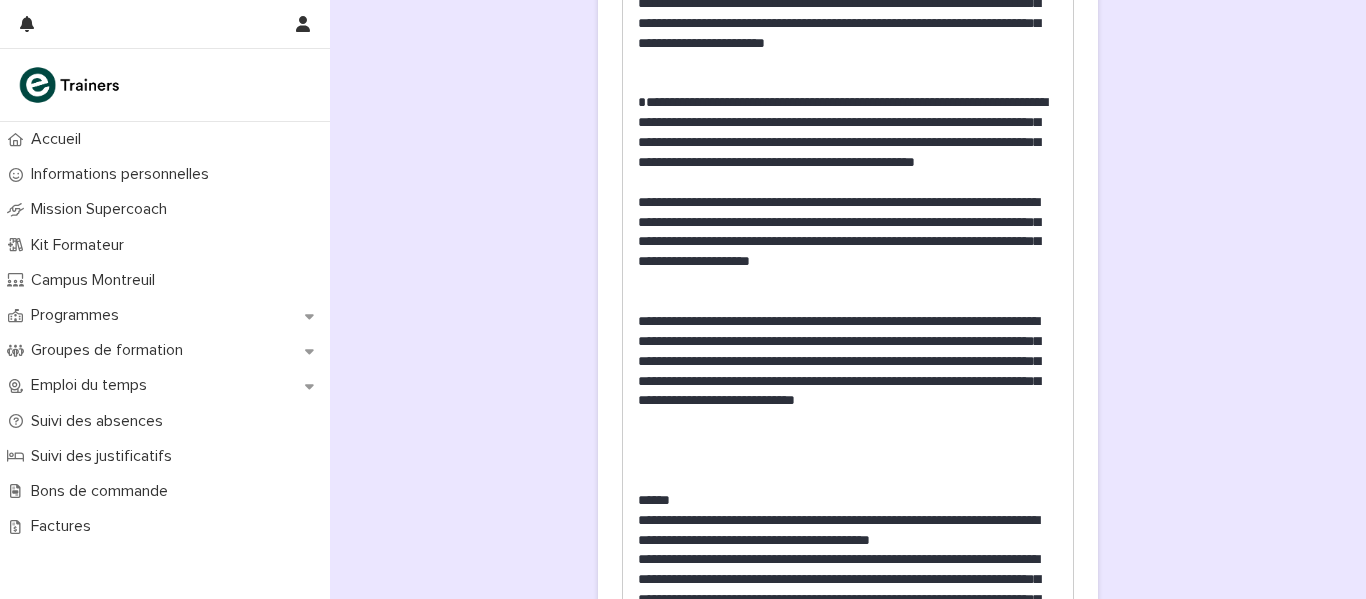 scroll, scrollTop: 1494, scrollLeft: 0, axis: vertical 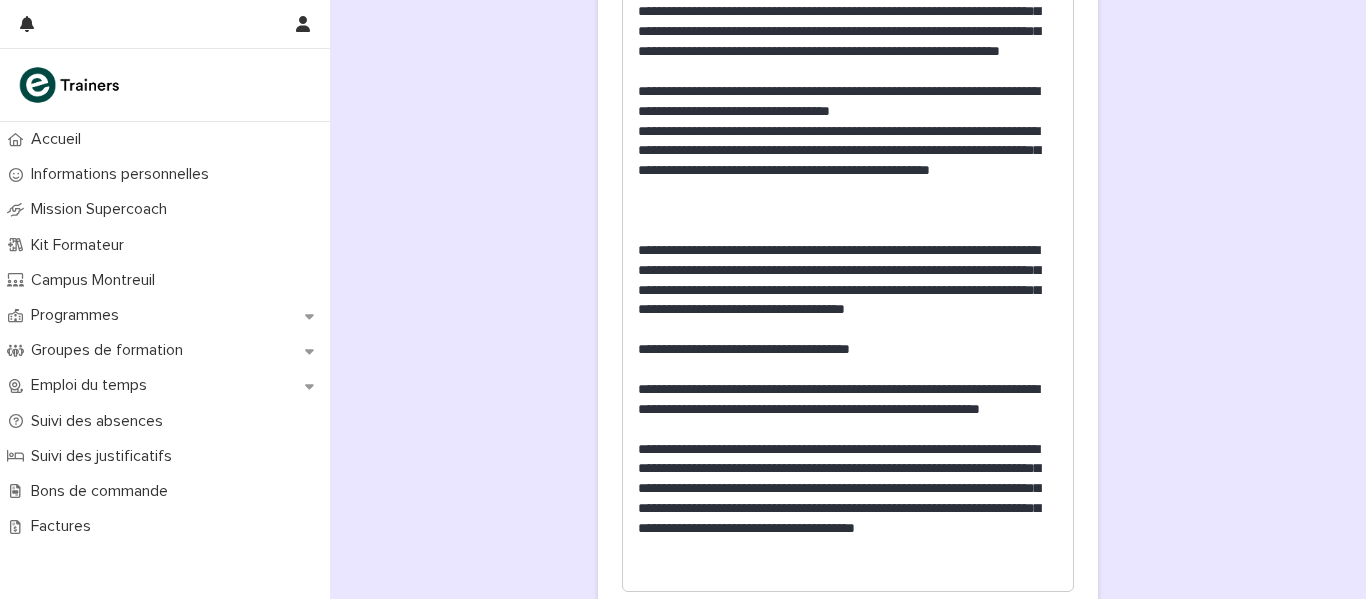 click on "**********" at bounding box center (848, 499) 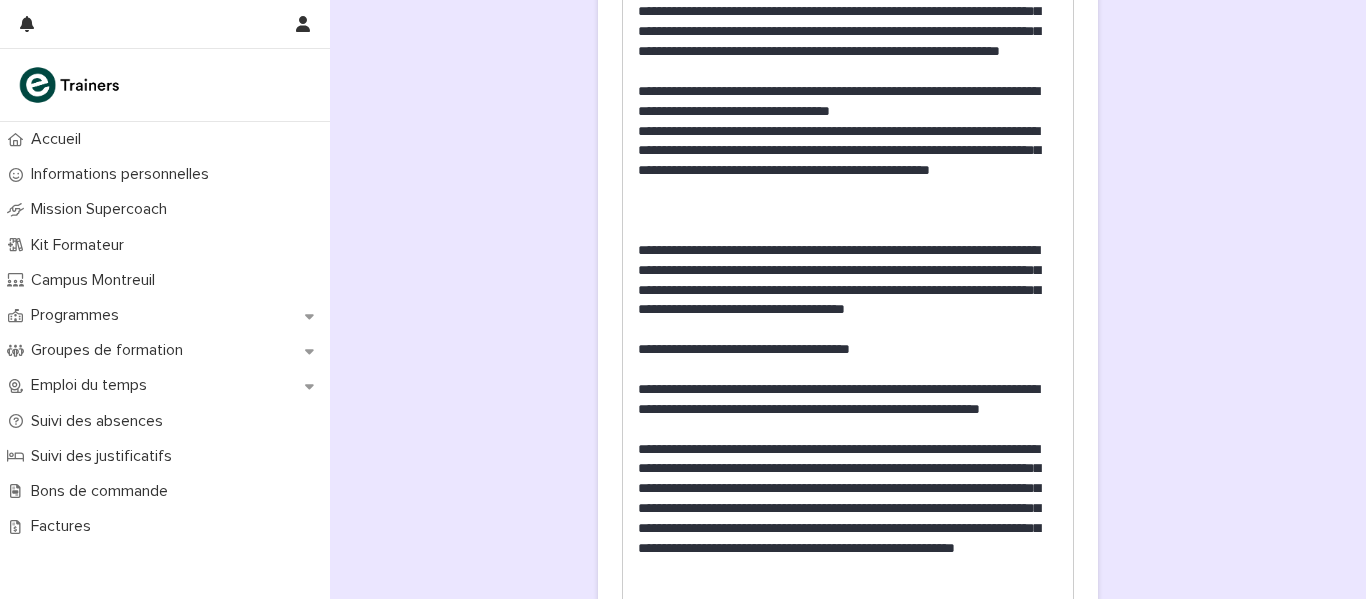 scroll, scrollTop: 2102, scrollLeft: 0, axis: vertical 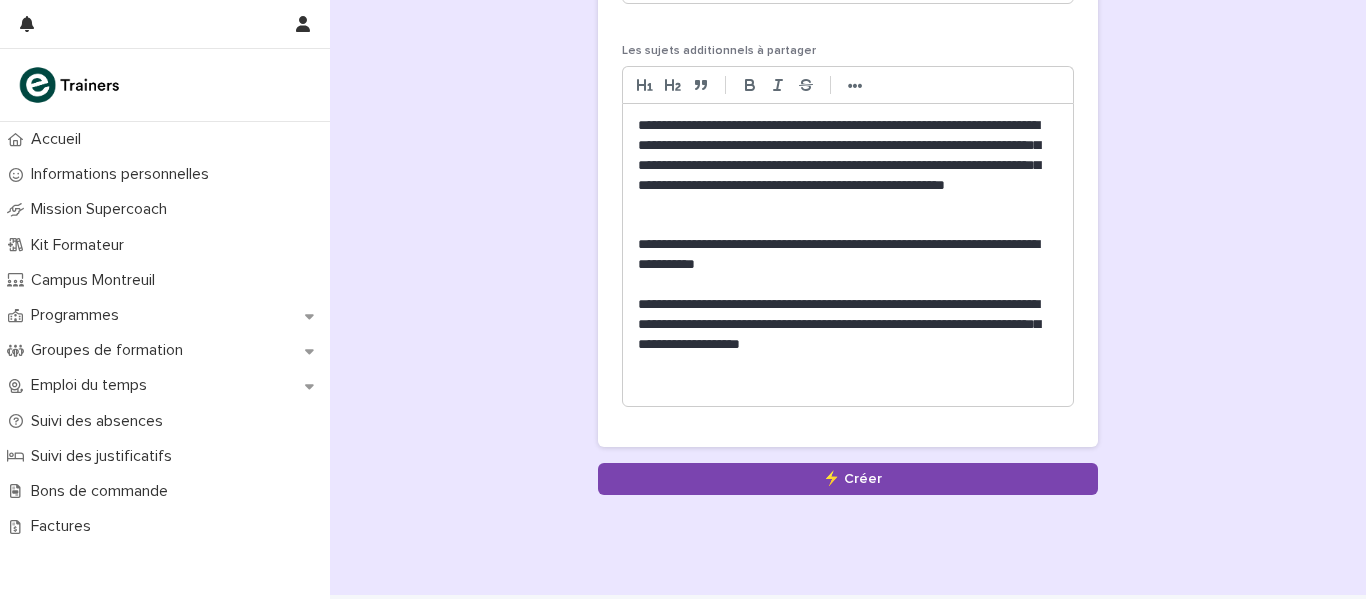 click on "**********" at bounding box center (848, 325) 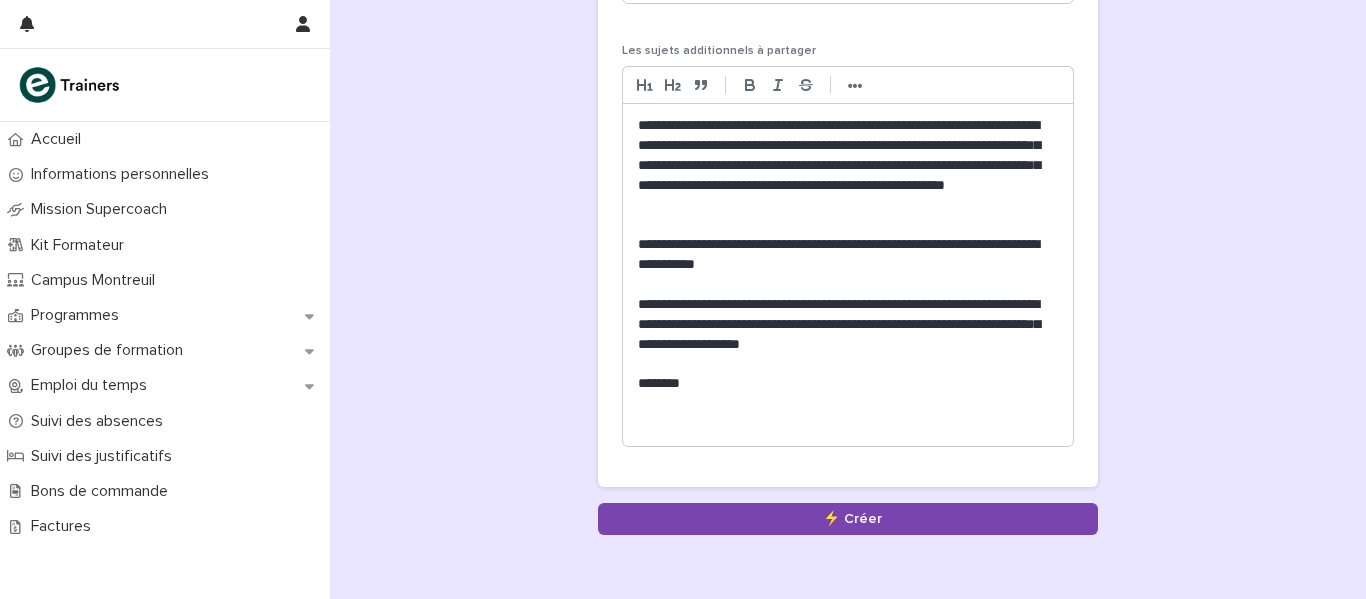 click on "*******" at bounding box center [848, 384] 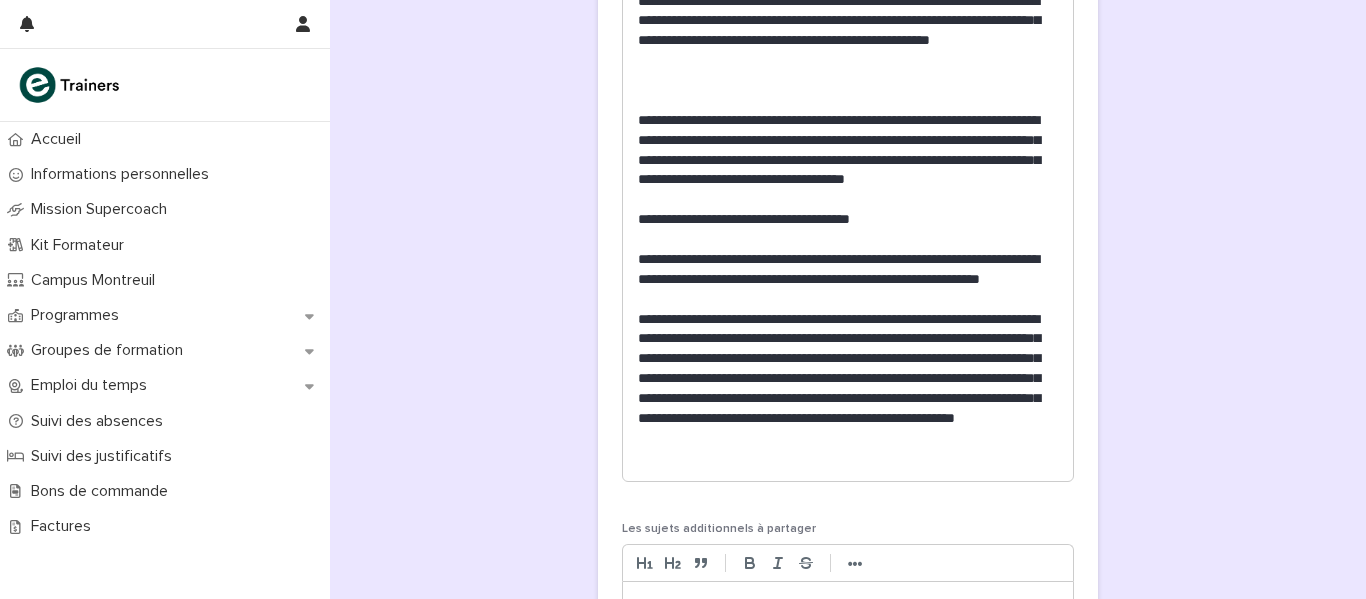 click on "**********" at bounding box center (848, 379) 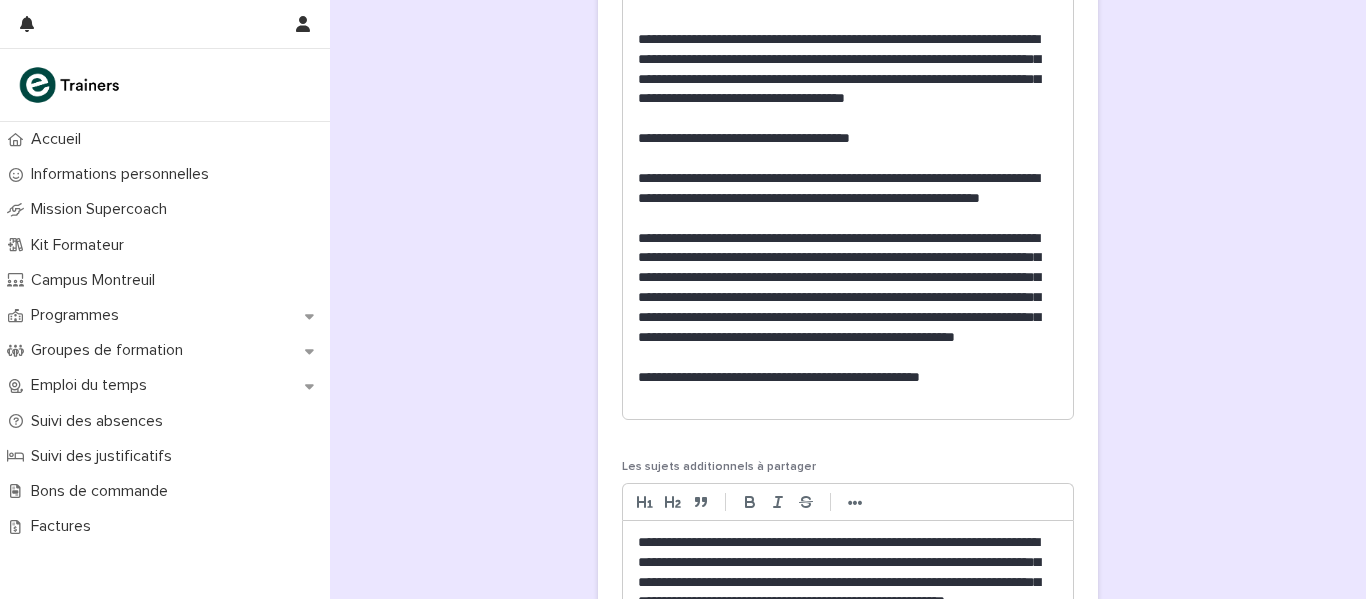 scroll, scrollTop: 2215, scrollLeft: 0, axis: vertical 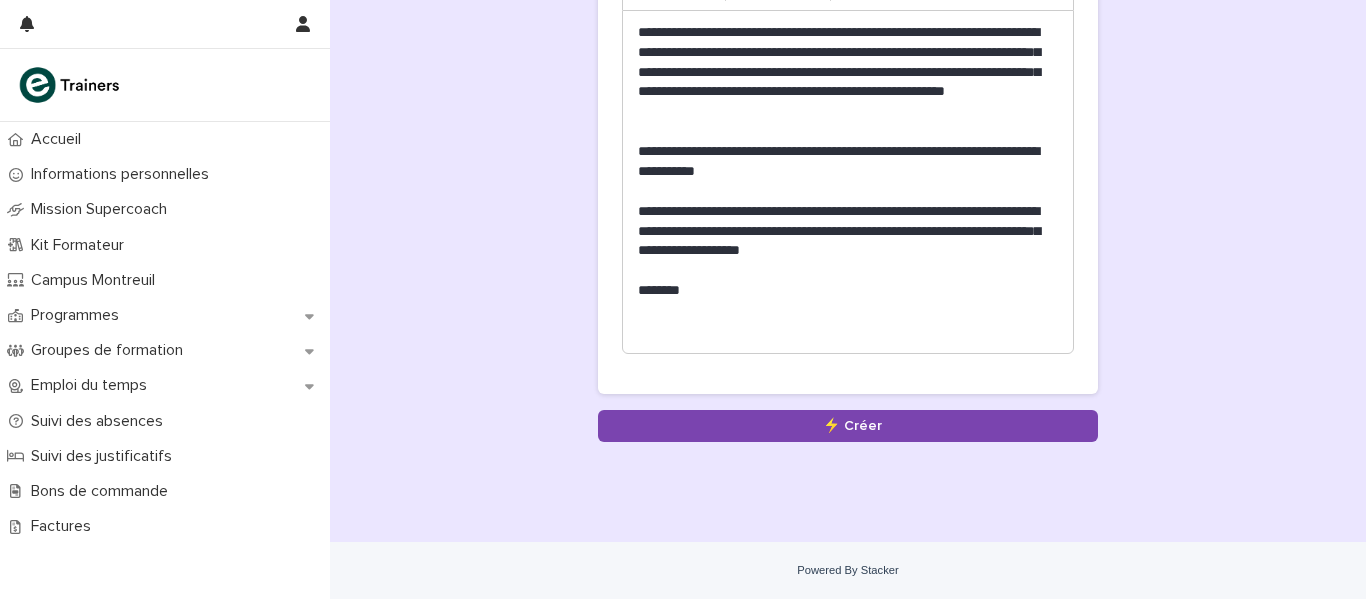 click at bounding box center [848, 311] 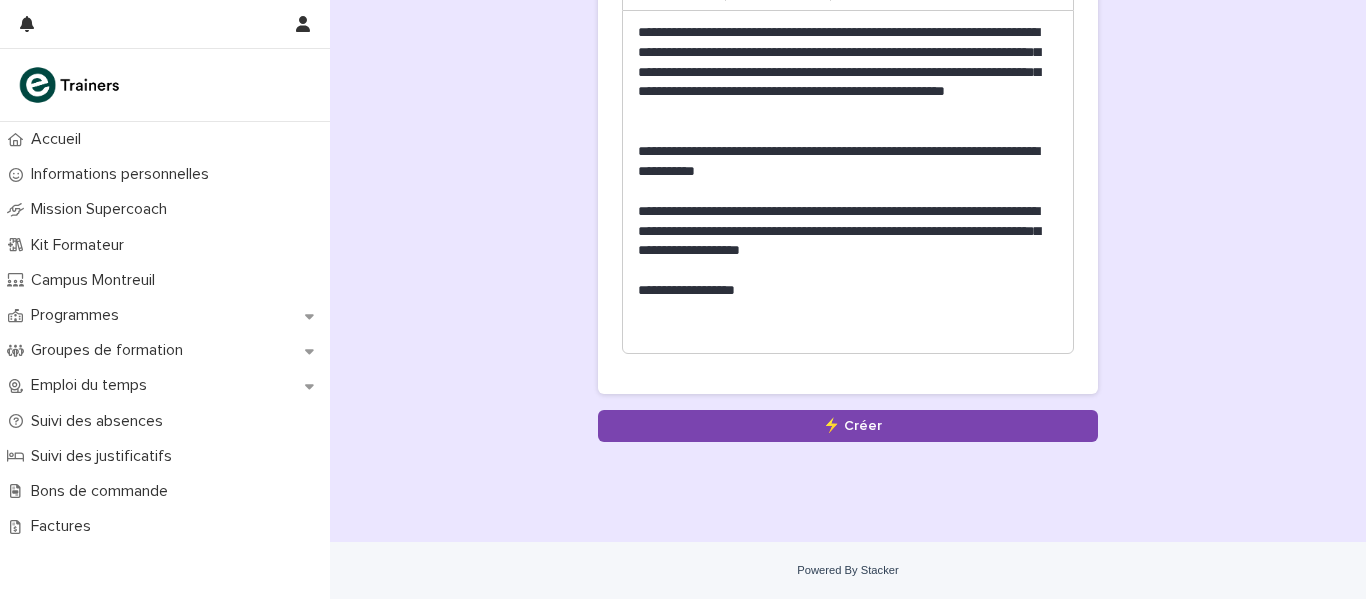 click on "**********" at bounding box center [848, 291] 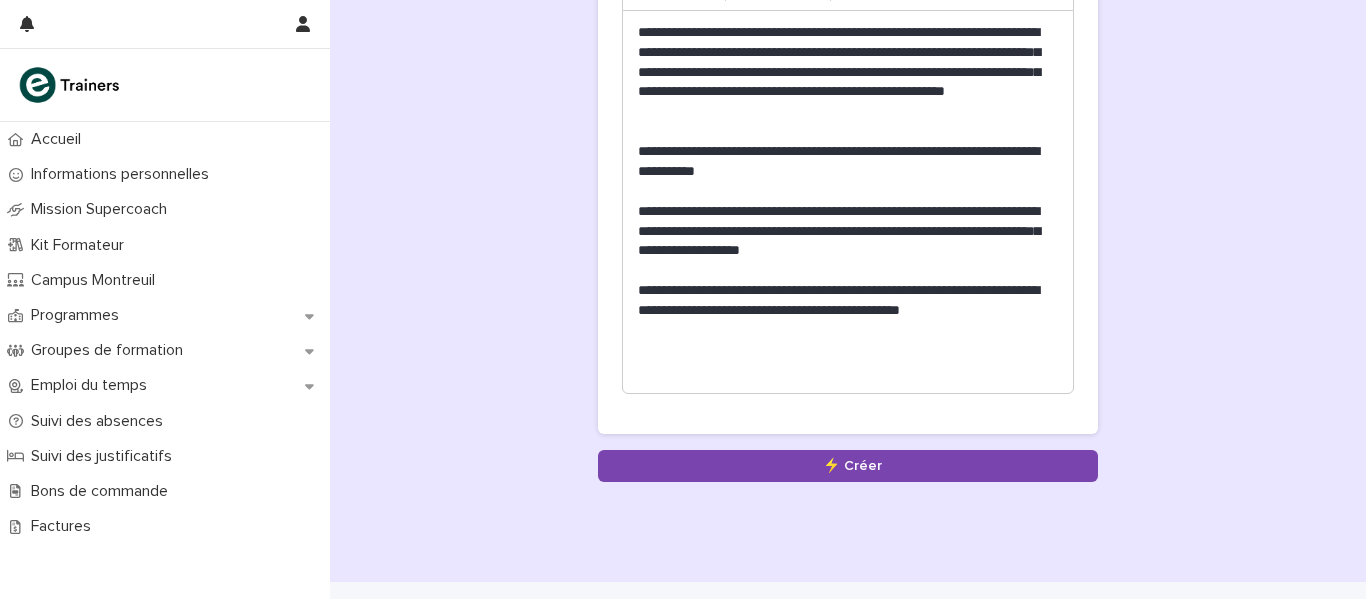 click on "**********" at bounding box center [848, 311] 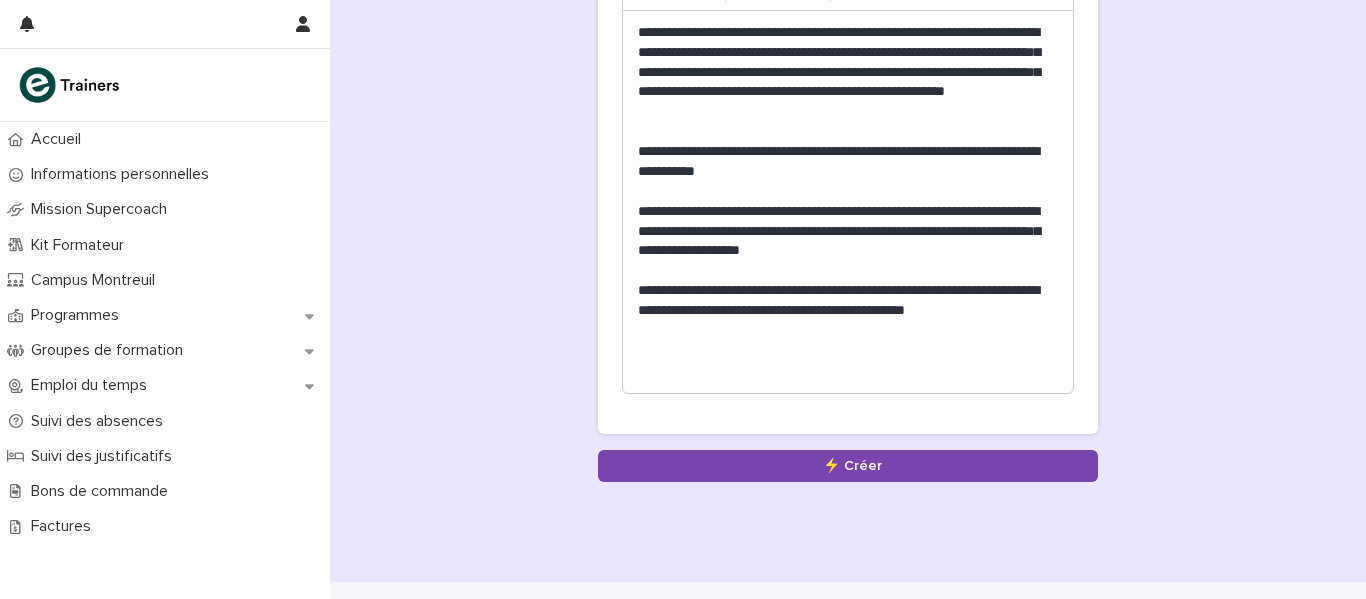 click on "**********" at bounding box center (848, 311) 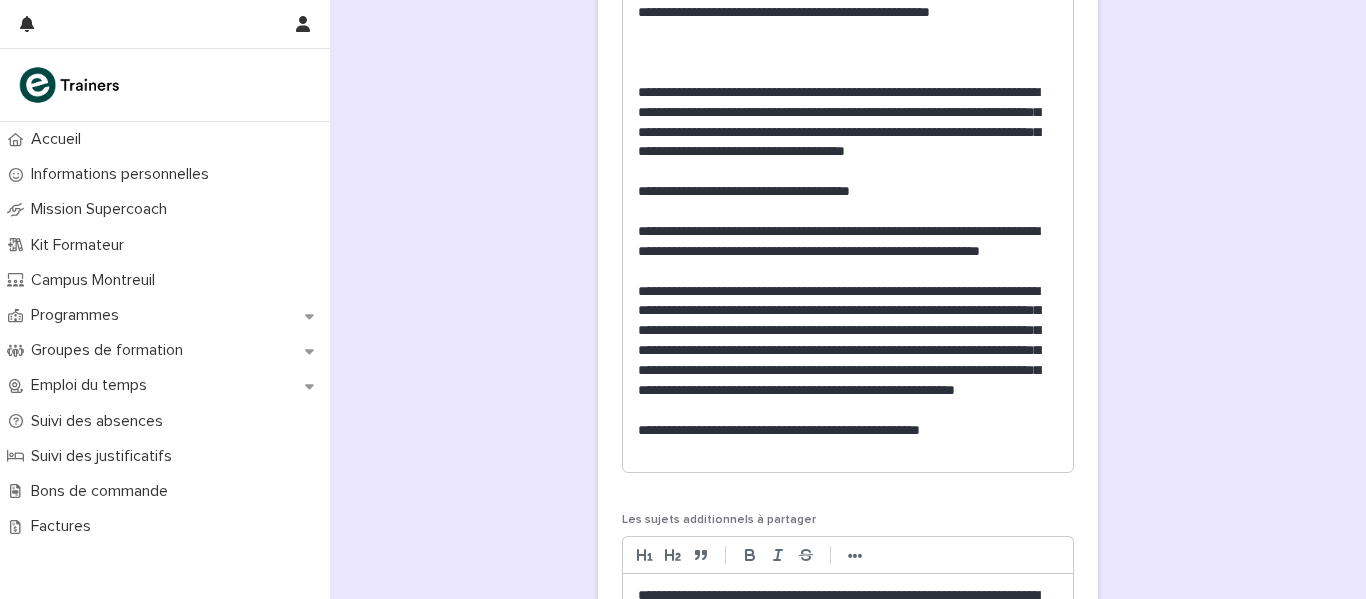 click on "**********" at bounding box center (848, 431) 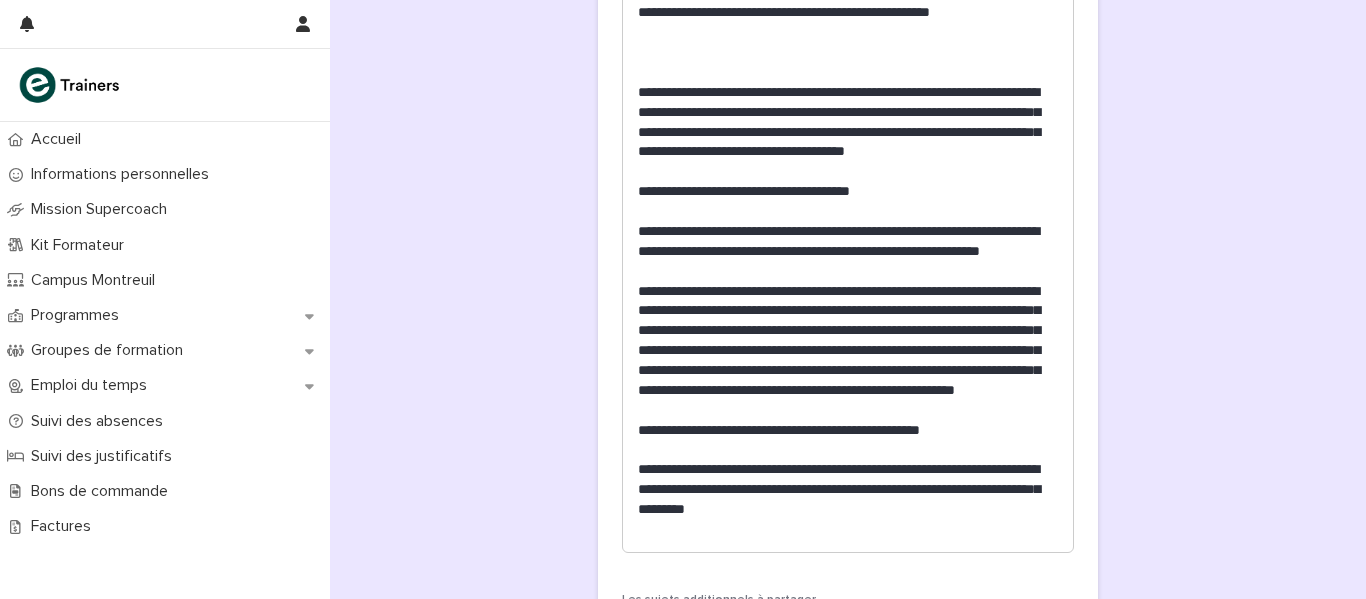drag, startPoint x: 958, startPoint y: 467, endPoint x: 837, endPoint y: 332, distance: 181.28983 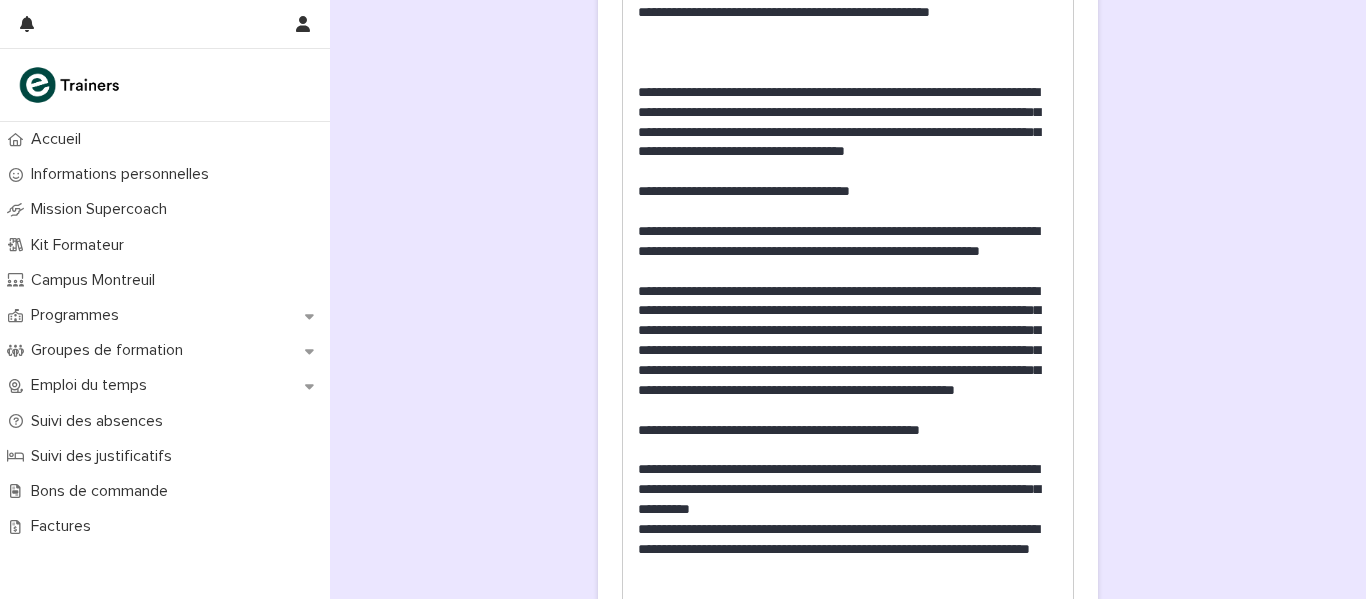 drag, startPoint x: 967, startPoint y: 549, endPoint x: 944, endPoint y: 524, distance: 33.970577 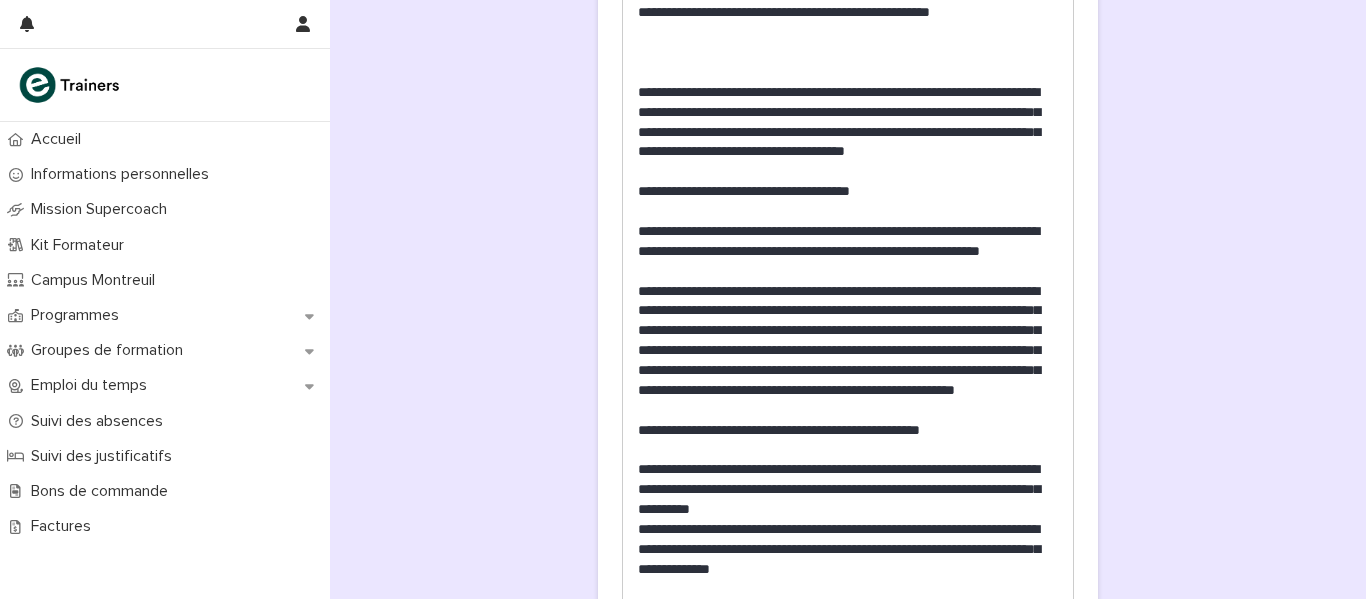 drag, startPoint x: 811, startPoint y: 496, endPoint x: 837, endPoint y: 101, distance: 395.85477 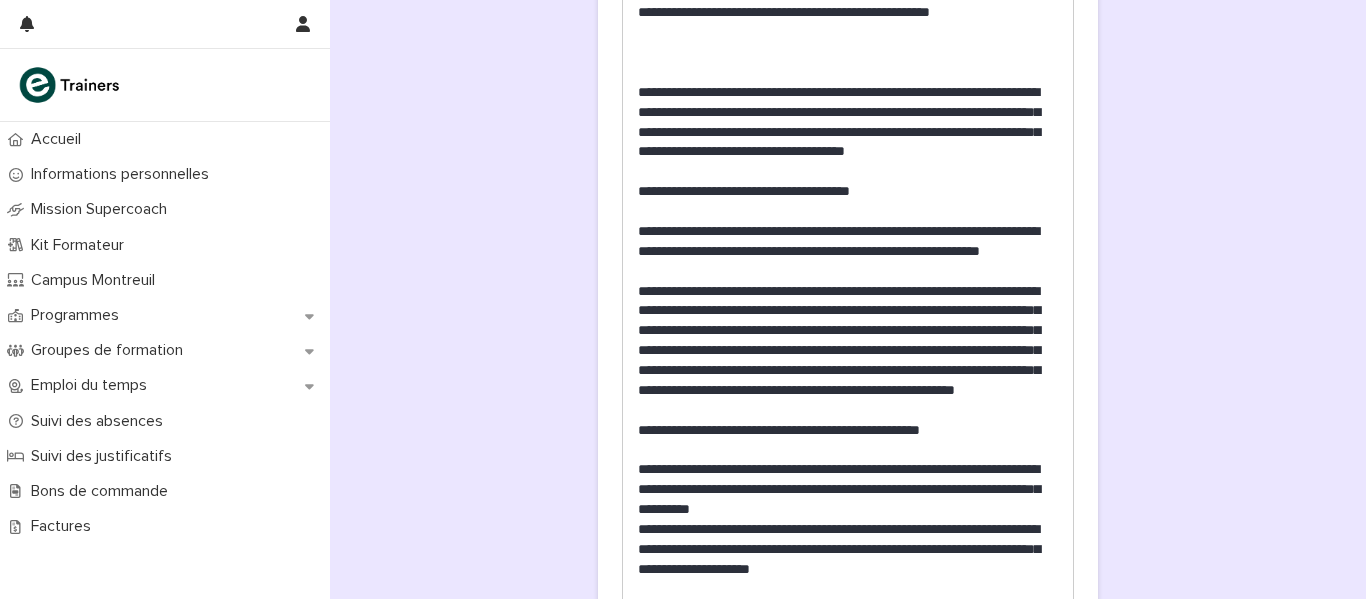 click on "**********" at bounding box center [848, 490] 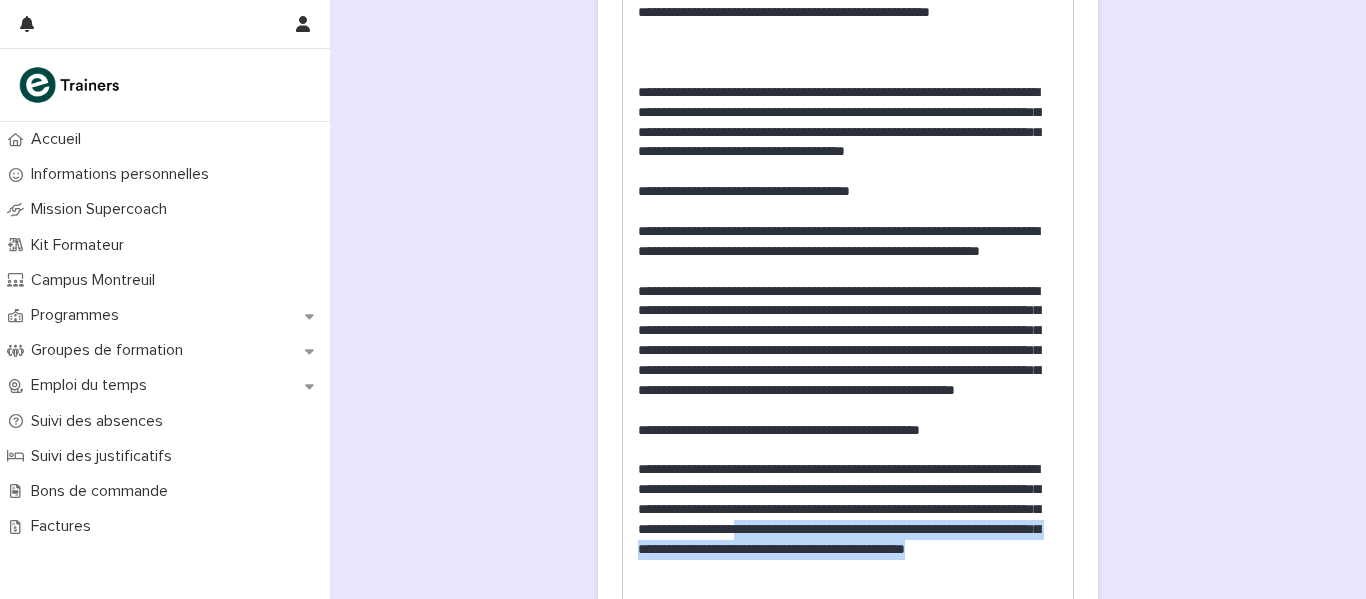 drag, startPoint x: 912, startPoint y: 577, endPoint x: 625, endPoint y: 550, distance: 288.26724 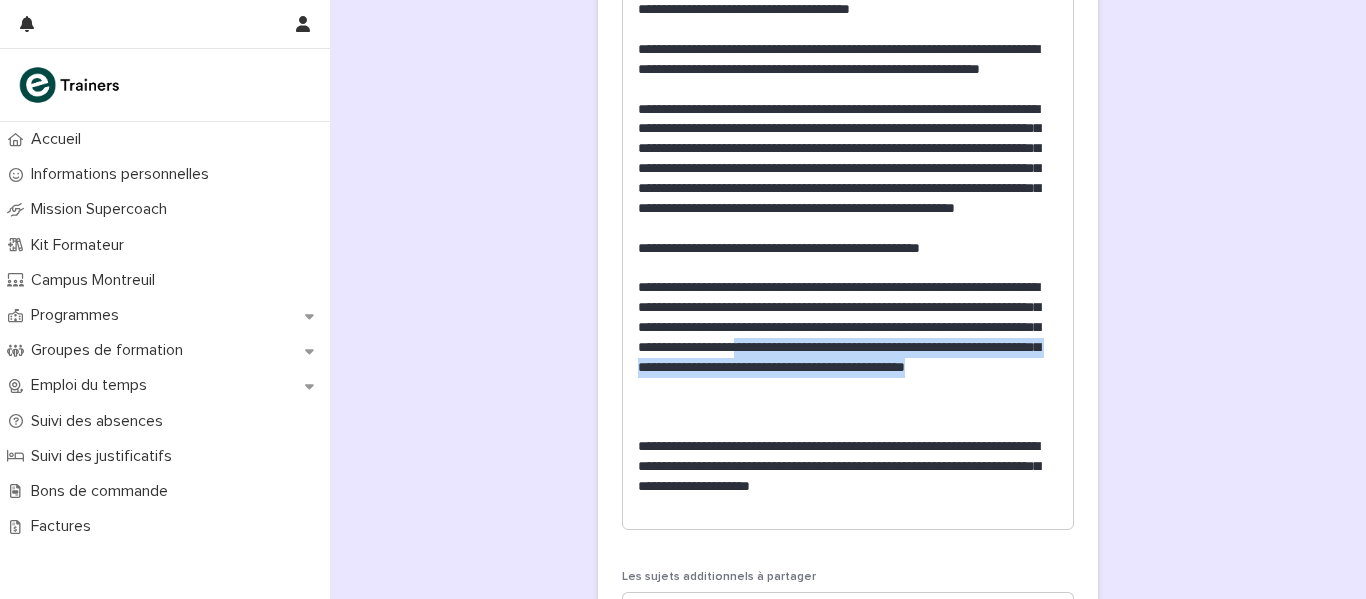 scroll, scrollTop: 2131, scrollLeft: 0, axis: vertical 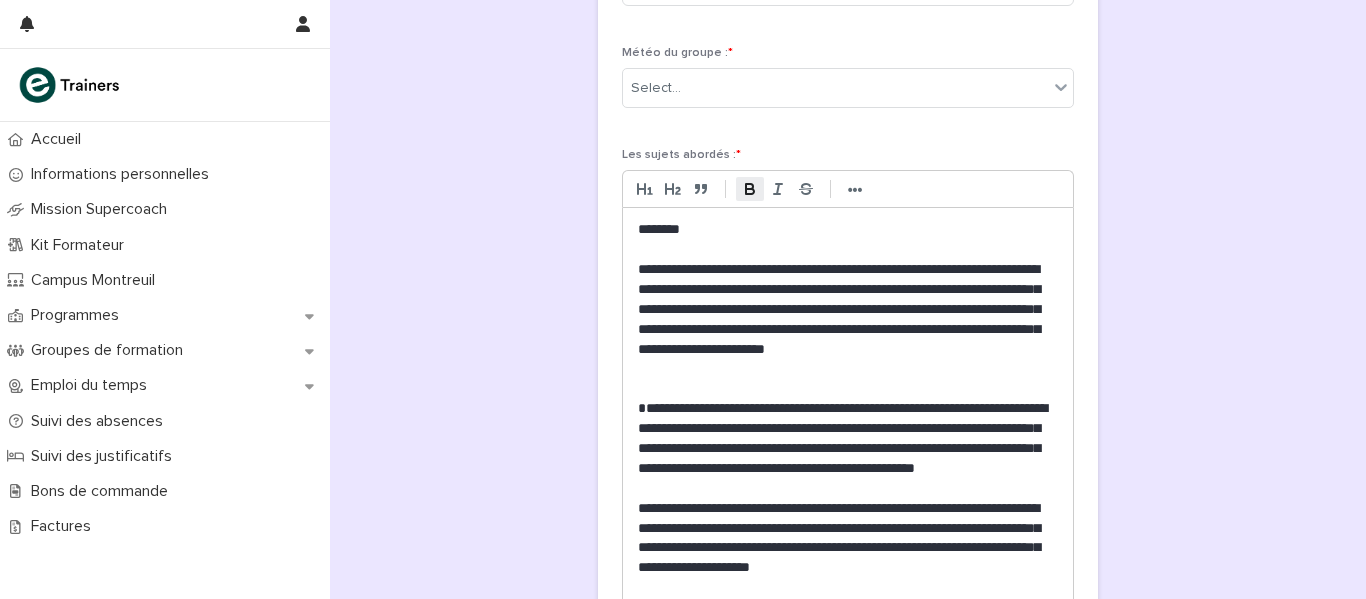 click 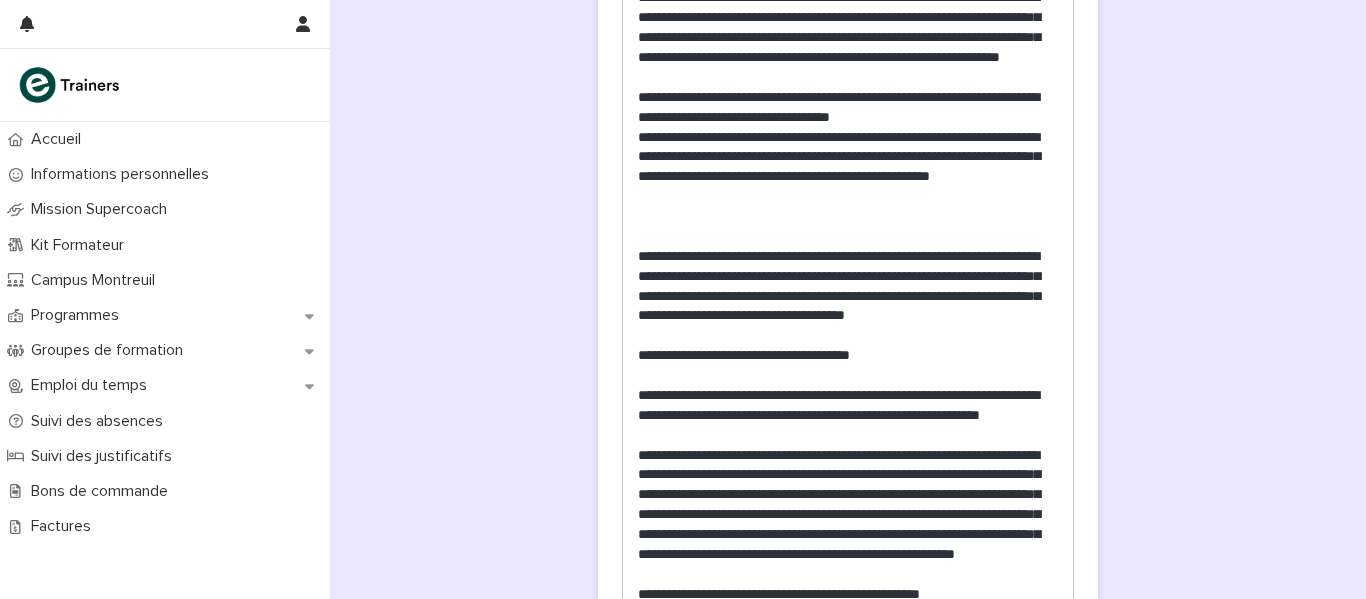 scroll, scrollTop: 1774, scrollLeft: 0, axis: vertical 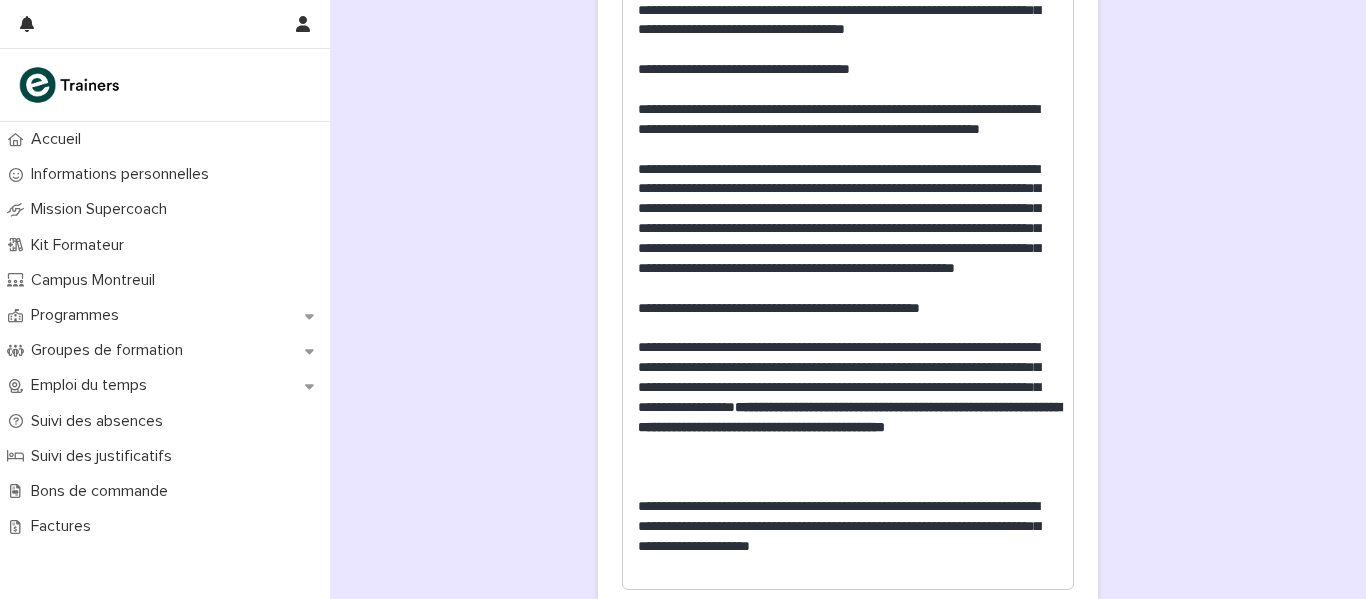 click at bounding box center (848, 468) 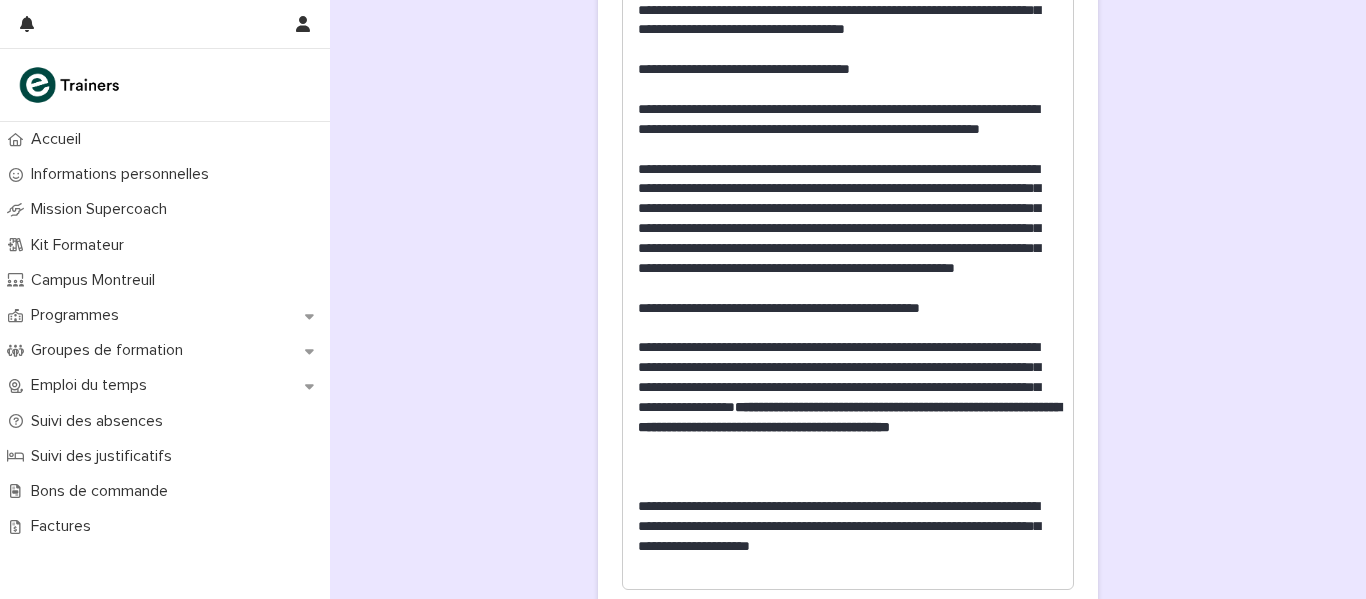 click at bounding box center (848, 468) 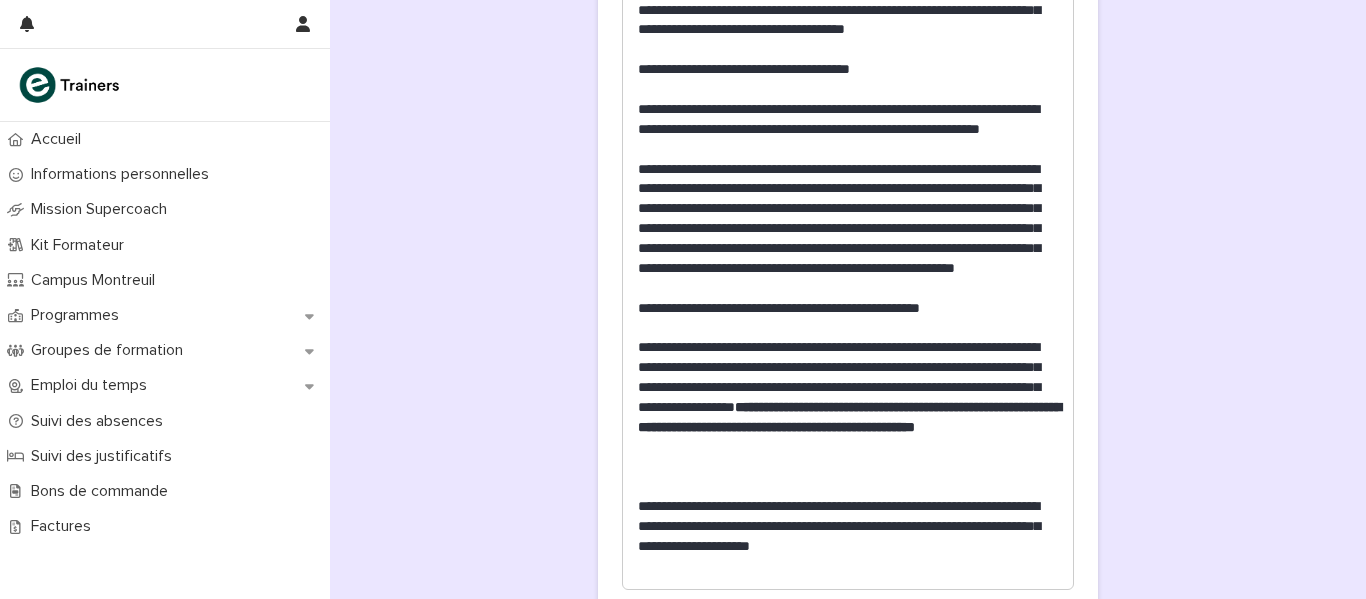 click at bounding box center (848, 468) 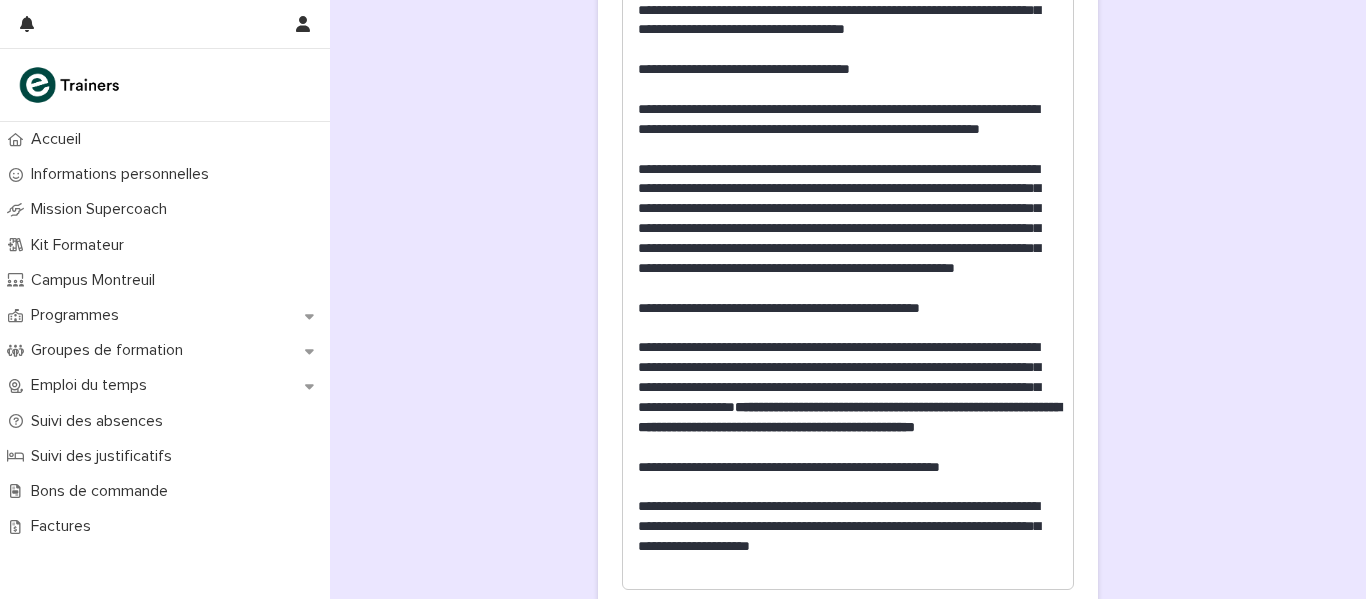 click on "**********" at bounding box center (848, 468) 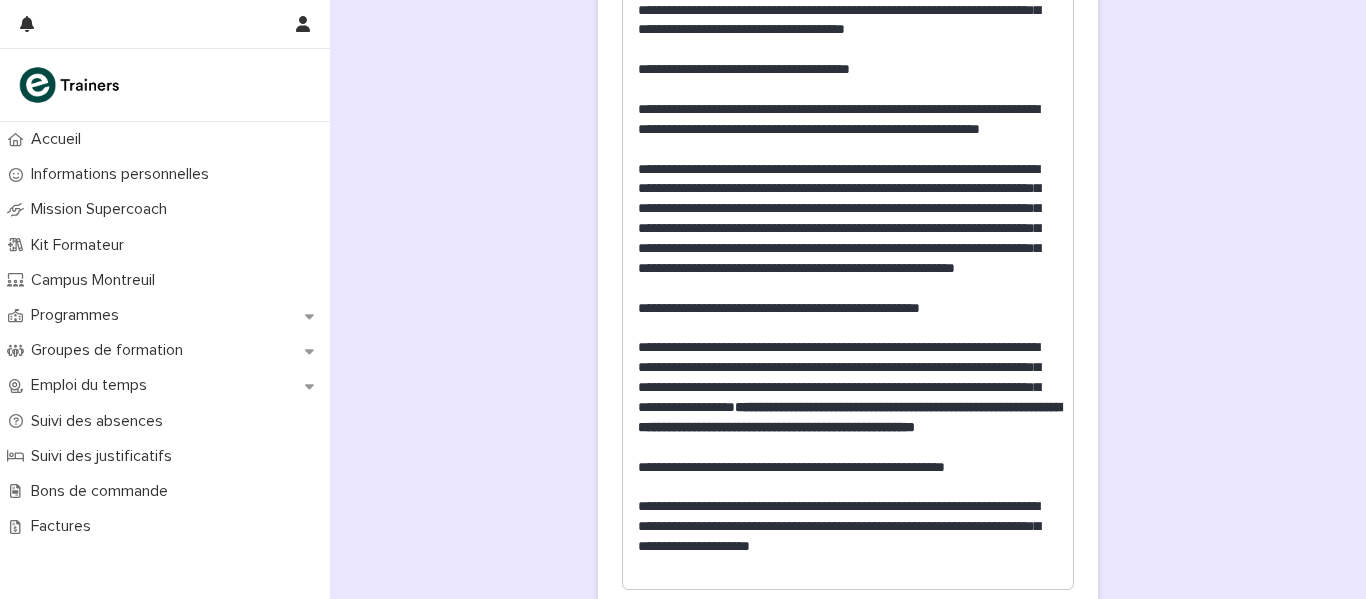 click on "**********" at bounding box center [848, 468] 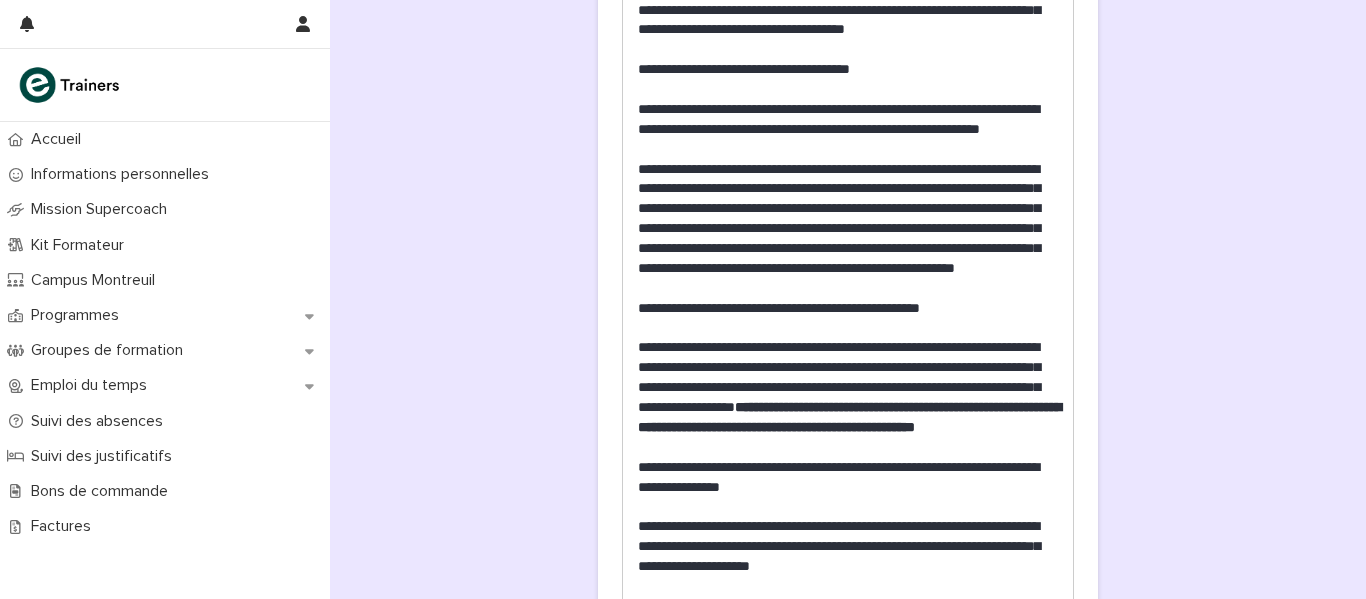 click on "**********" at bounding box center [848, 478] 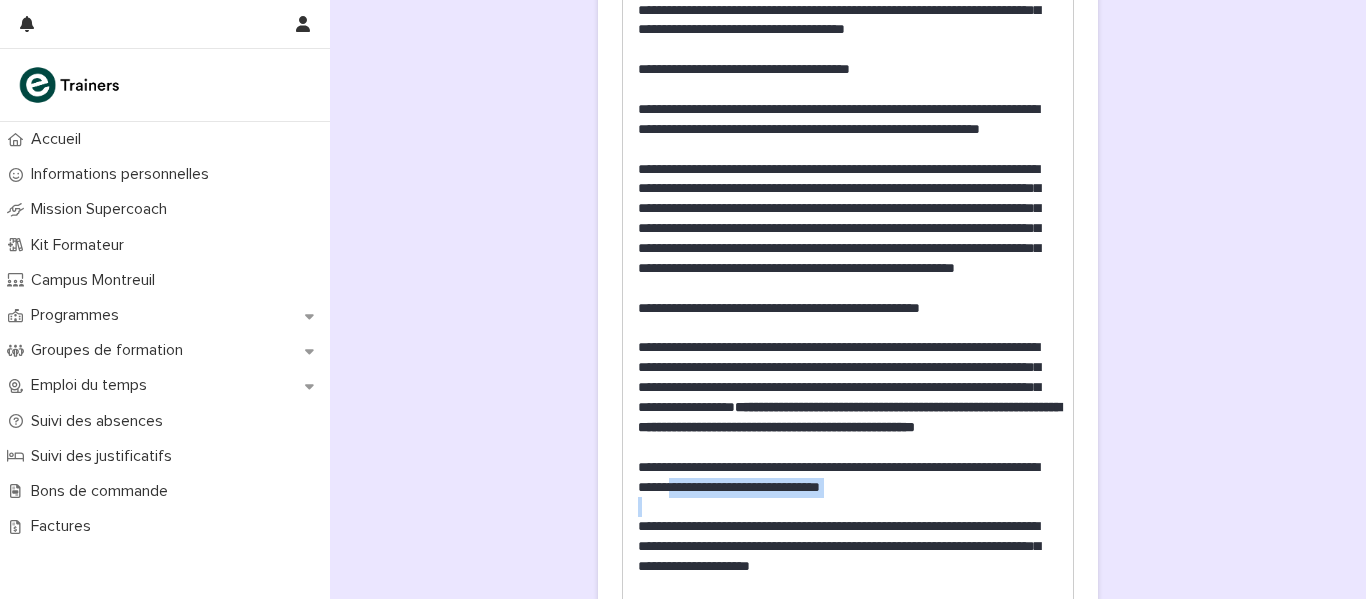 drag, startPoint x: 786, startPoint y: 498, endPoint x: 775, endPoint y: 487, distance: 15.556349 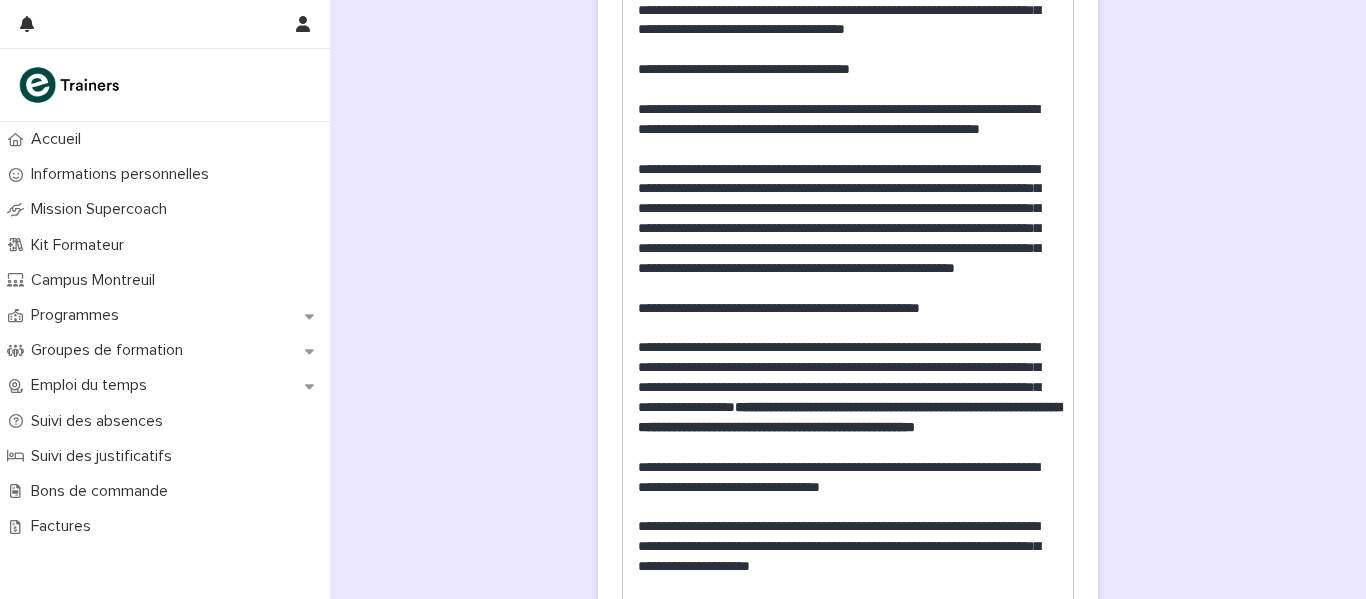 drag, startPoint x: 775, startPoint y: 487, endPoint x: 755, endPoint y: 484, distance: 20.22375 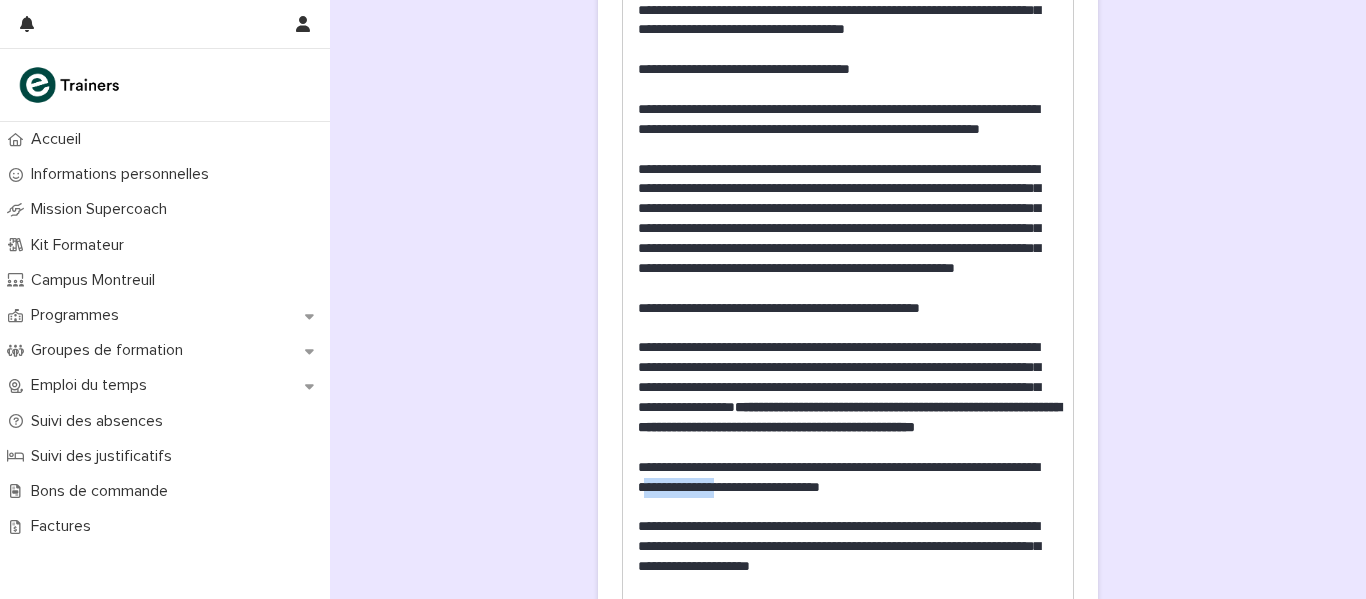 click on "**********" at bounding box center (848, 478) 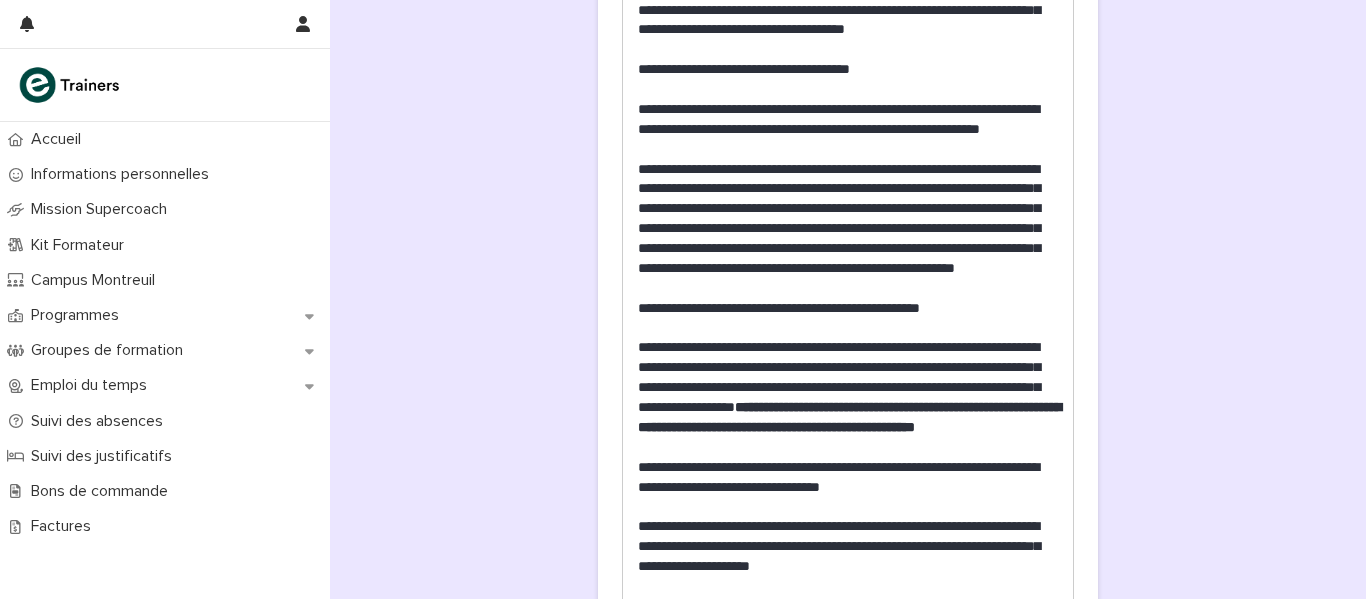 click on "**********" at bounding box center (848, 397) 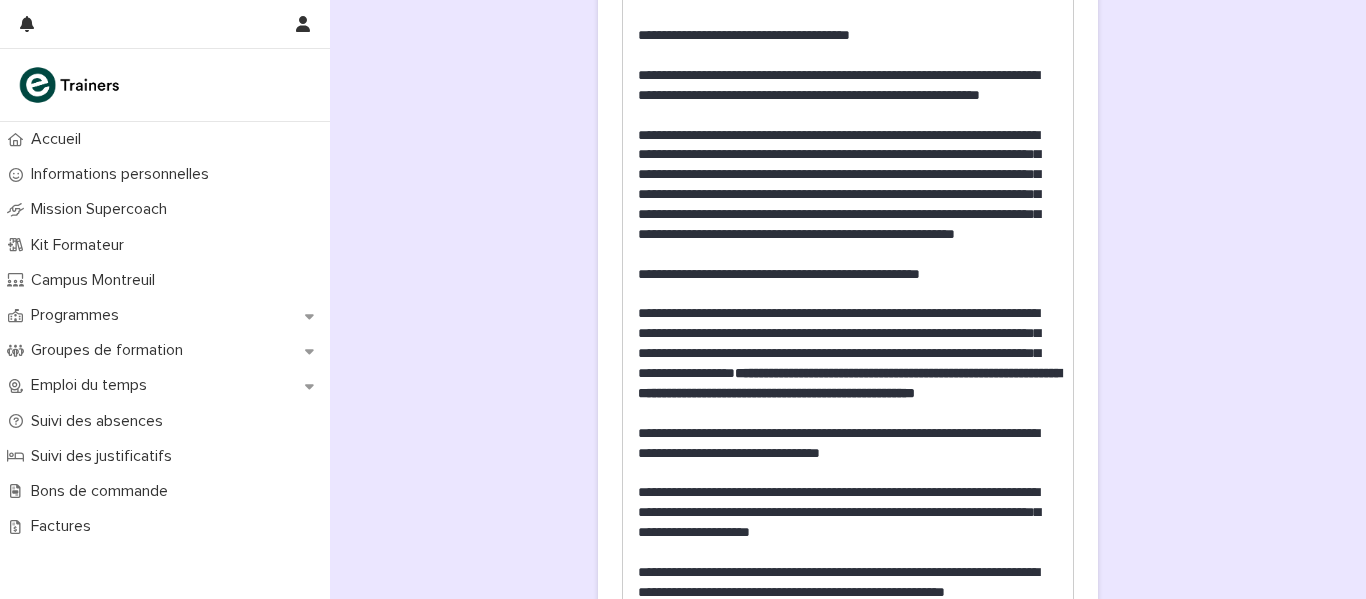 scroll, scrollTop: 1828, scrollLeft: 0, axis: vertical 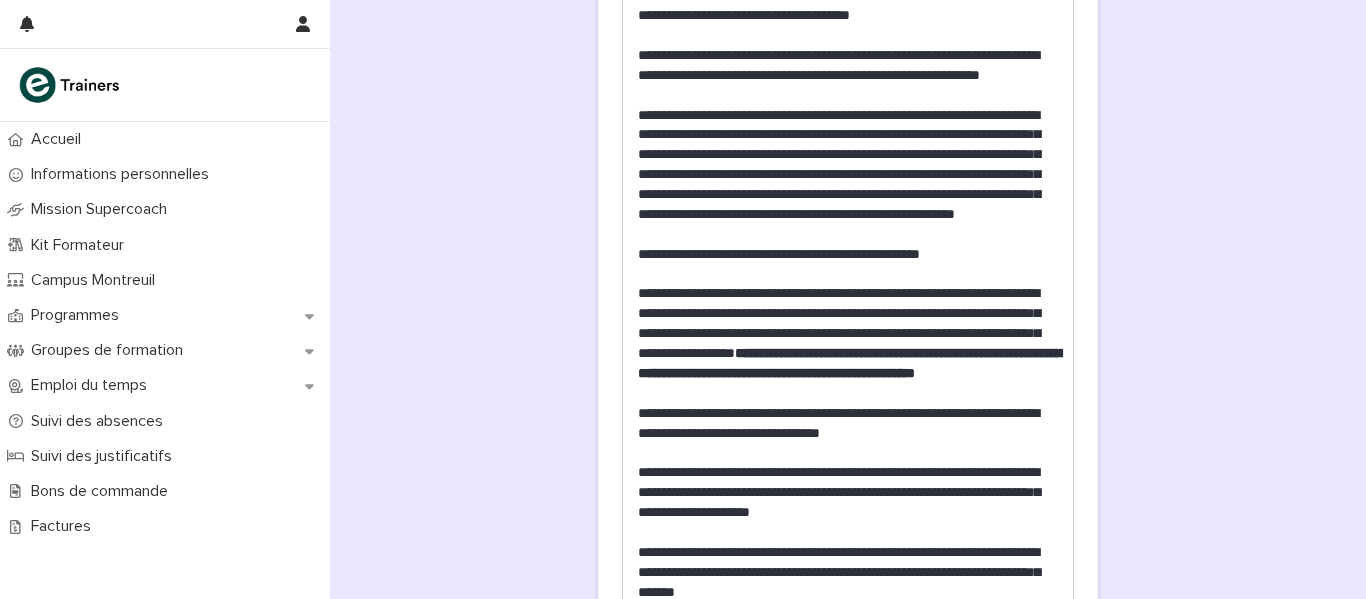 click on "**********" at bounding box center (848, 76) 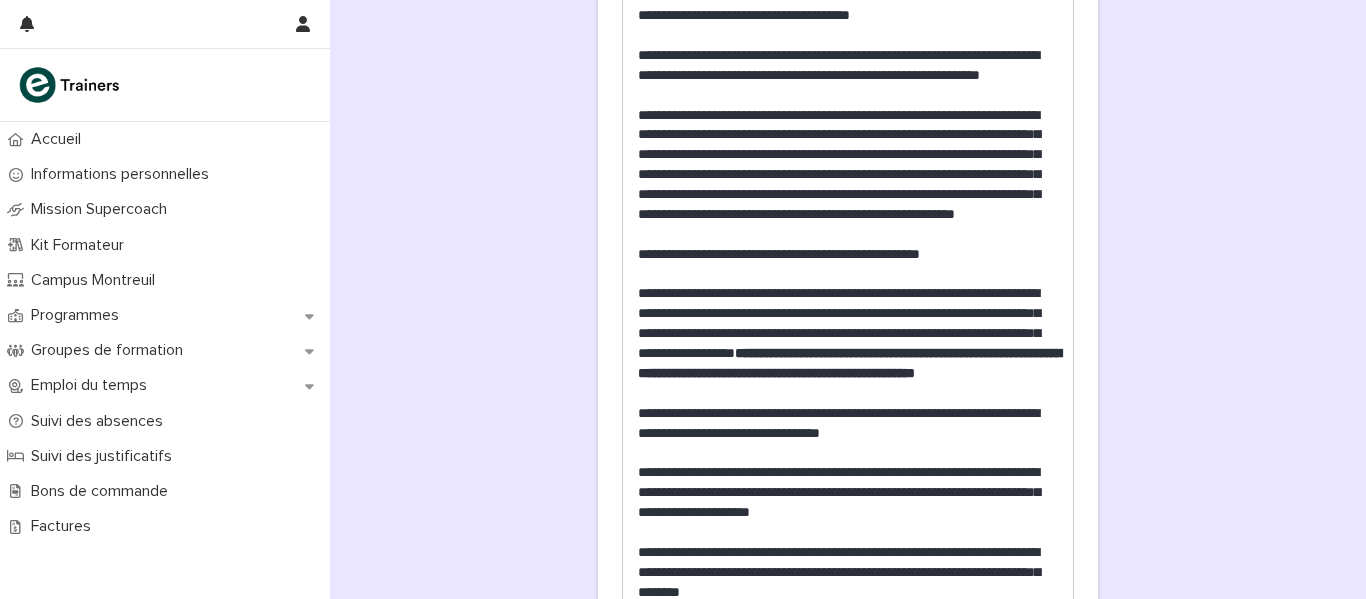 drag, startPoint x: 944, startPoint y: 293, endPoint x: 863, endPoint y: 335, distance: 91.24144 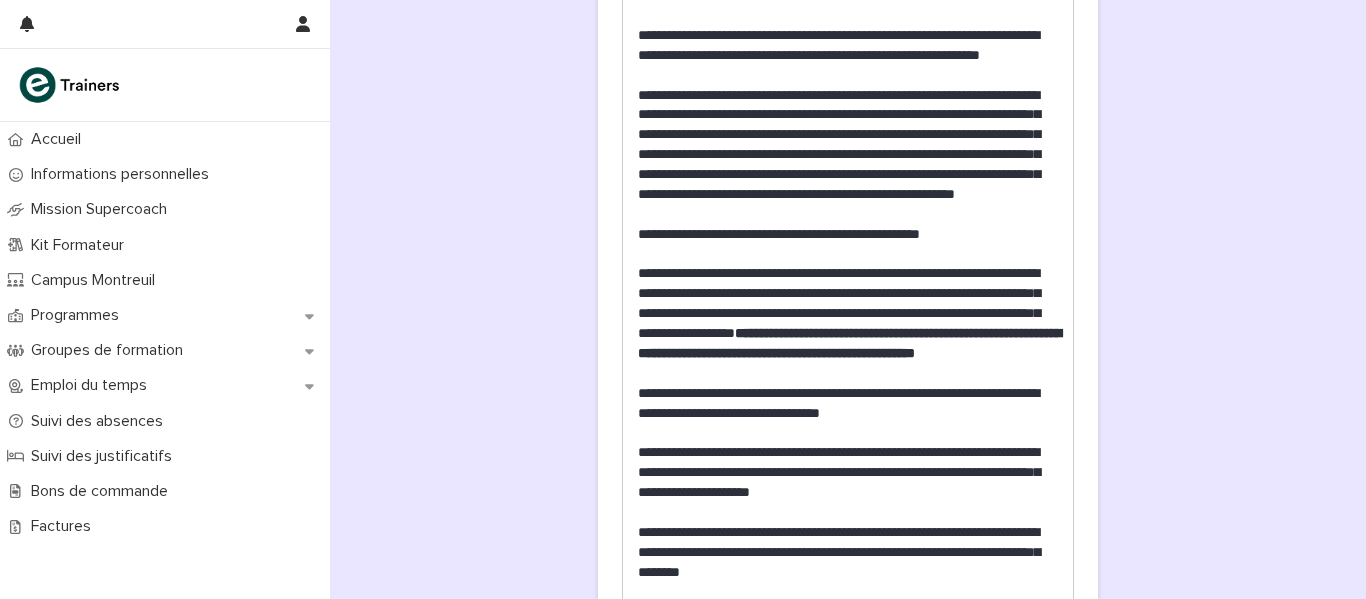 click on "**********" at bounding box center [848, 553] 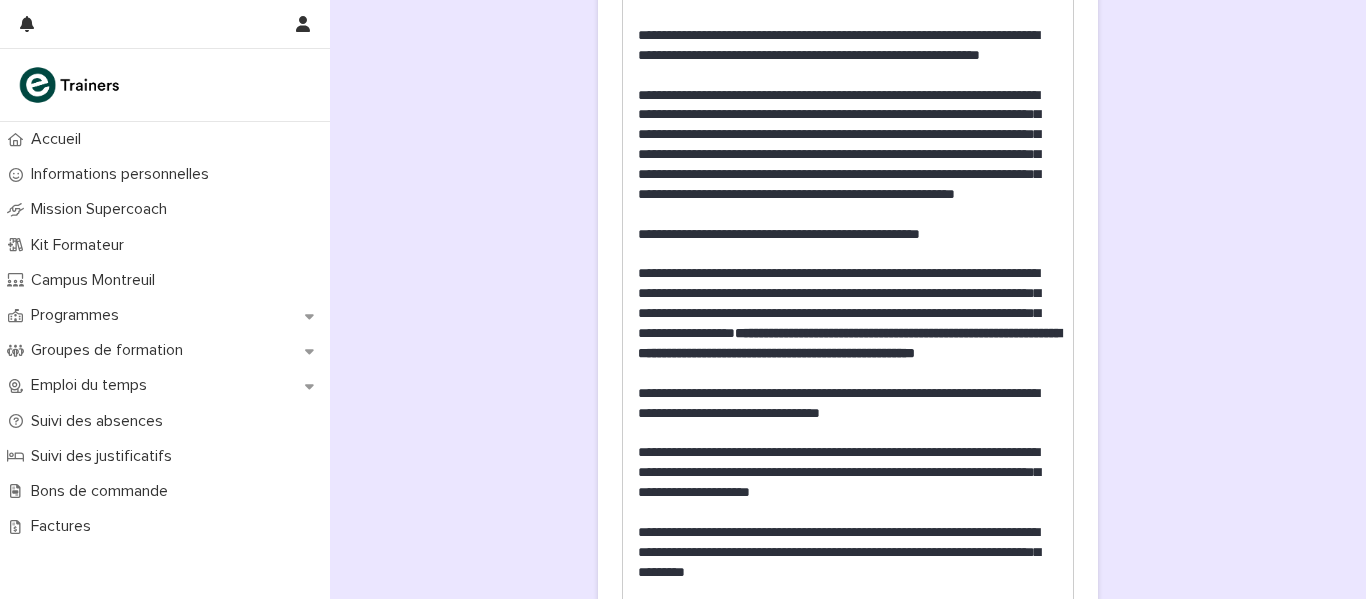 click on "**********" at bounding box center (848, 473) 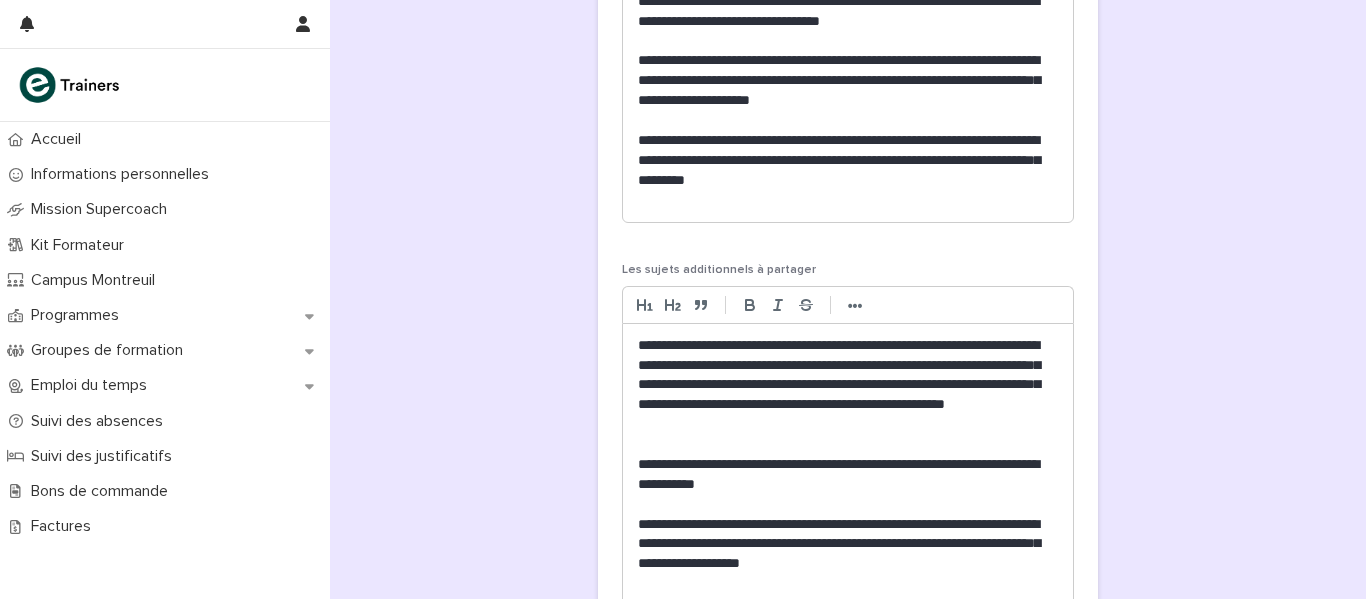 click at bounding box center (848, 200) 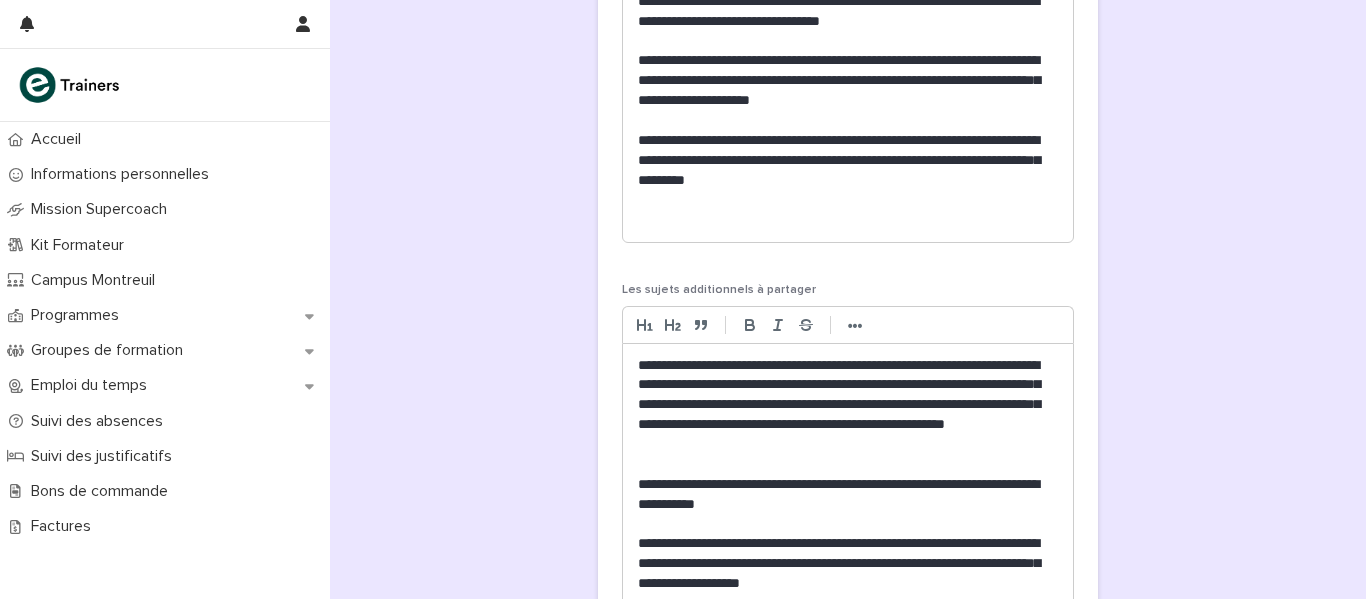 click at bounding box center [848, 41] 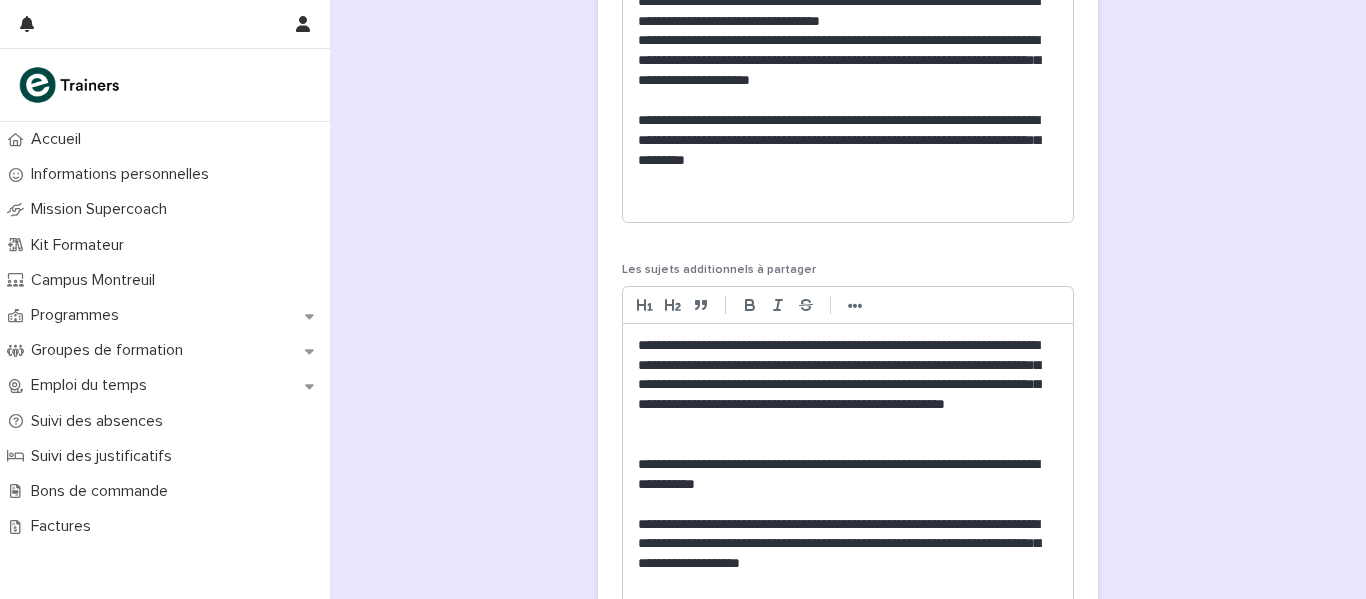 click on "**********" at bounding box center [848, 141] 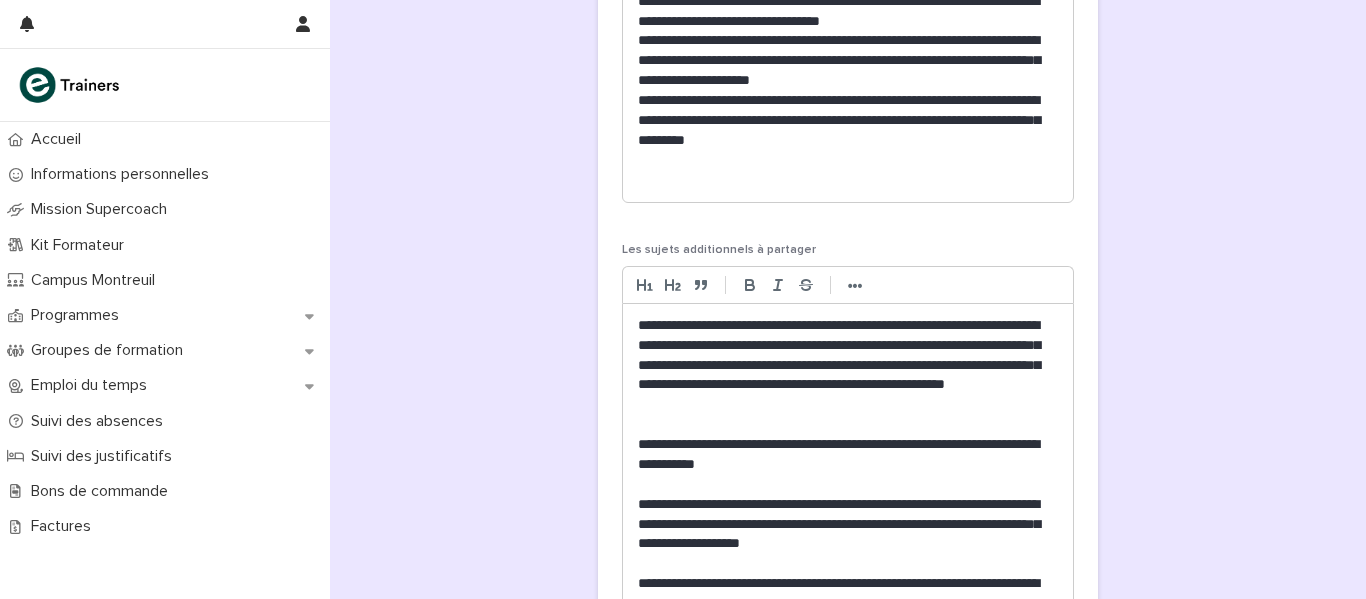 click at bounding box center (848, 161) 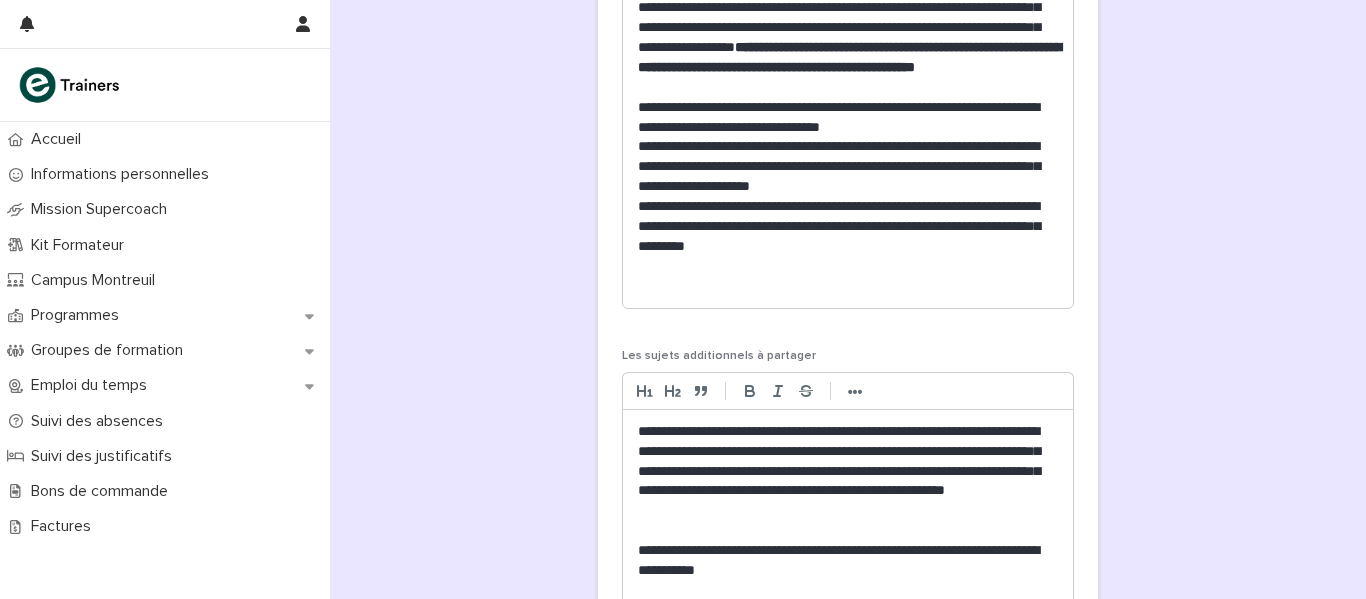 click on "**********" at bounding box center (848, 227) 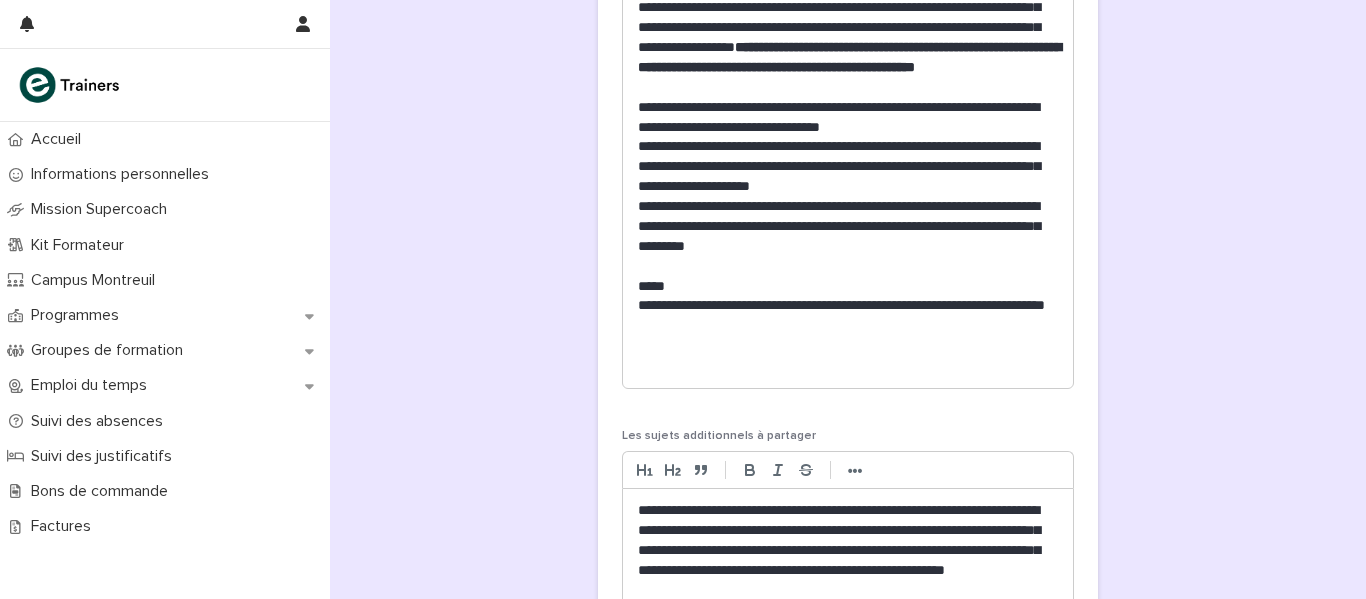 click on "**********" at bounding box center (848, 316) 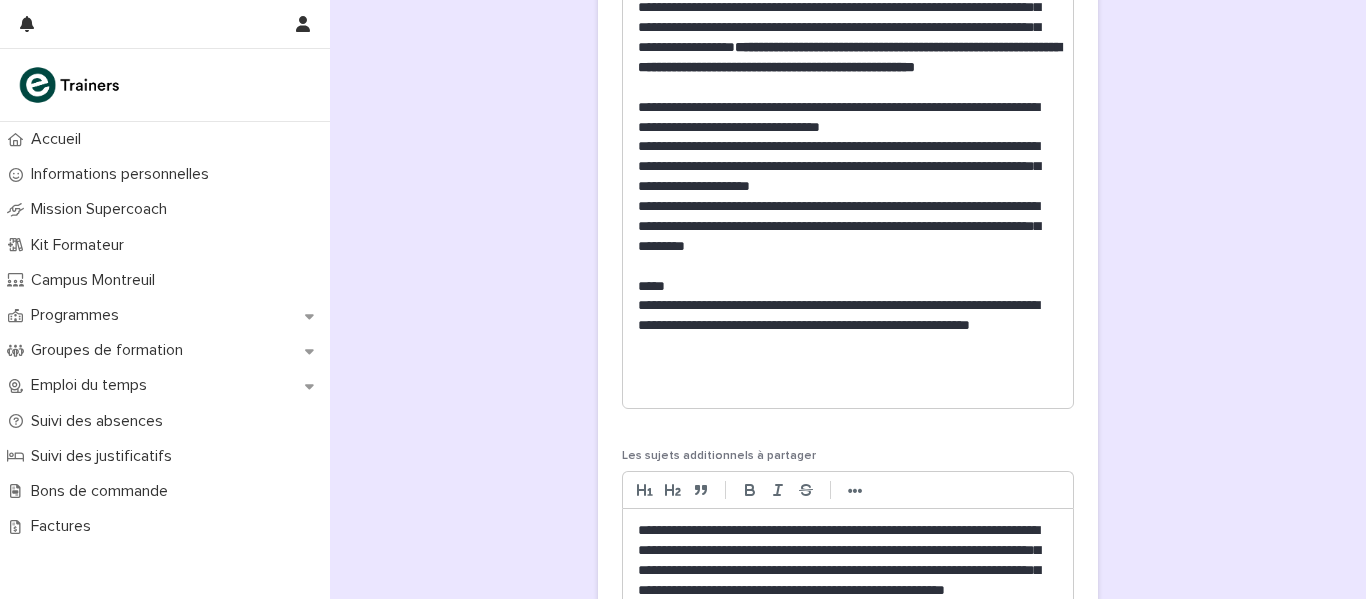 click on "**********" at bounding box center [848, 326] 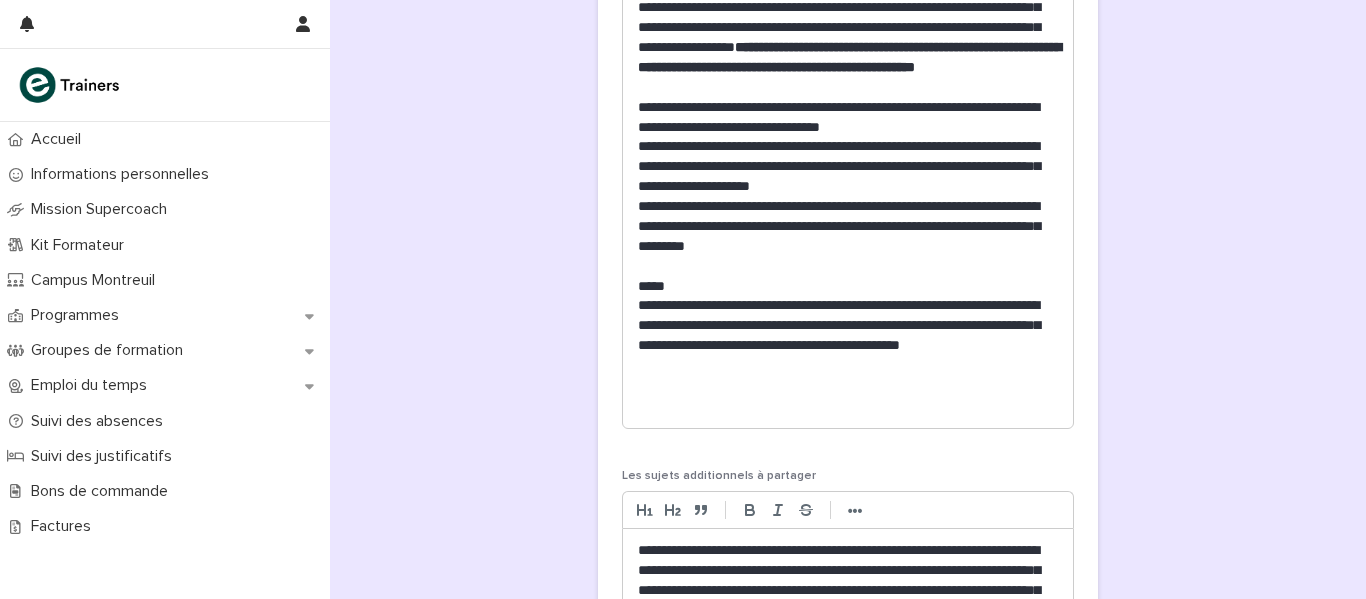 click at bounding box center (848, 386) 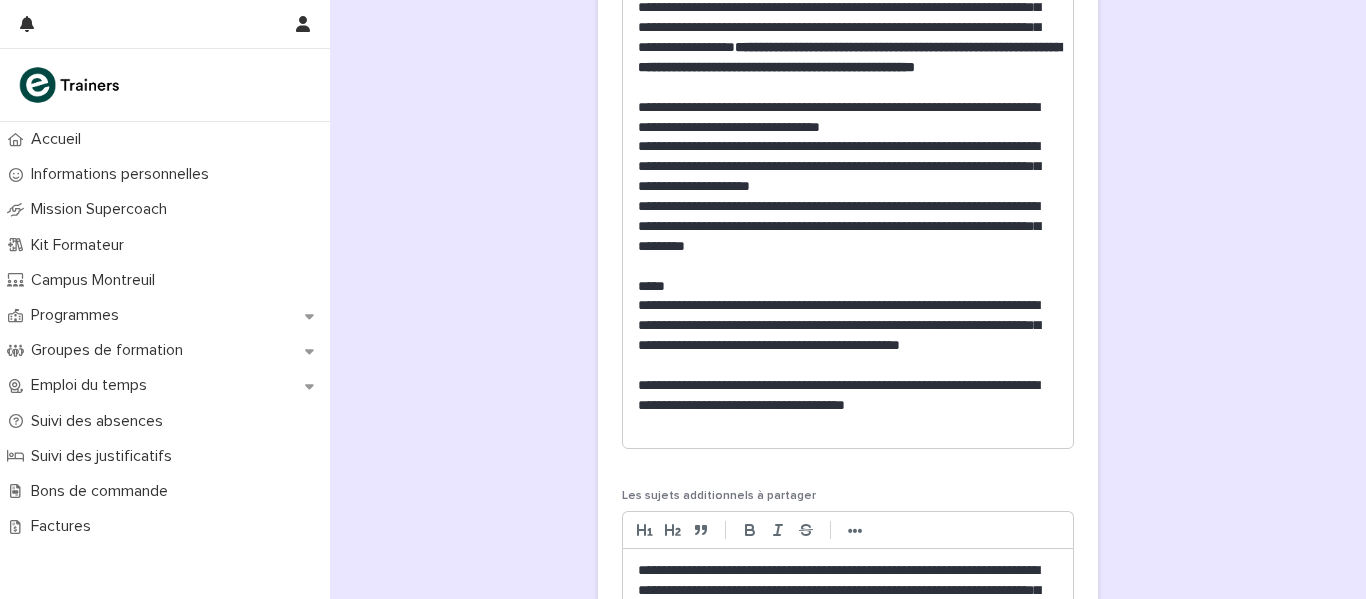 scroll, scrollTop: 2706, scrollLeft: 0, axis: vertical 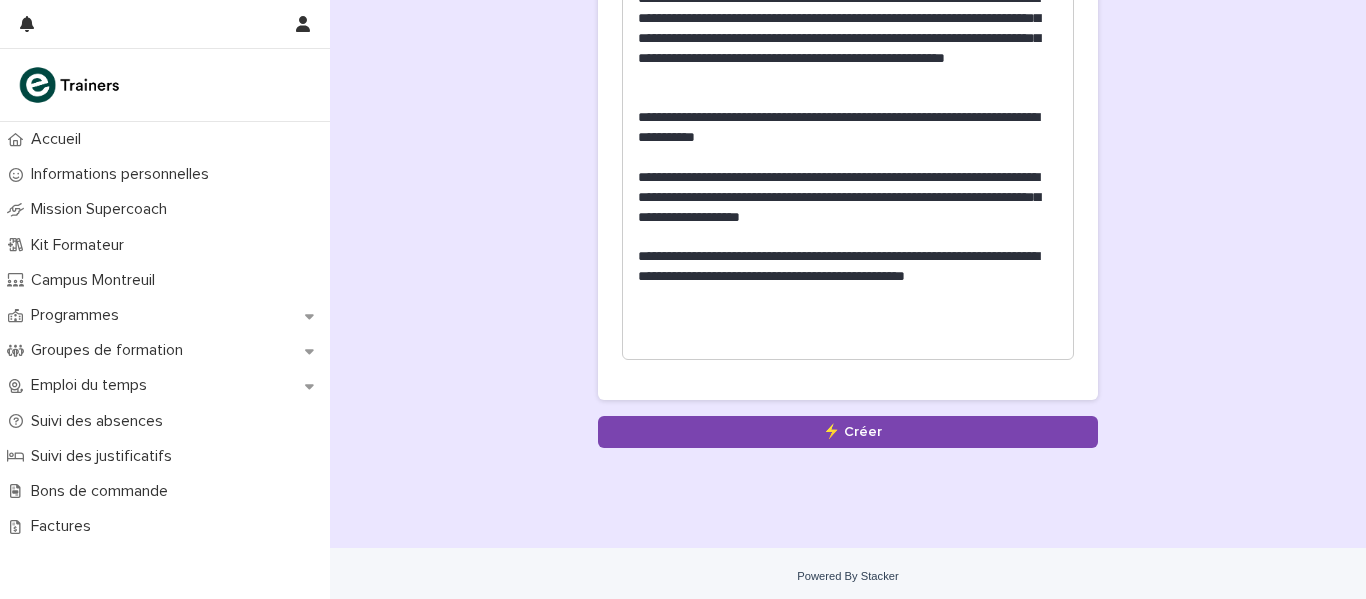 click at bounding box center [848, 317] 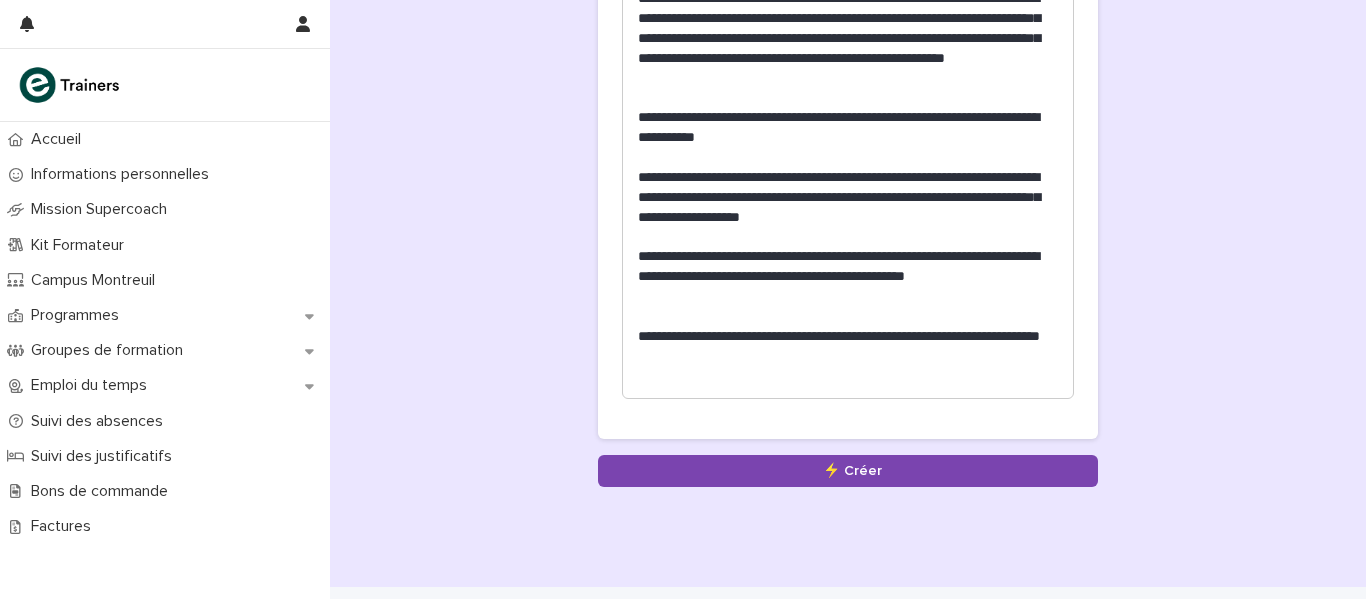 click on "**********" at bounding box center [848, 347] 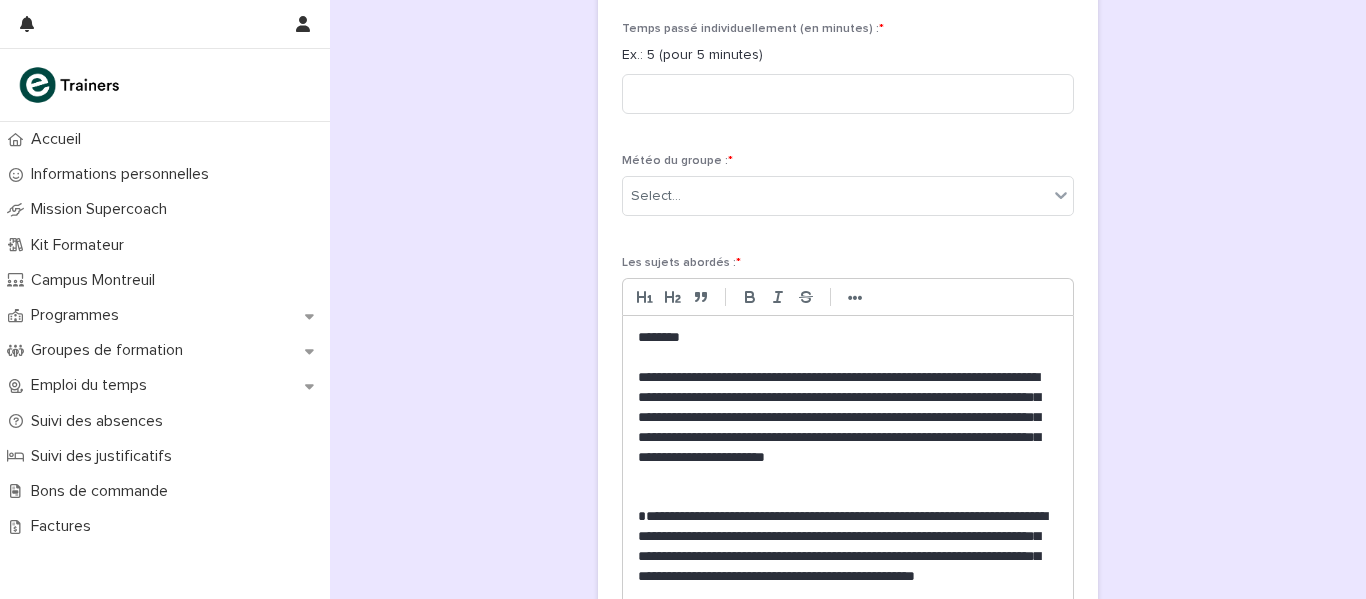 scroll, scrollTop: 2227, scrollLeft: 0, axis: vertical 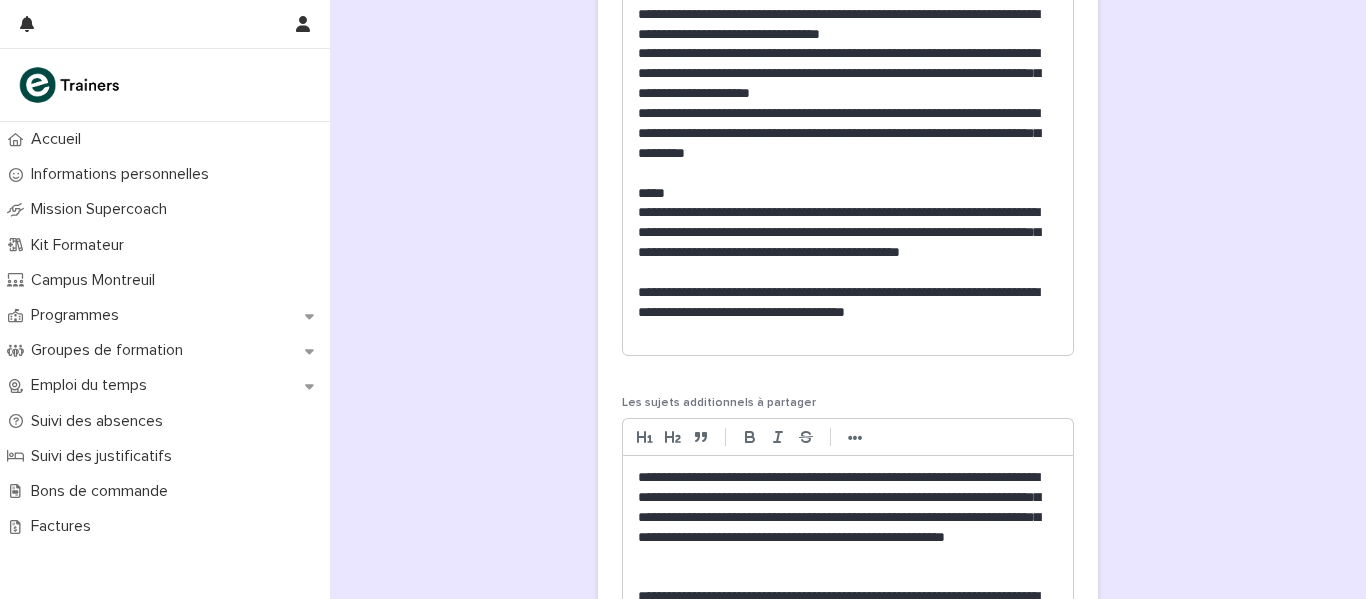 click on "**********" at bounding box center [848, 303] 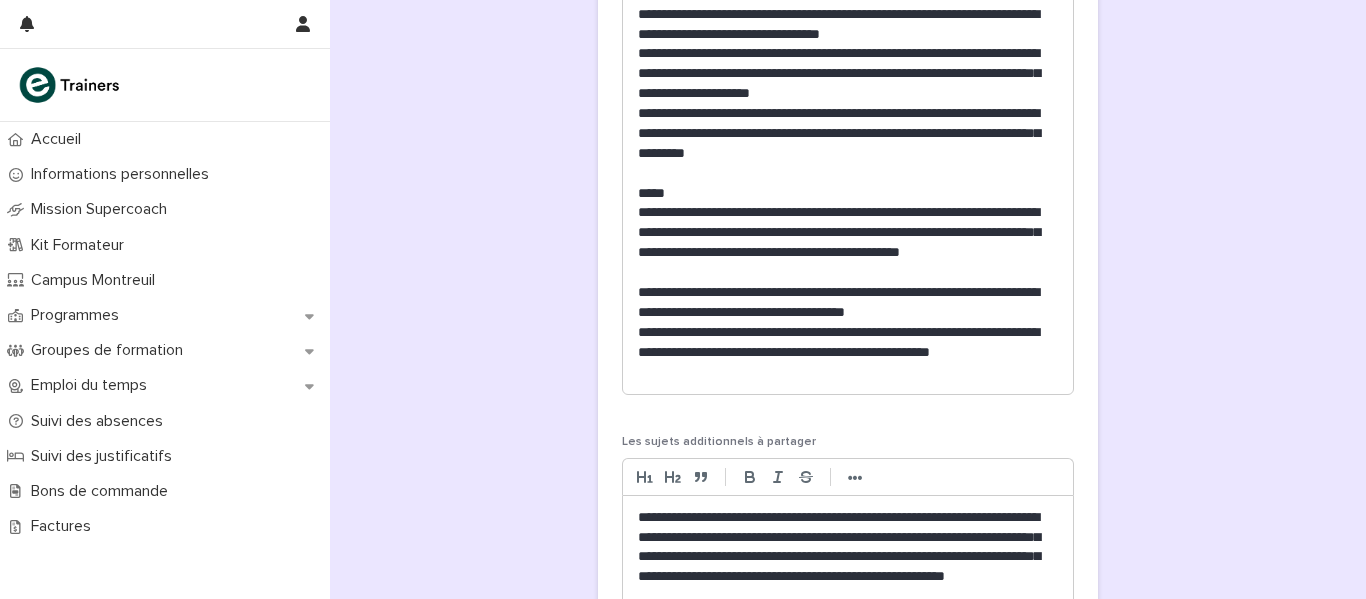 click on "**********" at bounding box center [848, 343] 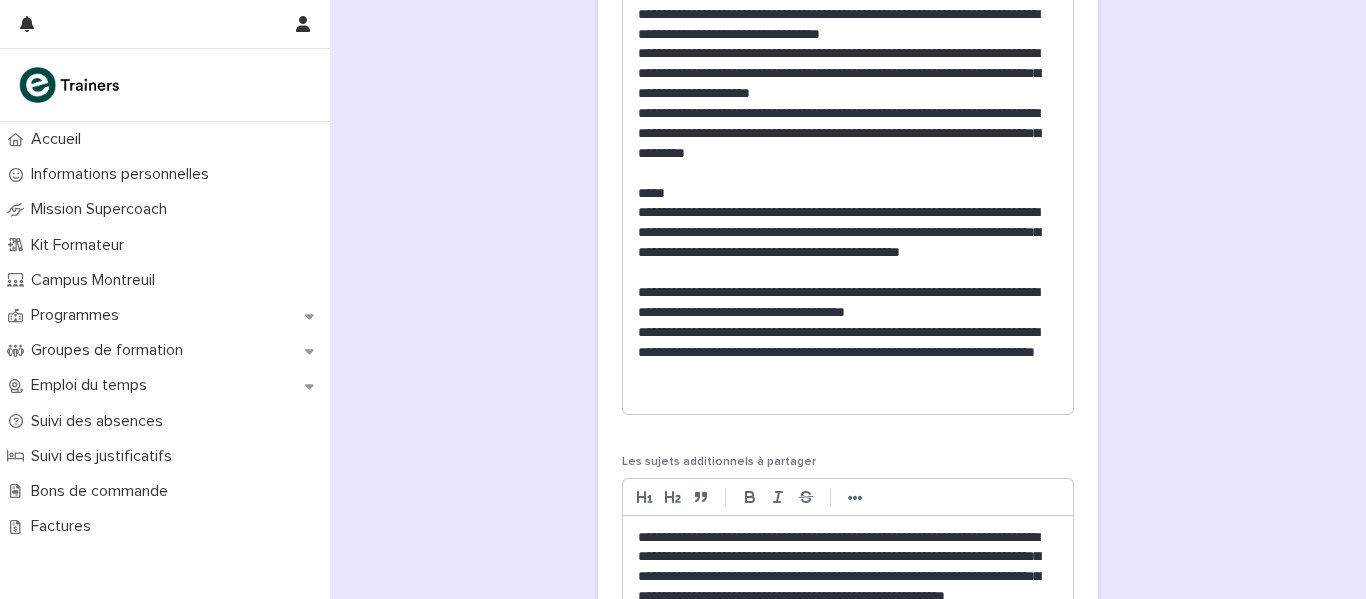 click on "**********" at bounding box center [848, 353] 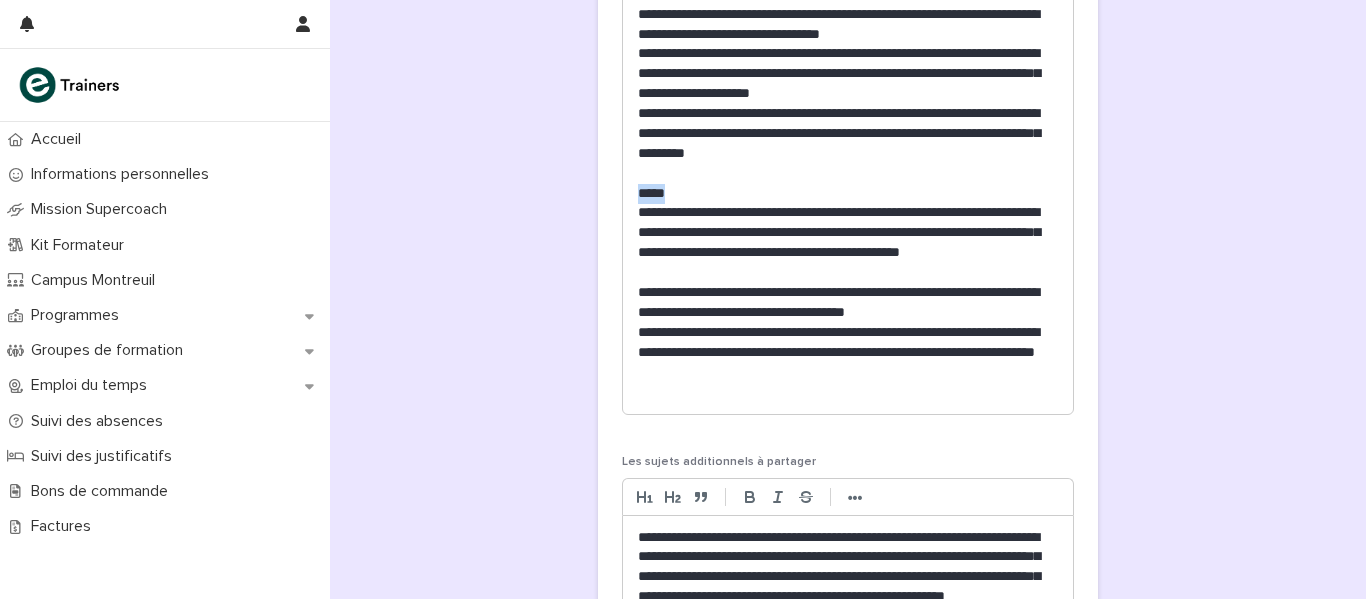 drag, startPoint x: 680, startPoint y: 192, endPoint x: 649, endPoint y: 190, distance: 31.06445 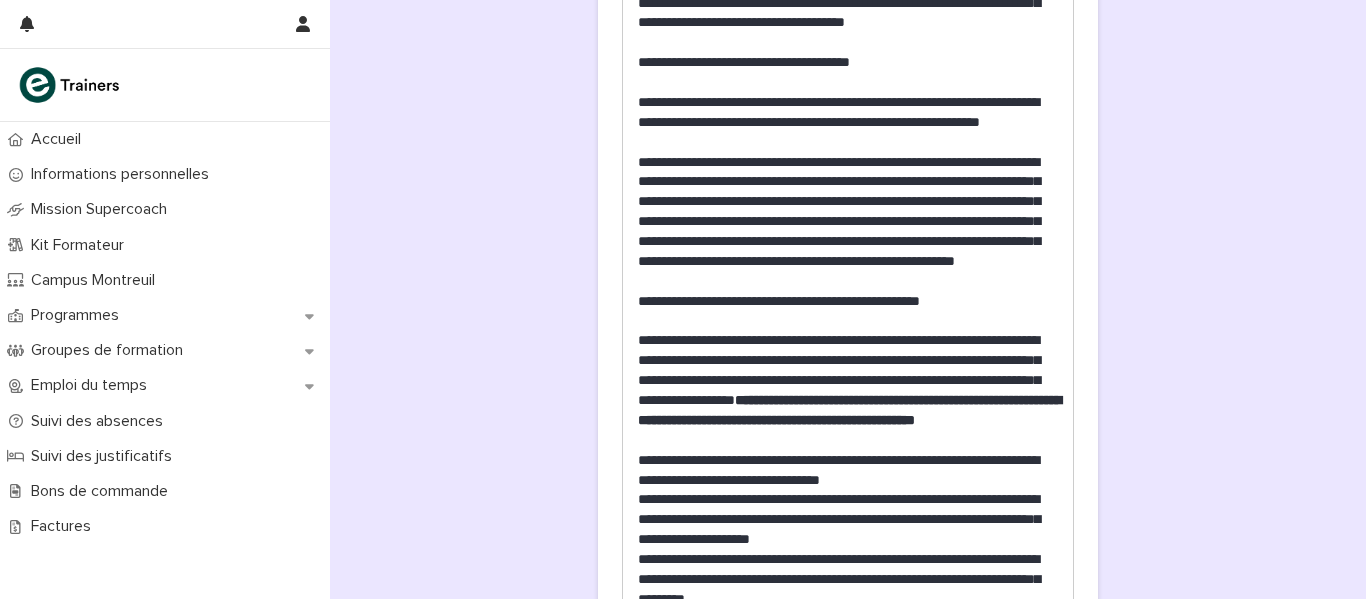 scroll, scrollTop: 1769, scrollLeft: 0, axis: vertical 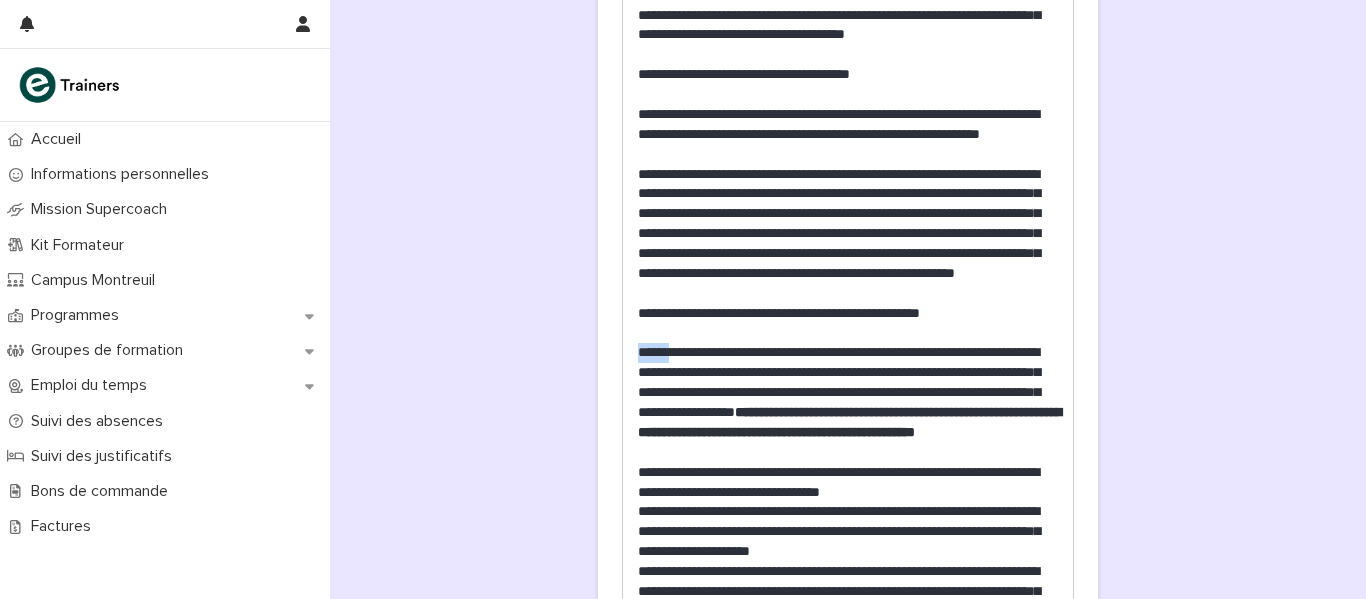 drag, startPoint x: 667, startPoint y: 355, endPoint x: 627, endPoint y: 351, distance: 40.1995 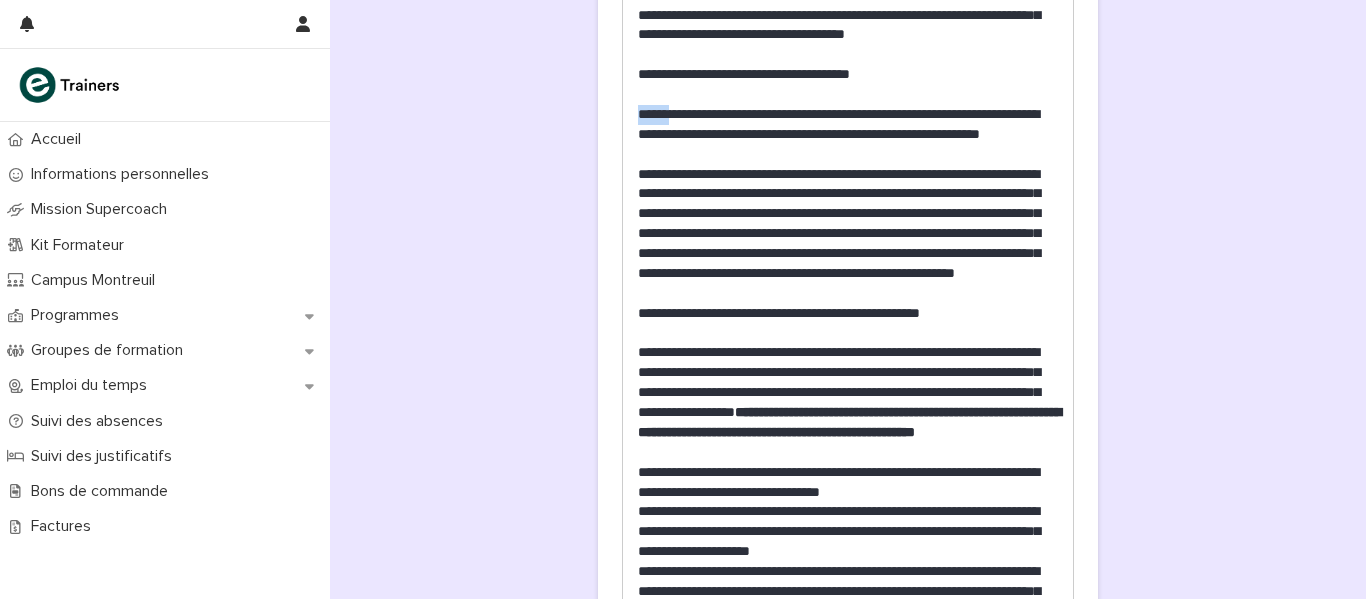 drag, startPoint x: 662, startPoint y: 109, endPoint x: 622, endPoint y: 113, distance: 40.1995 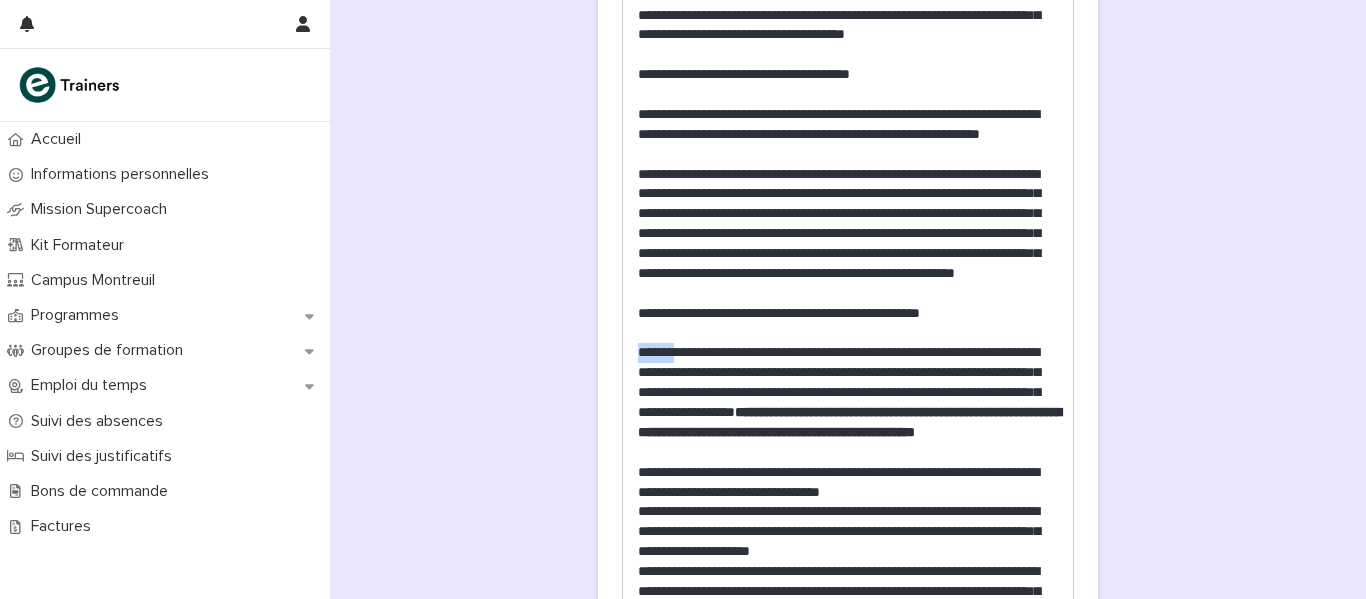 drag, startPoint x: 628, startPoint y: 348, endPoint x: 672, endPoint y: 348, distance: 44 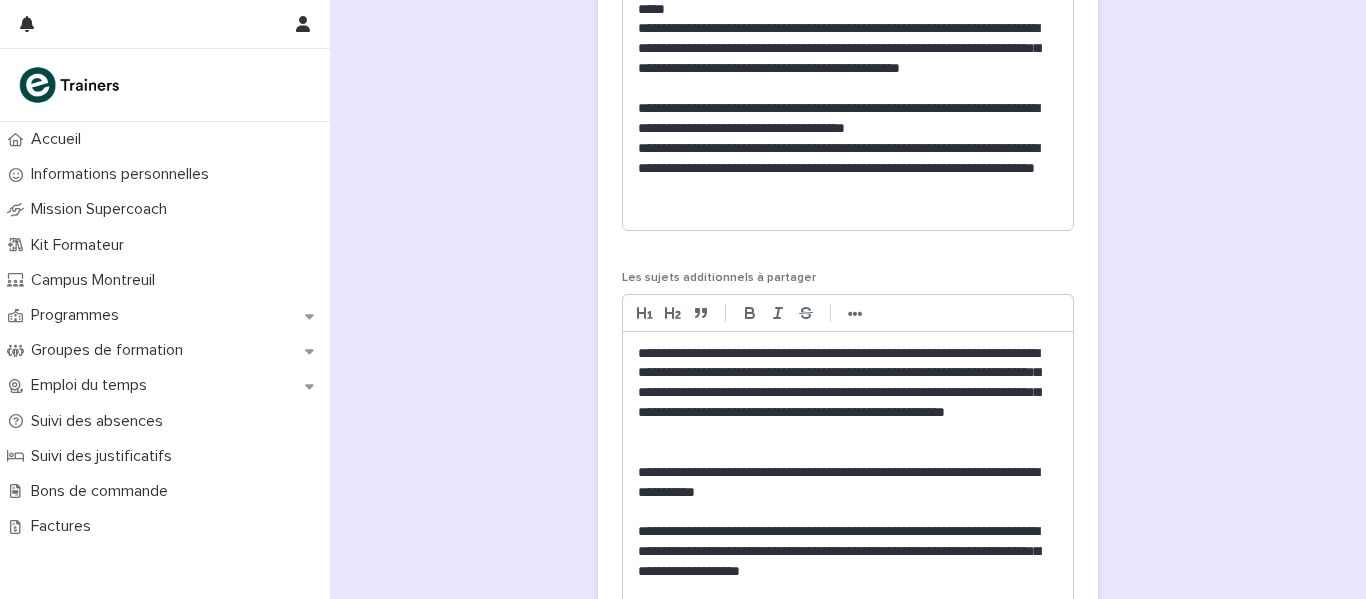 scroll, scrollTop: 2811, scrollLeft: 0, axis: vertical 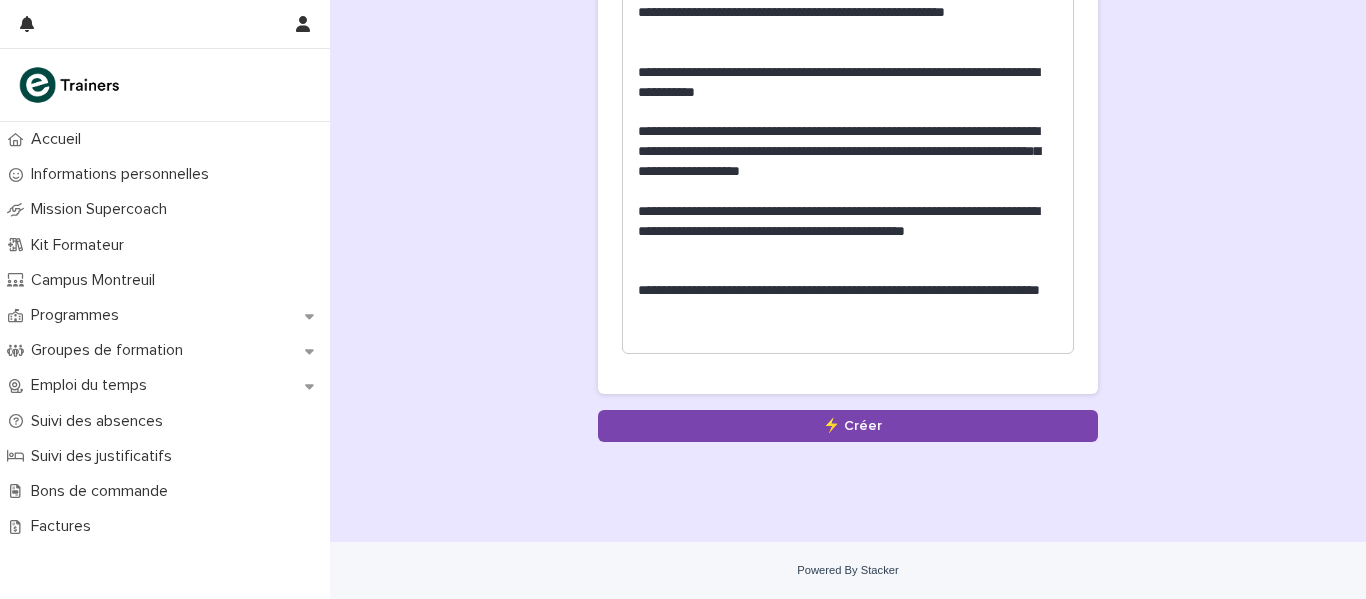 click at bounding box center [848, 331] 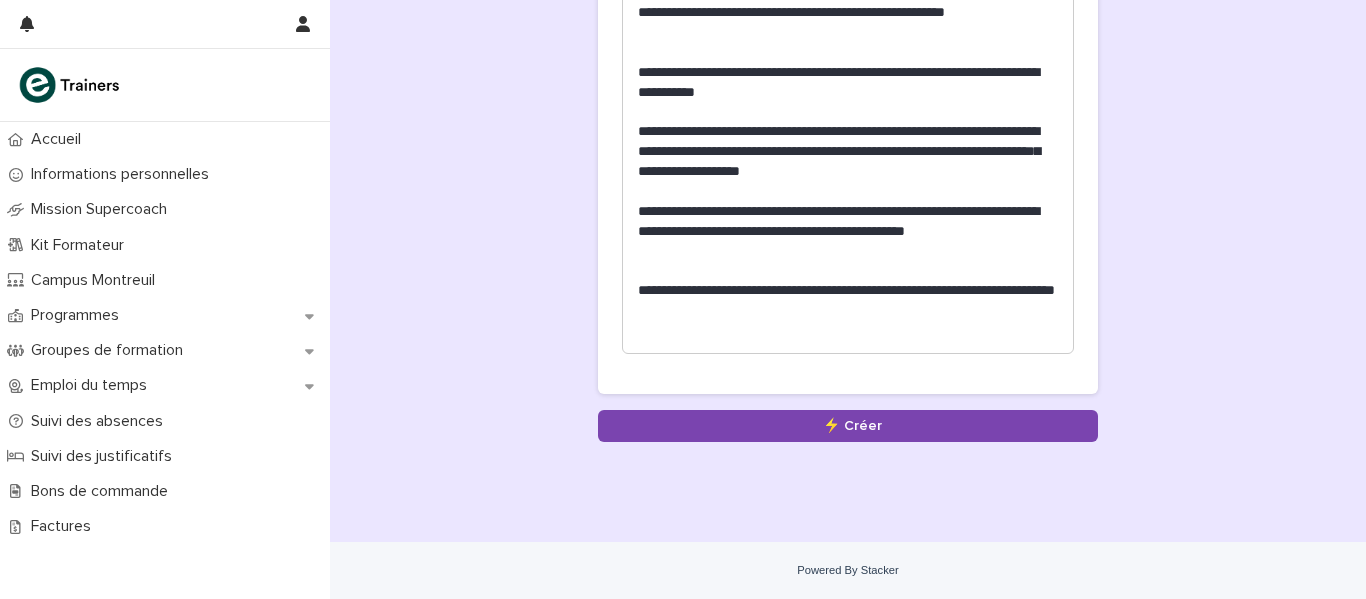click on "**********" at bounding box center (848, 301) 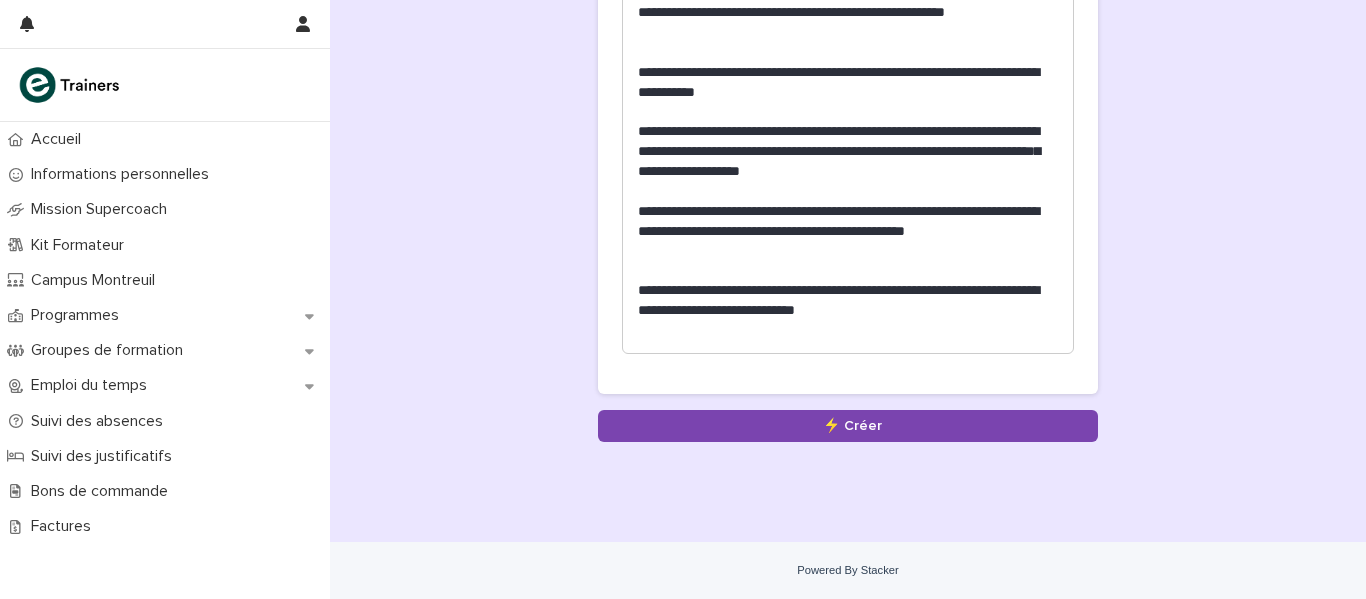 click at bounding box center [848, 192] 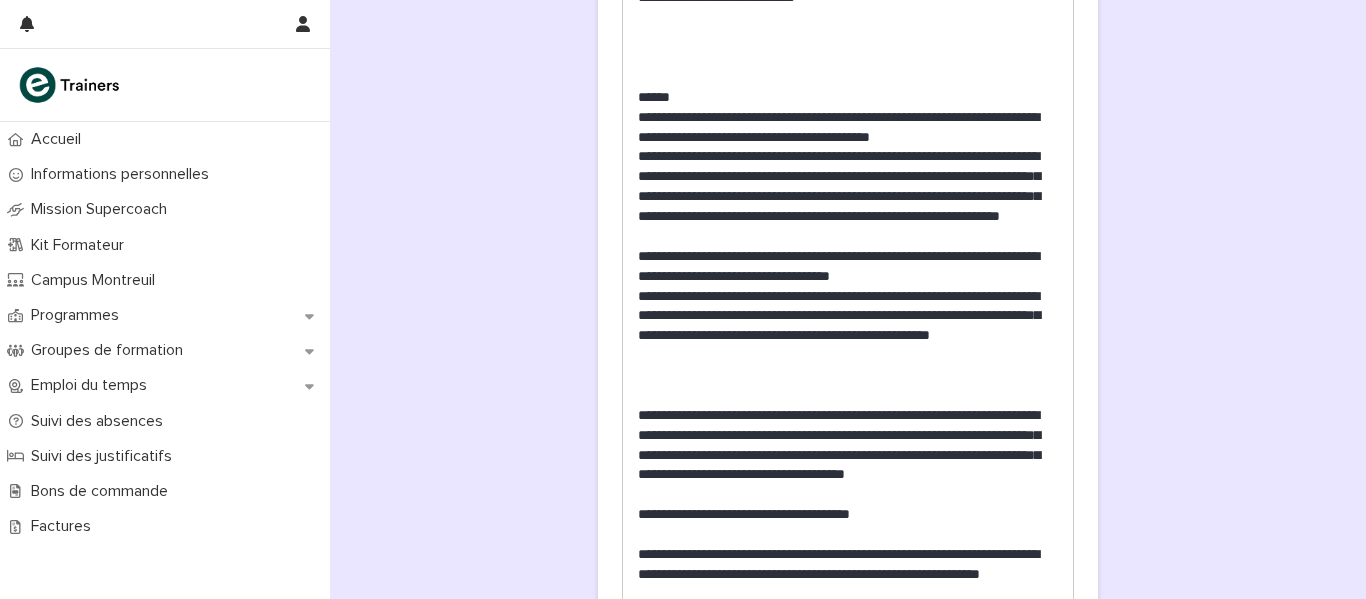 scroll, scrollTop: 714, scrollLeft: 0, axis: vertical 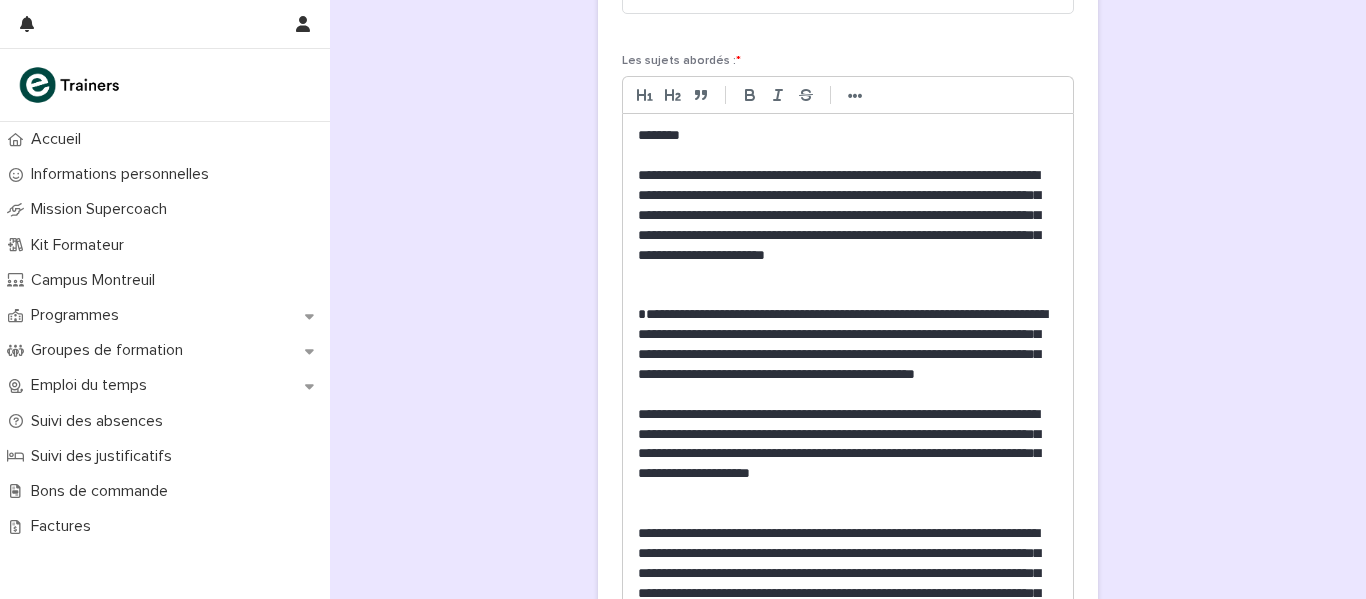 click on "**********" at bounding box center (848, 1029) 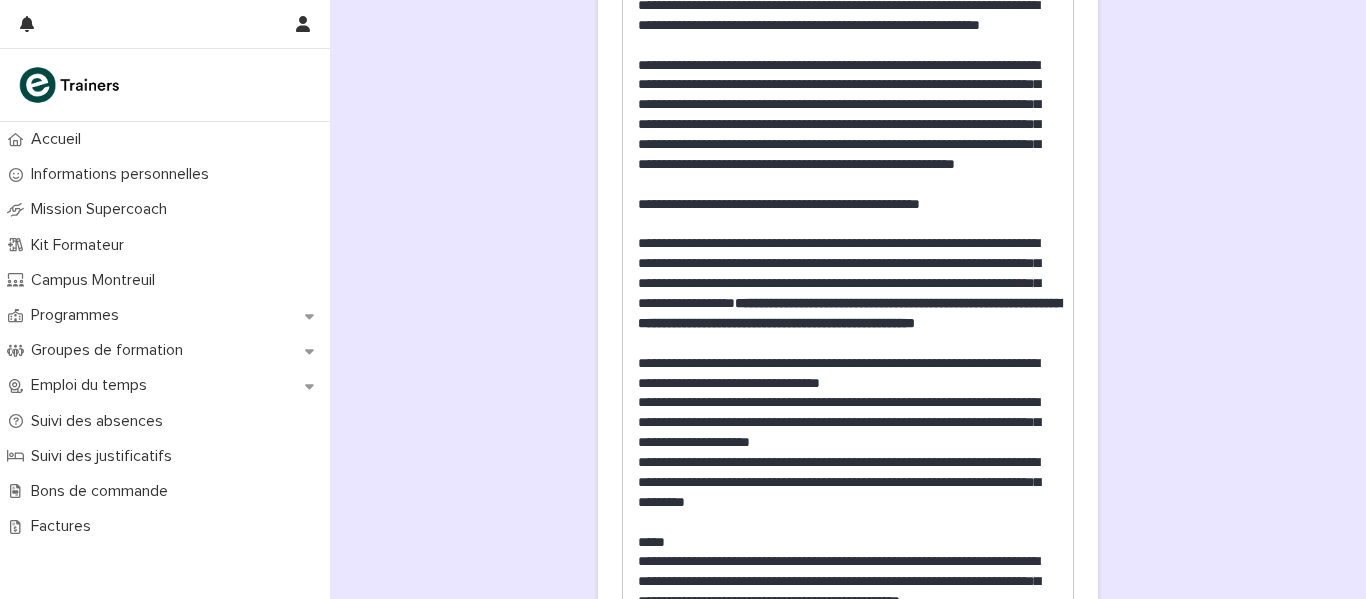 scroll, scrollTop: 2156, scrollLeft: 0, axis: vertical 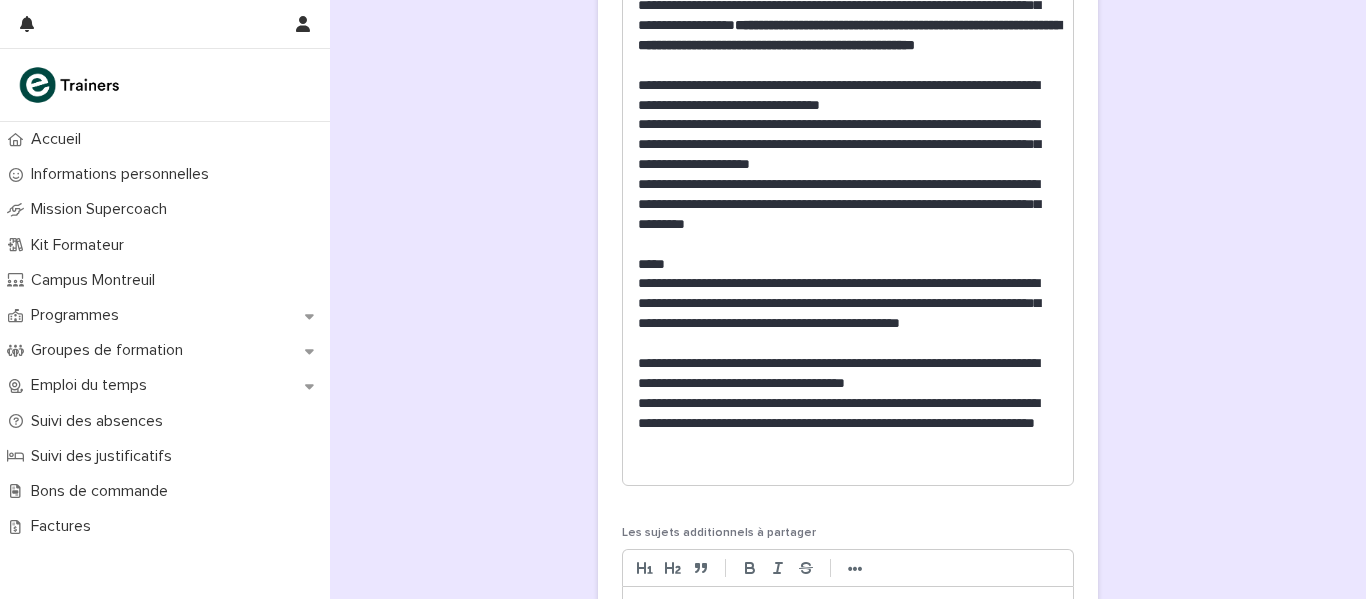 click at bounding box center [848, 463] 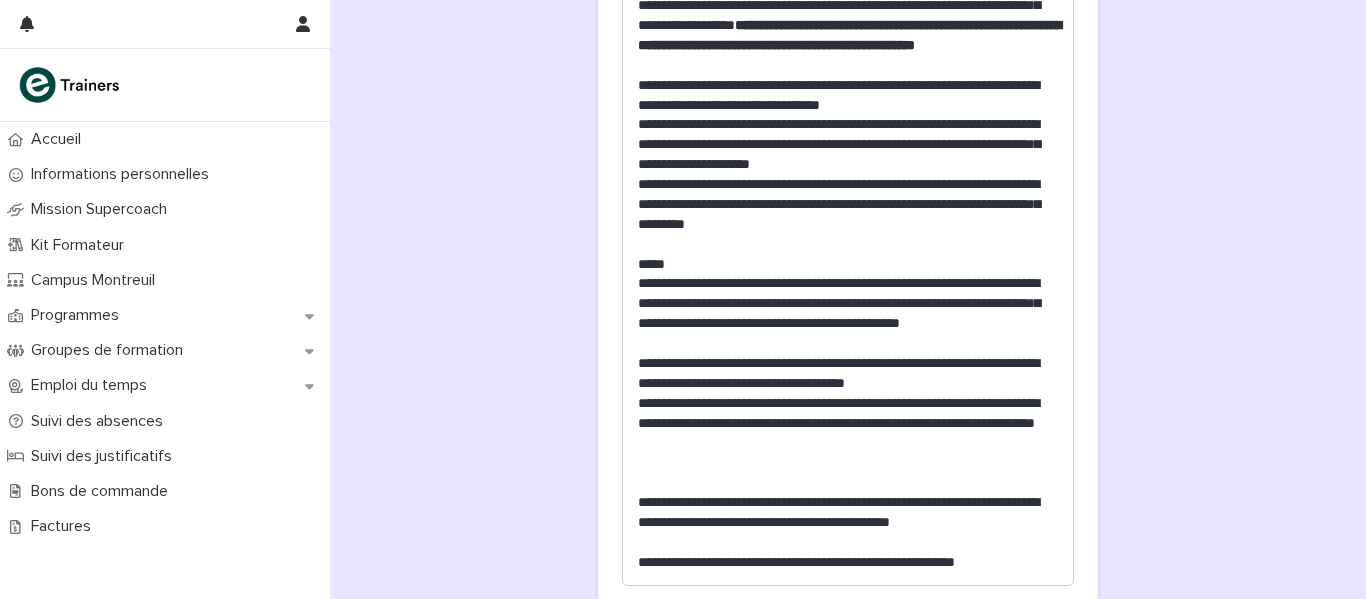 click on "**********" at bounding box center [848, 563] 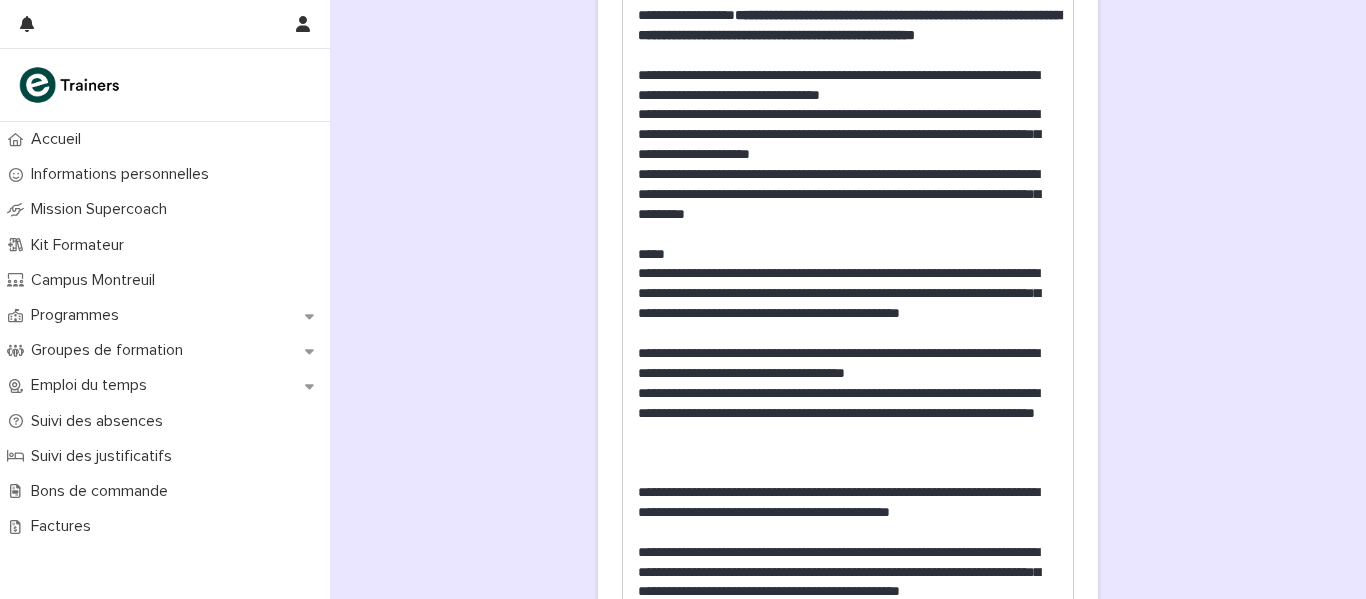 scroll, scrollTop: 2186, scrollLeft: 0, axis: vertical 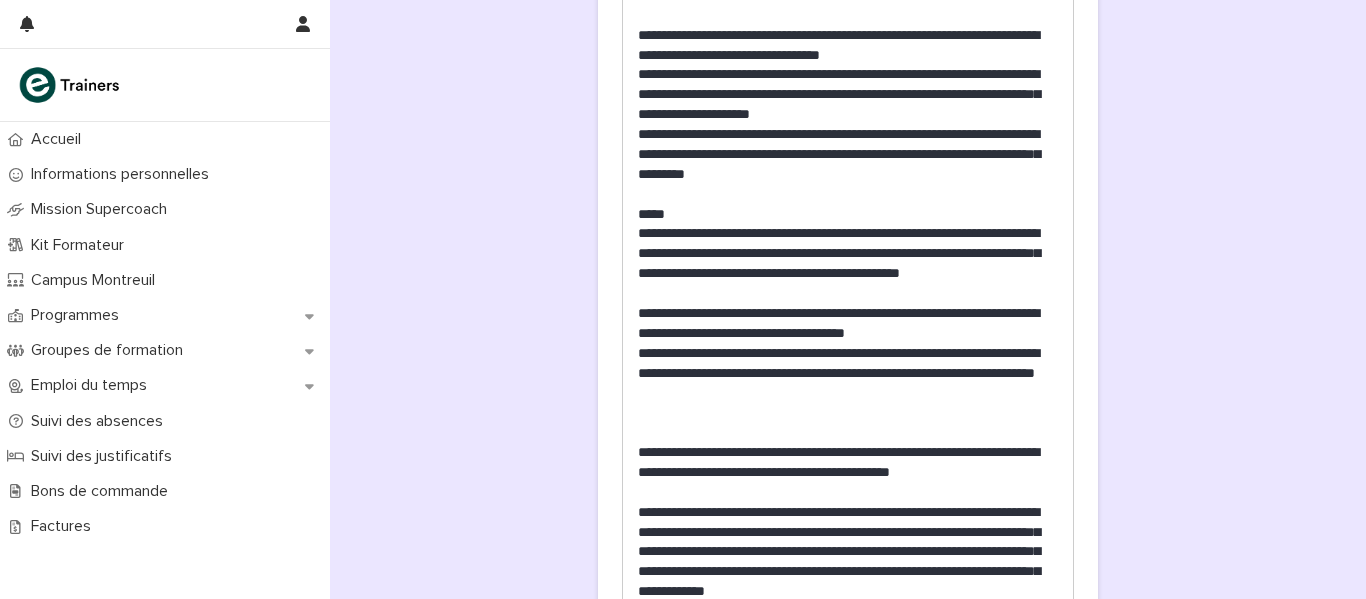 click on "**********" at bounding box center (848, 473) 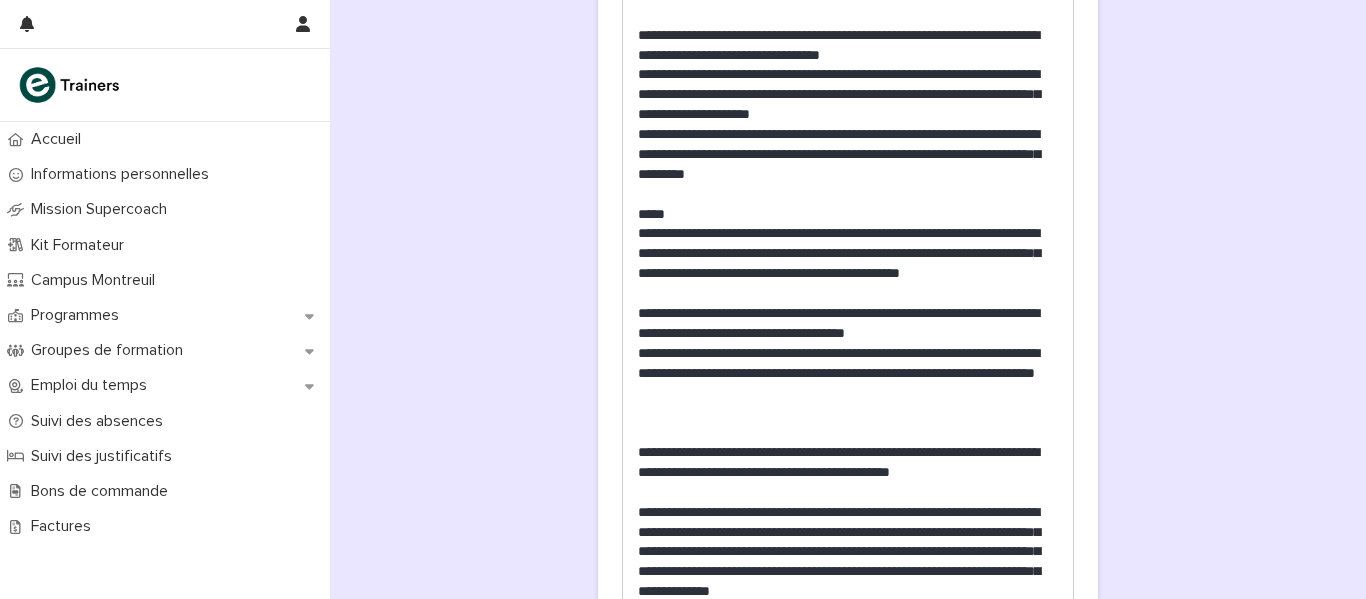 click on "**********" at bounding box center [848, 562] 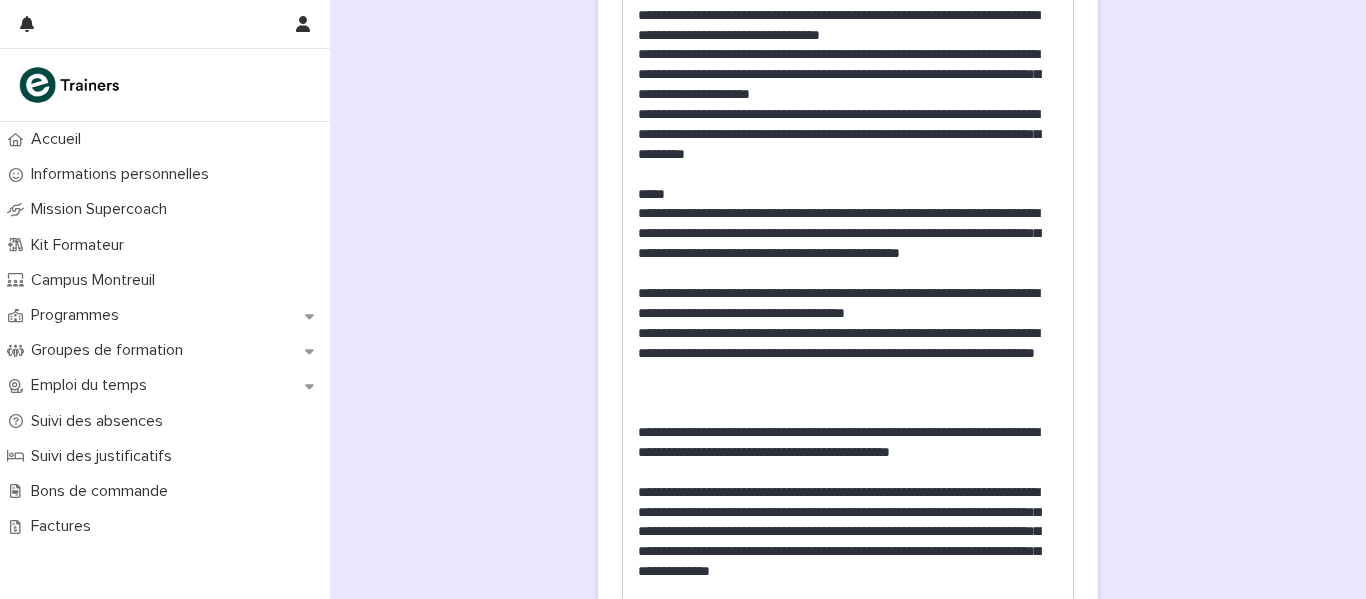 click on "**********" at bounding box center [848, 453] 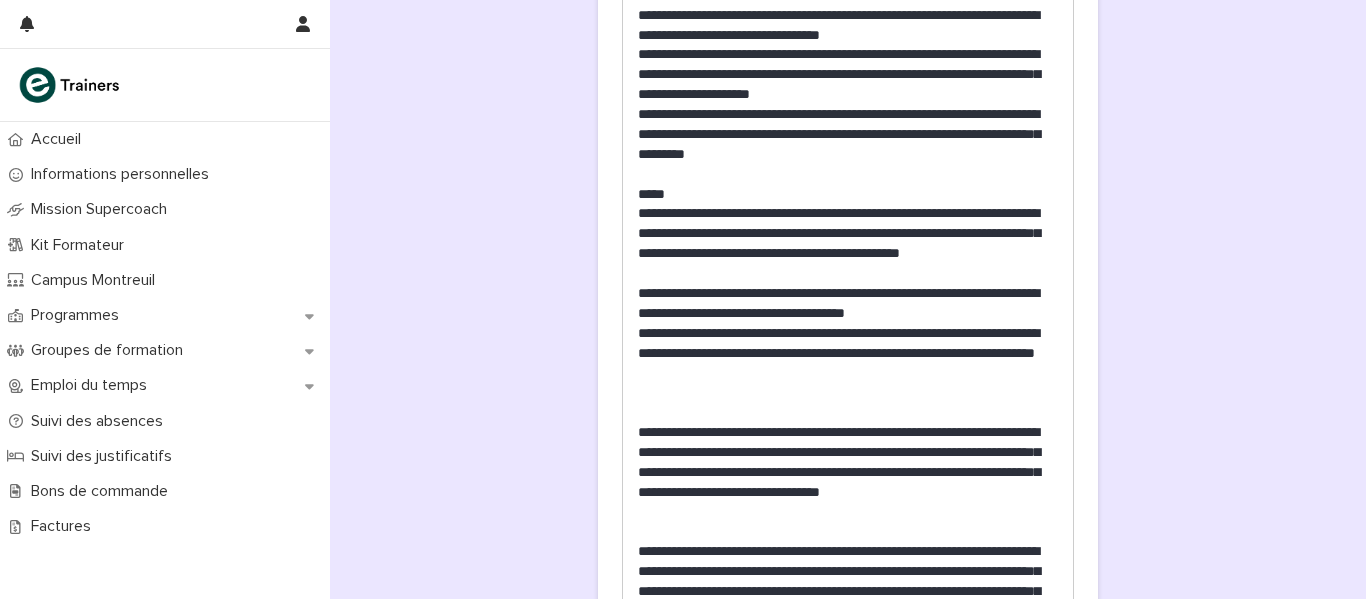 drag, startPoint x: 1017, startPoint y: 473, endPoint x: 995, endPoint y: 195, distance: 278.86914 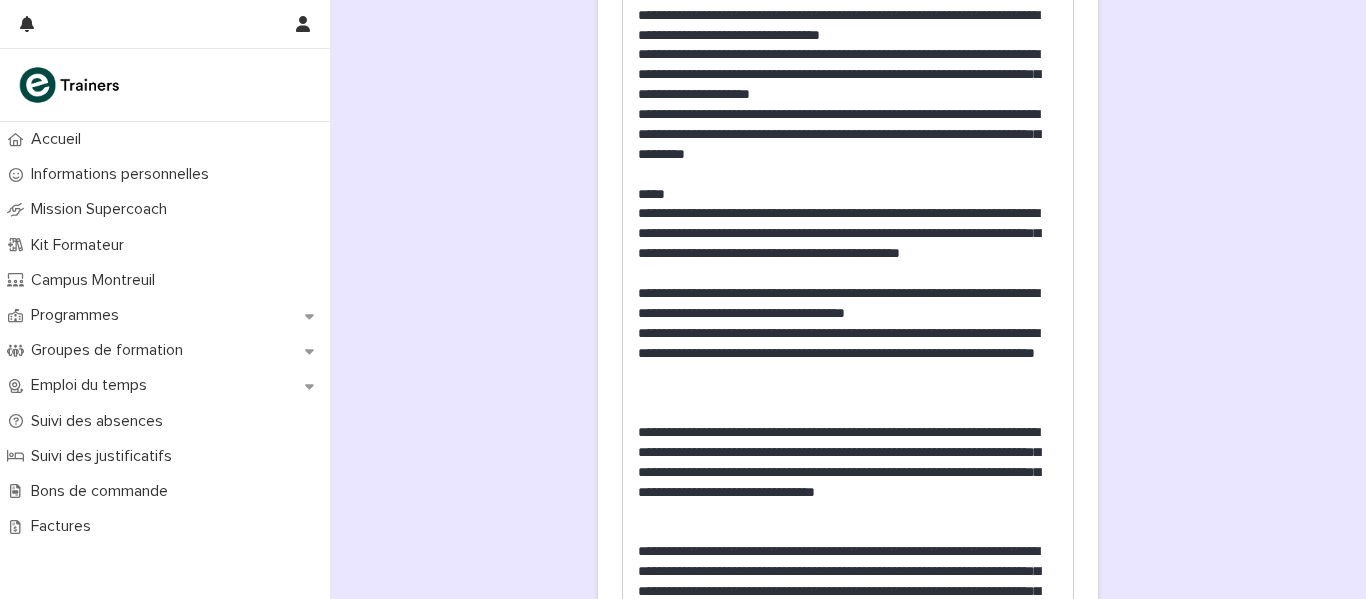 click on "**********" at bounding box center [848, 472] 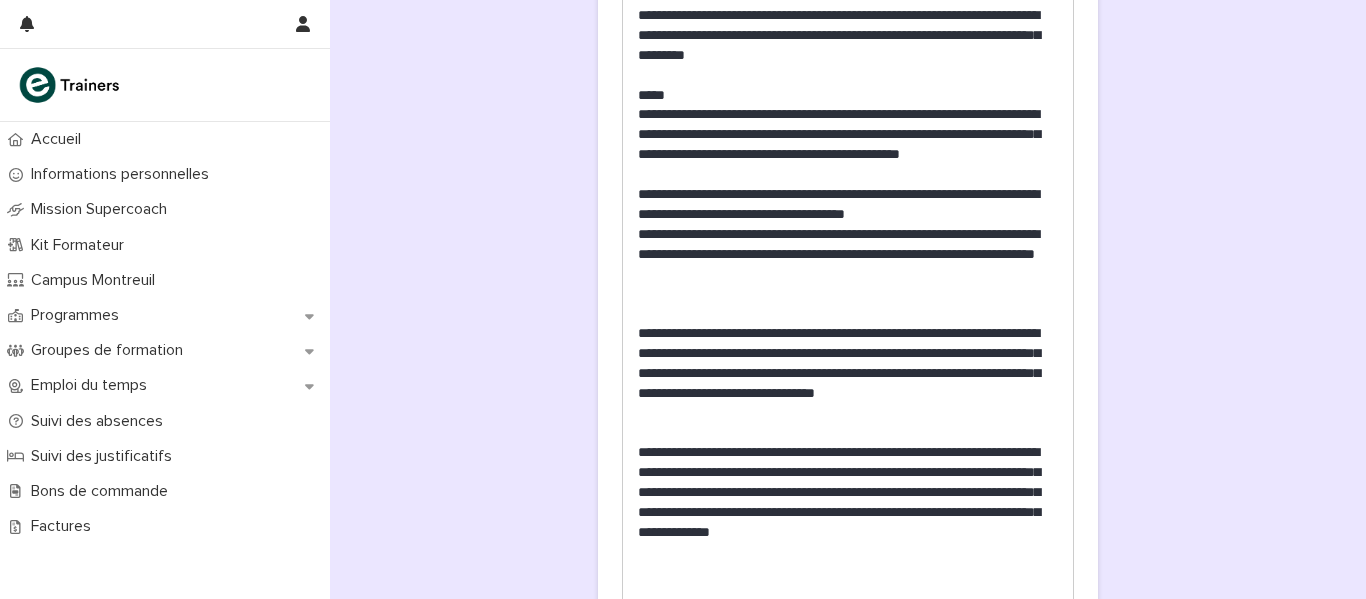 scroll, scrollTop: 2345, scrollLeft: 0, axis: vertical 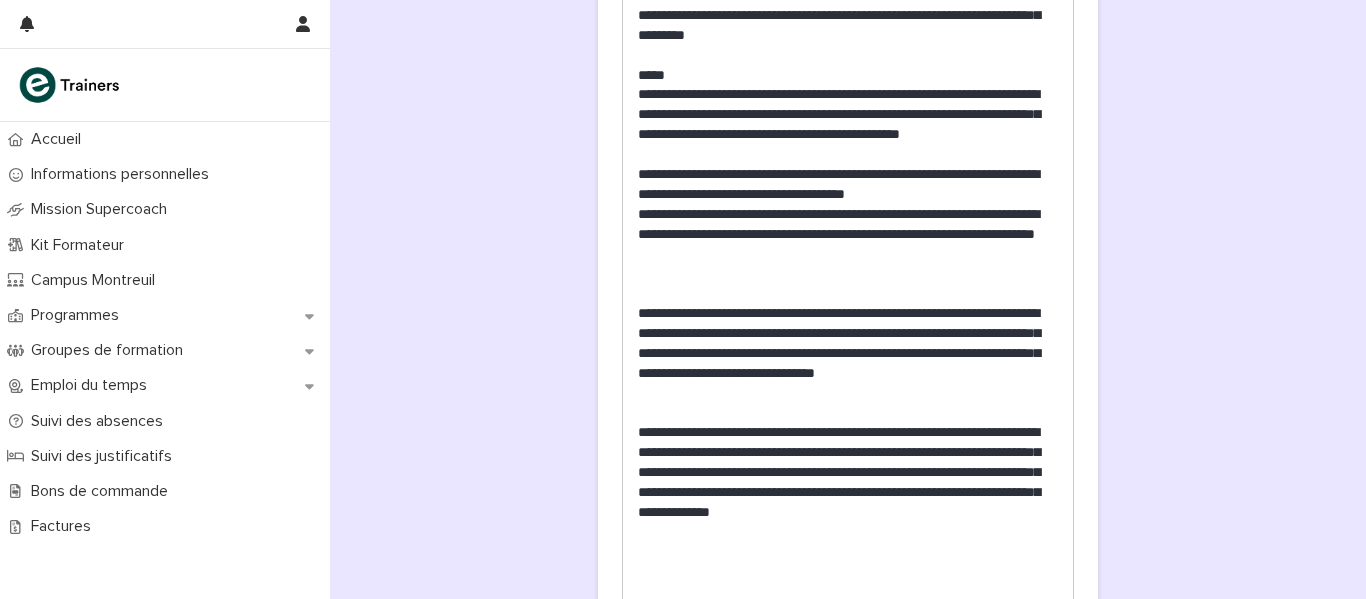 click on "**********" at bounding box center (848, 482) 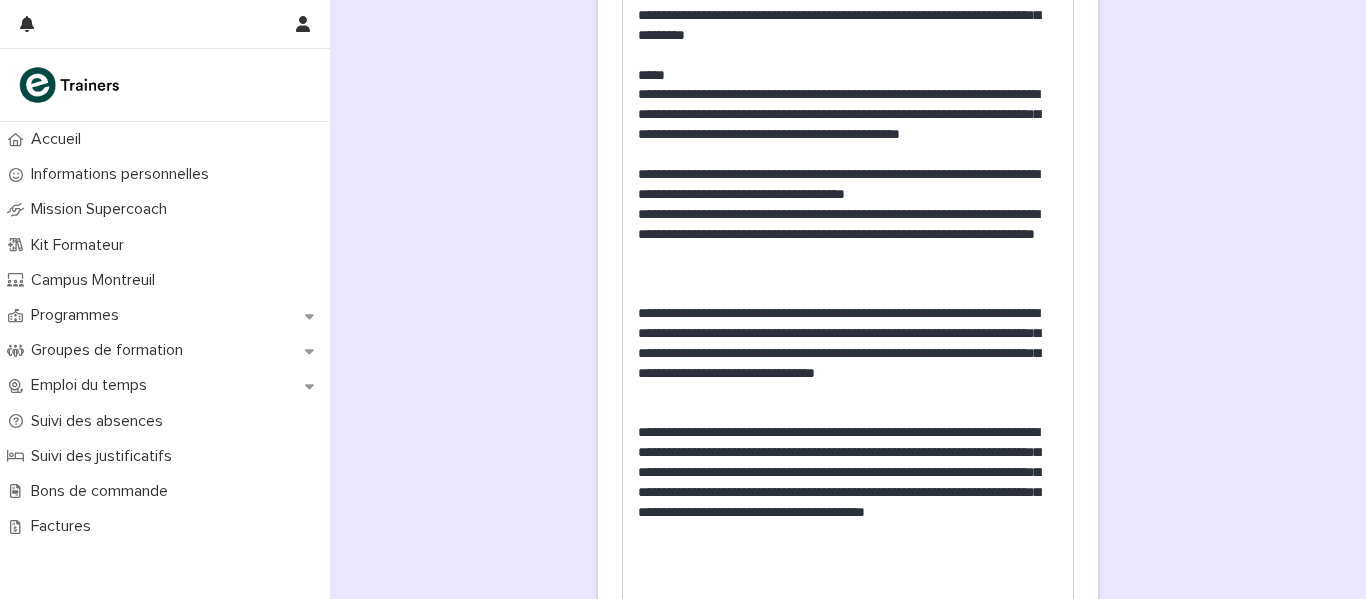 click at bounding box center (848, 553) 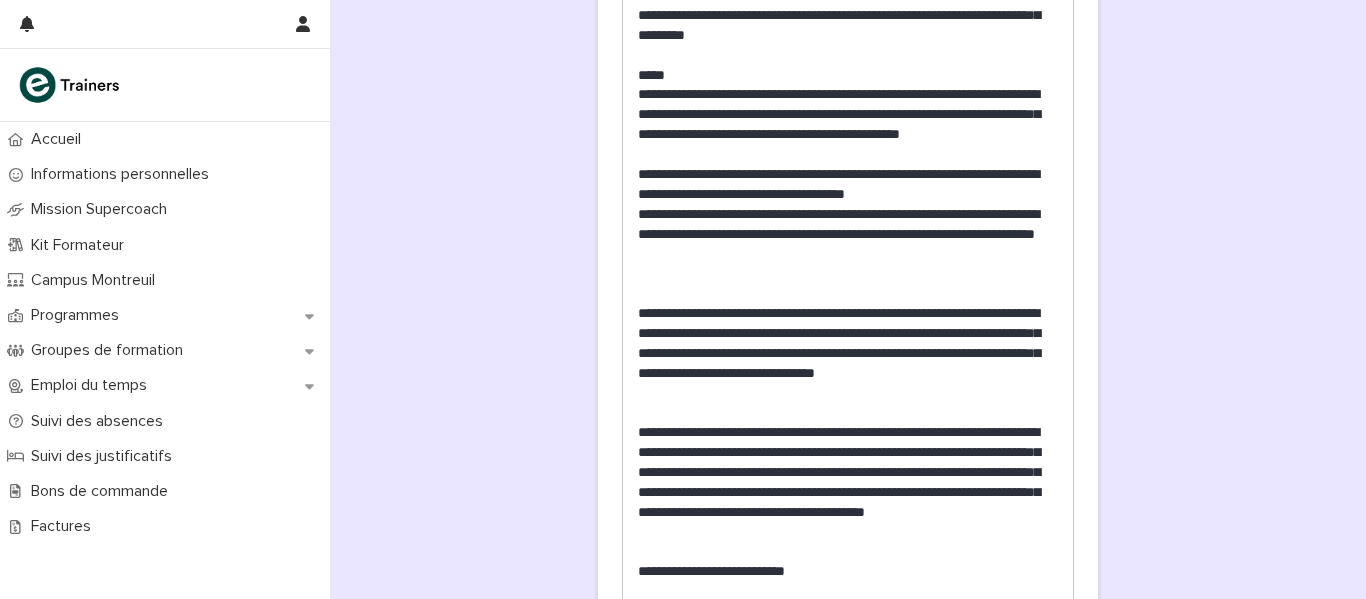 click at bounding box center [848, 592] 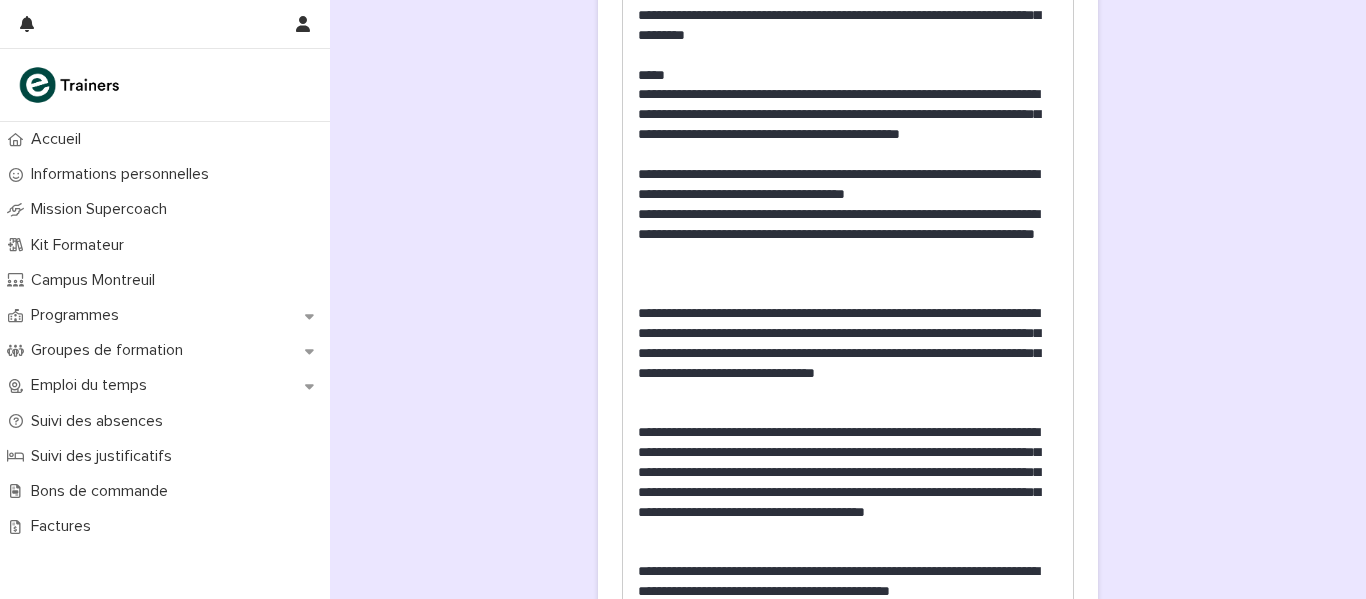 scroll, scrollTop: 2365, scrollLeft: 0, axis: vertical 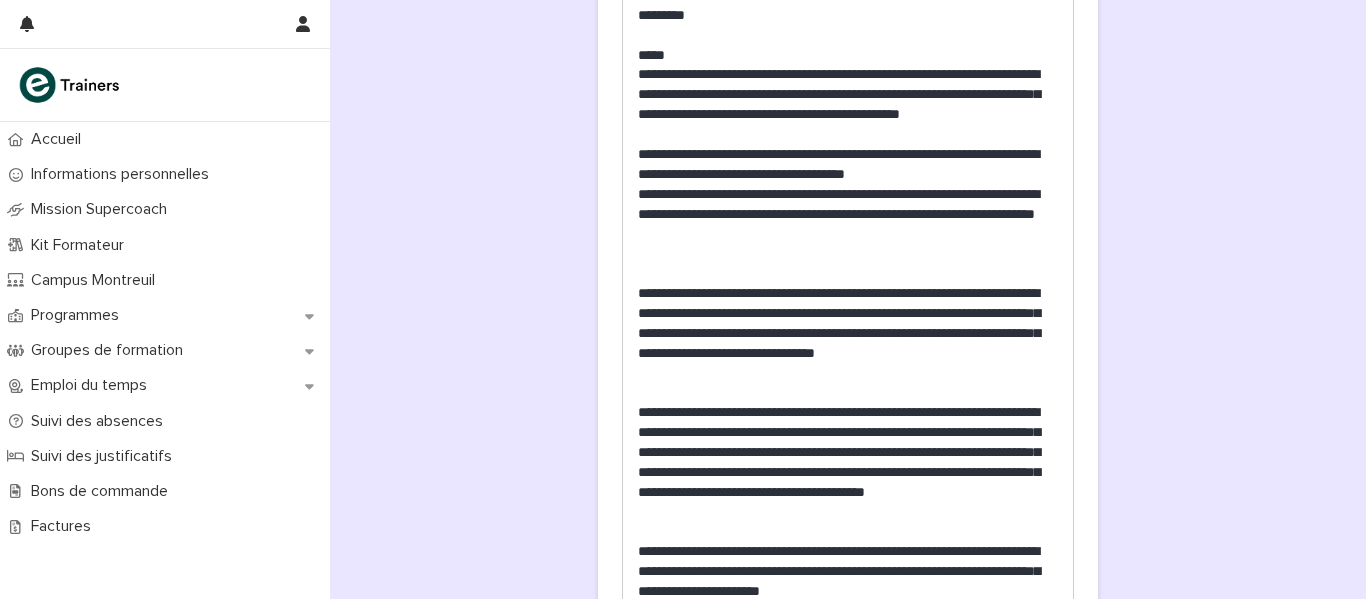 click on "**********" at bounding box center [848, 105] 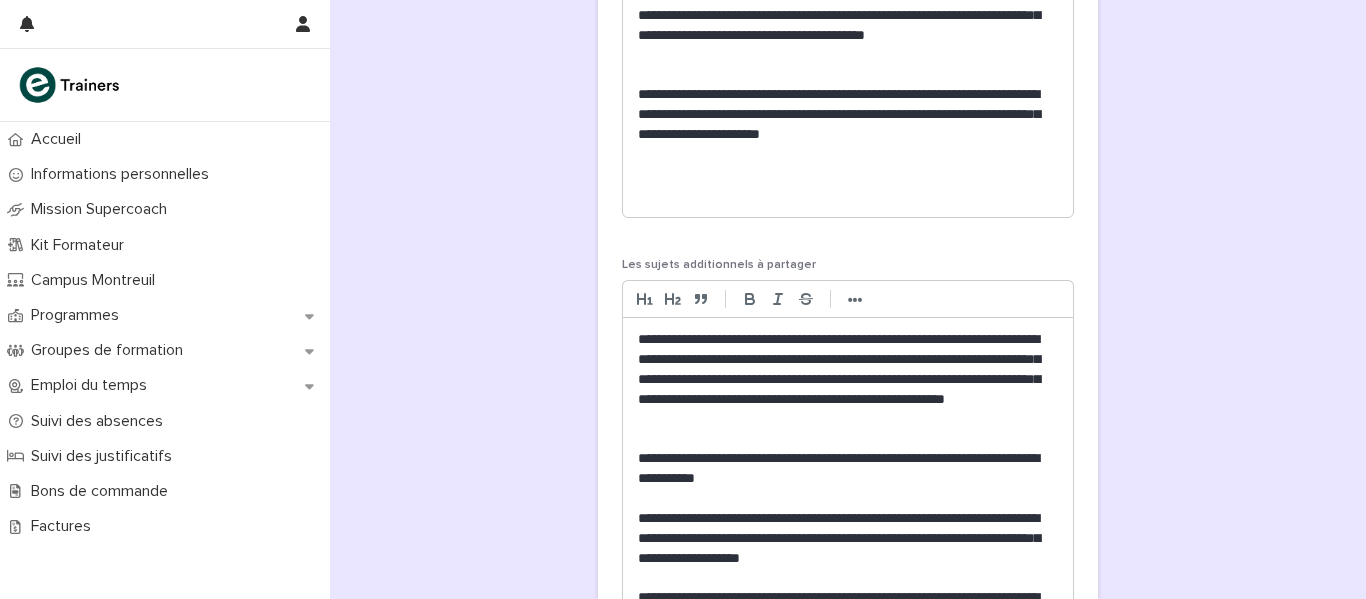 scroll, scrollTop: 2964, scrollLeft: 0, axis: vertical 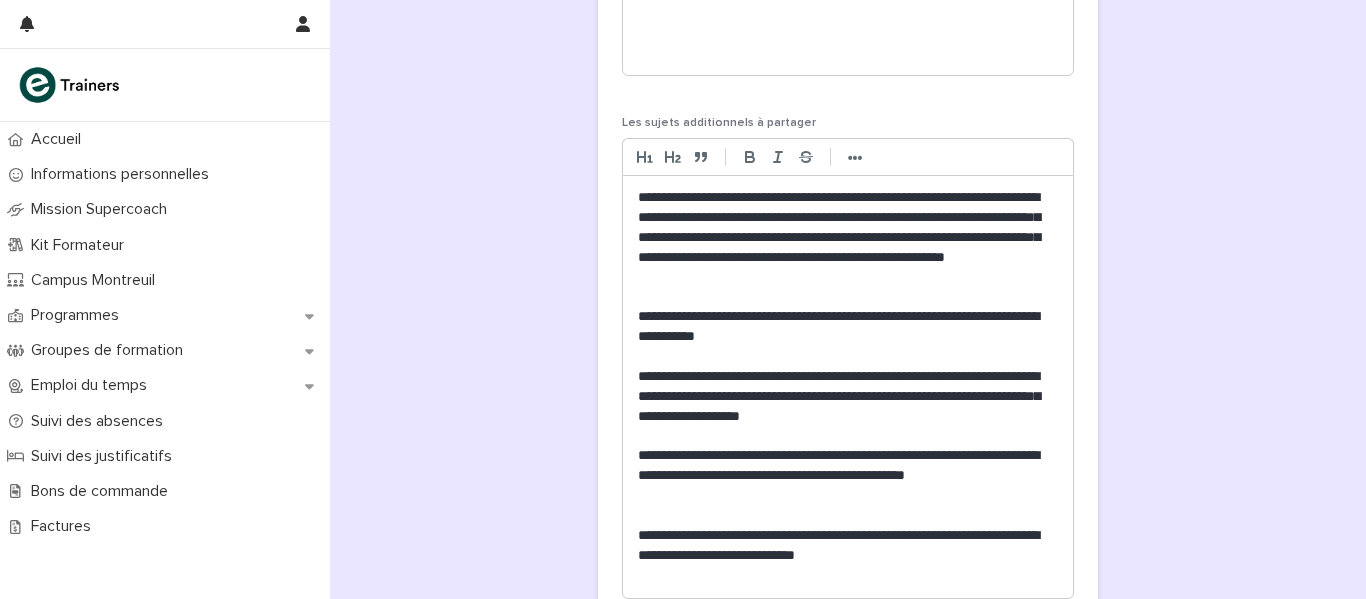 click on "**********" at bounding box center (848, 476) 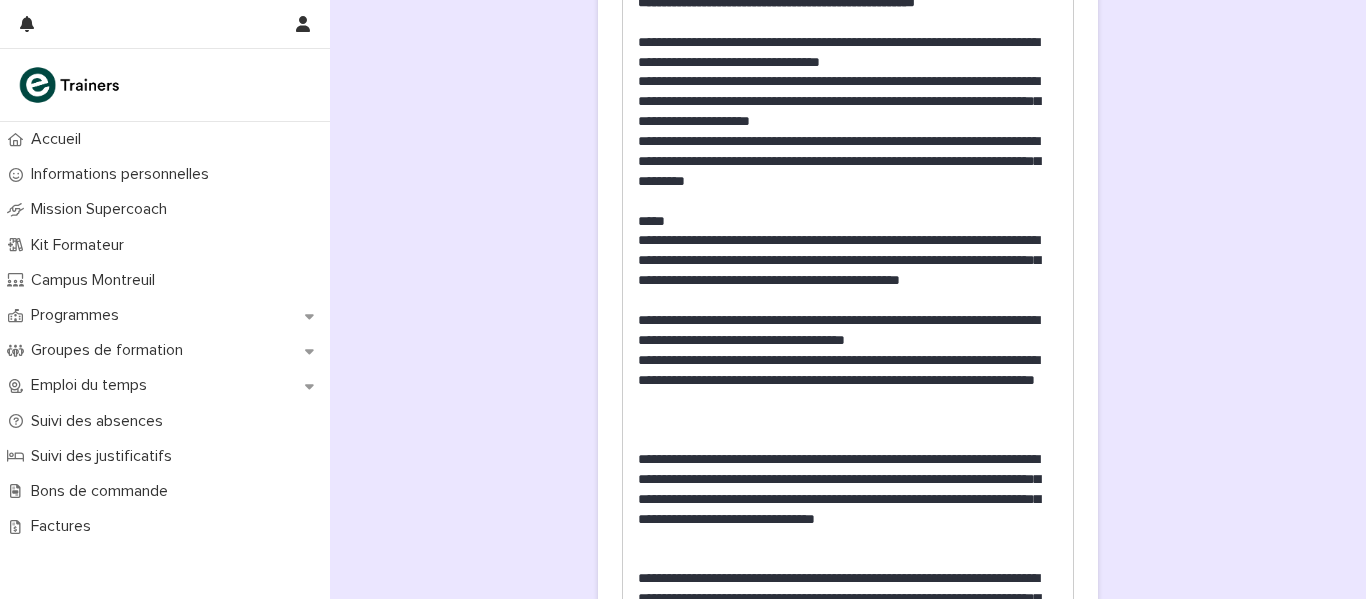 scroll, scrollTop: 2687, scrollLeft: 0, axis: vertical 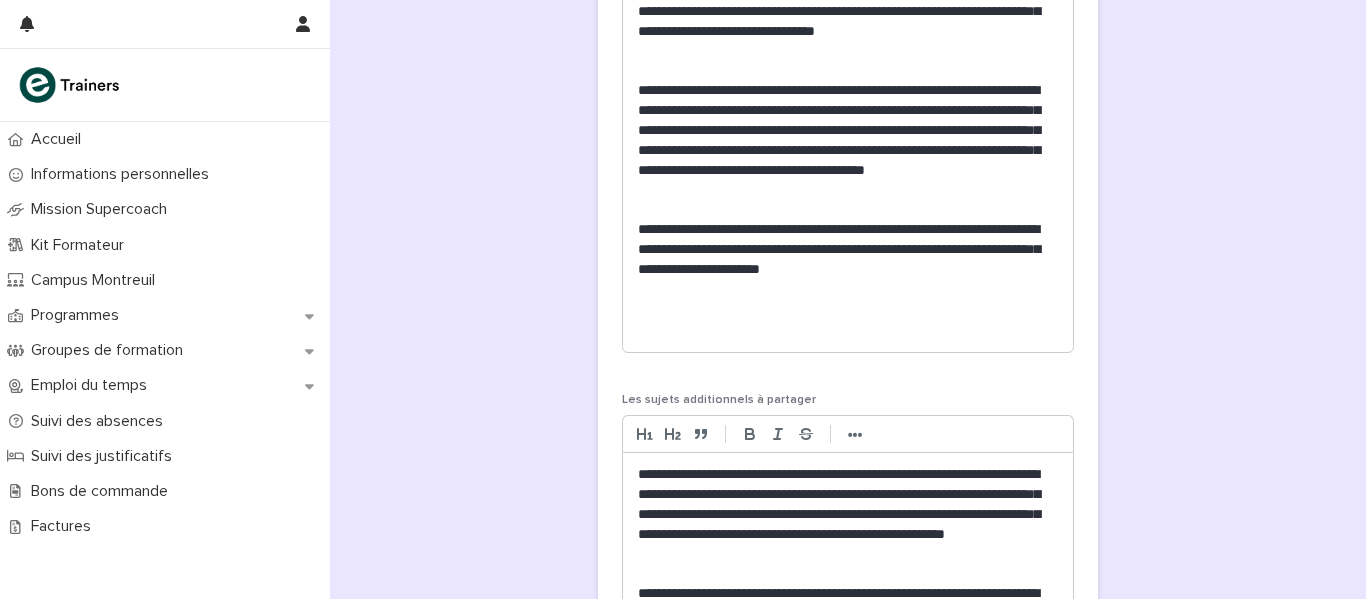 click on "**********" at bounding box center [848, -754] 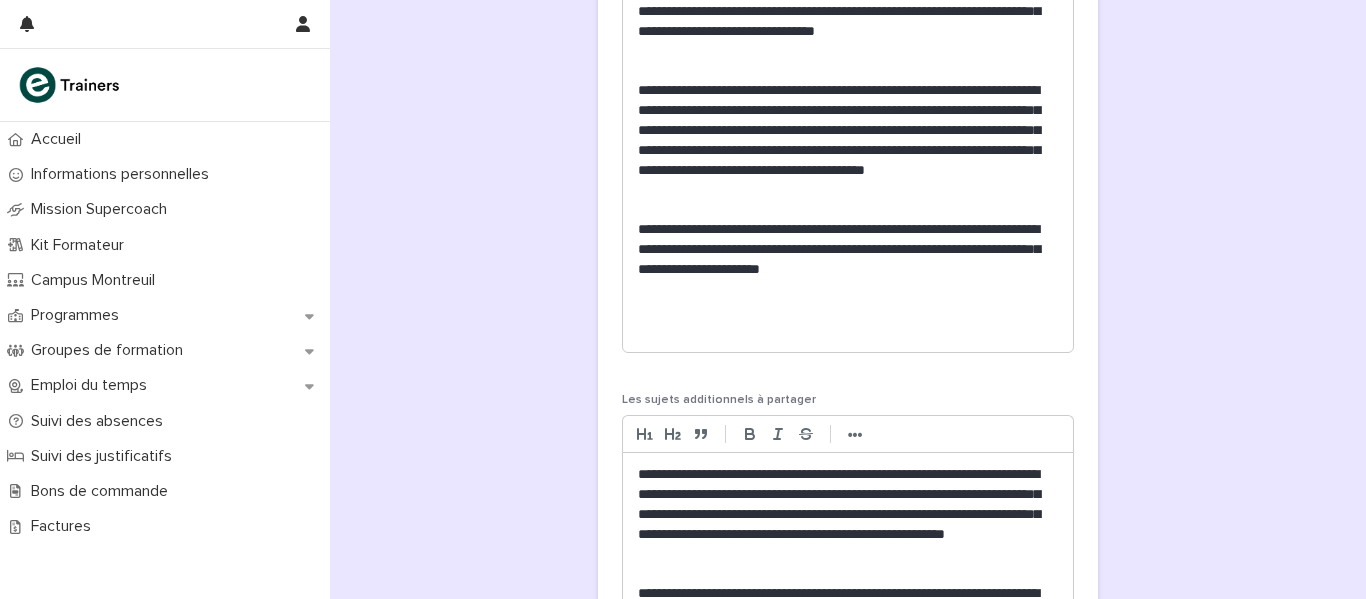scroll, scrollTop: 2531, scrollLeft: 0, axis: vertical 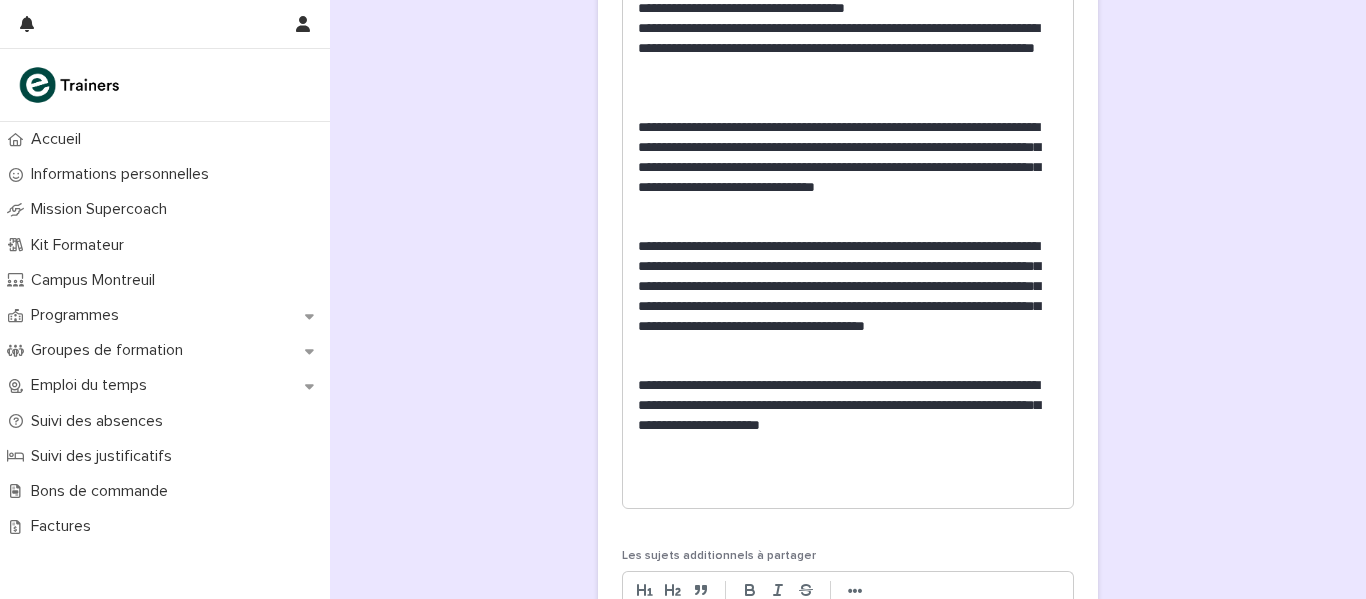 click on "**********" at bounding box center (848, 296) 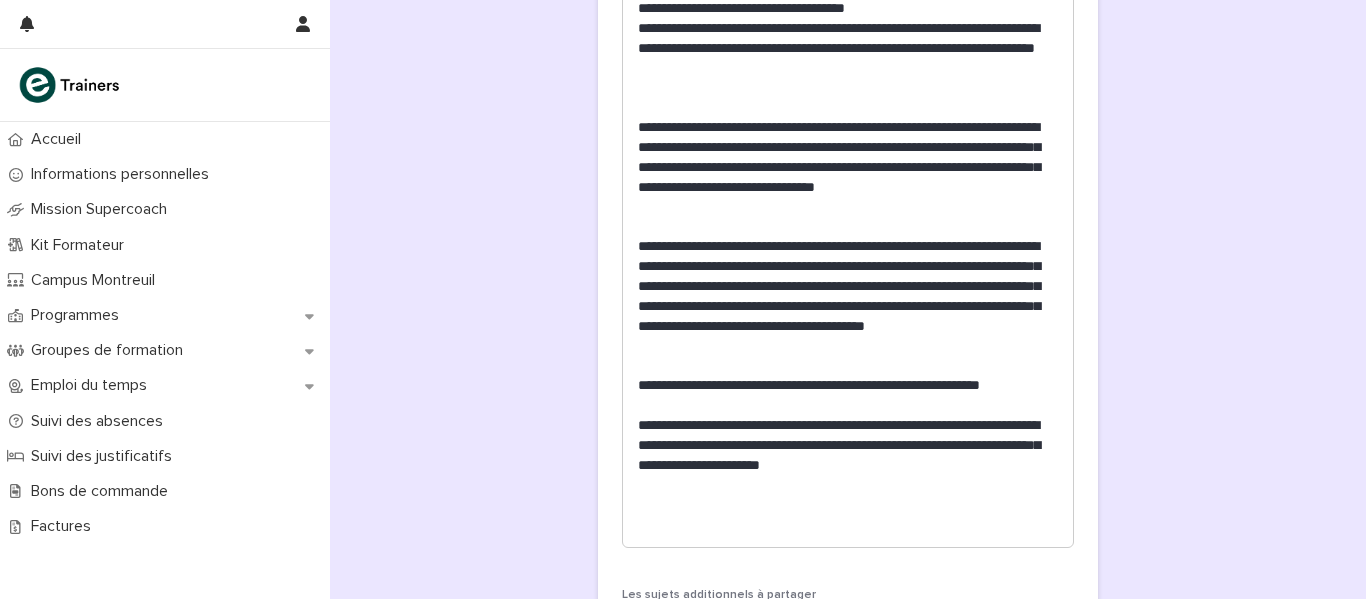 click on "**********" at bounding box center (848, 386) 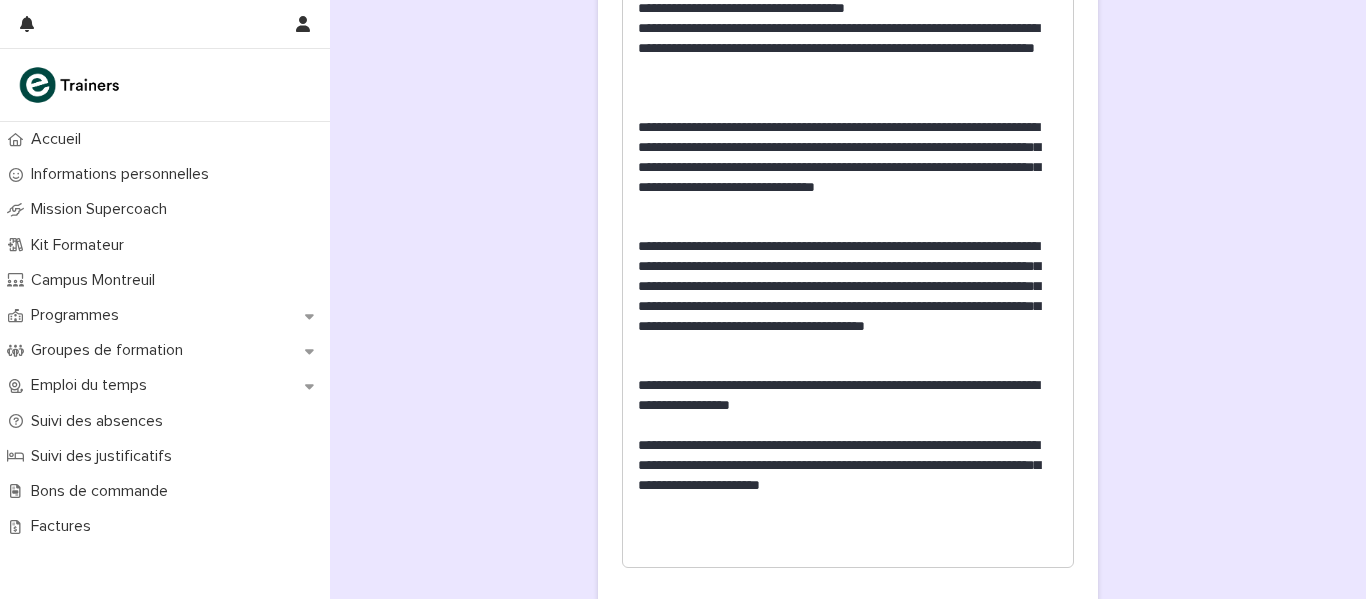 click on "**********" at bounding box center (848, 396) 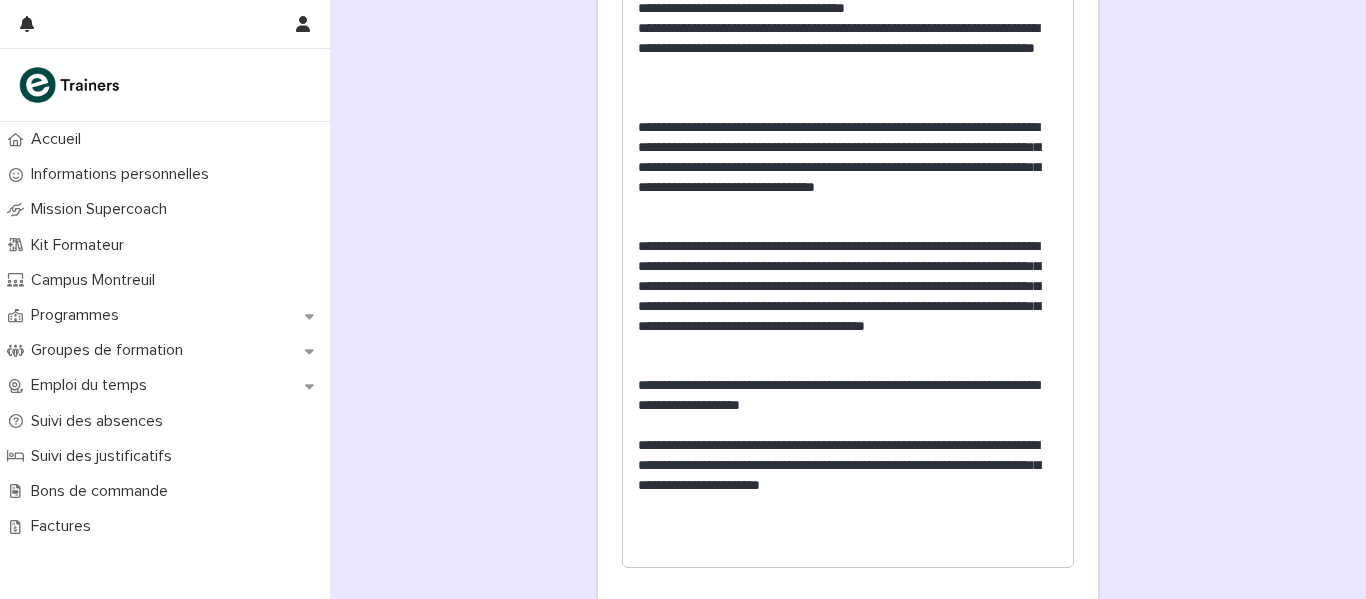 click on "**********" at bounding box center (848, 396) 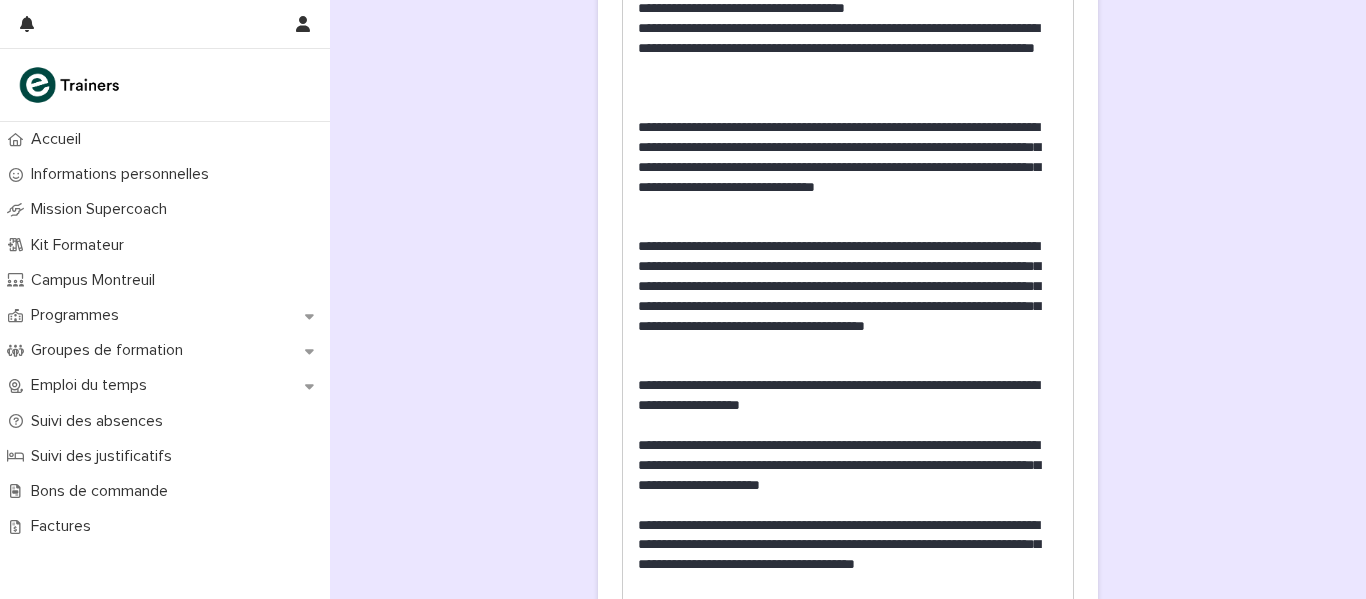 click on "**********" at bounding box center [848, 556] 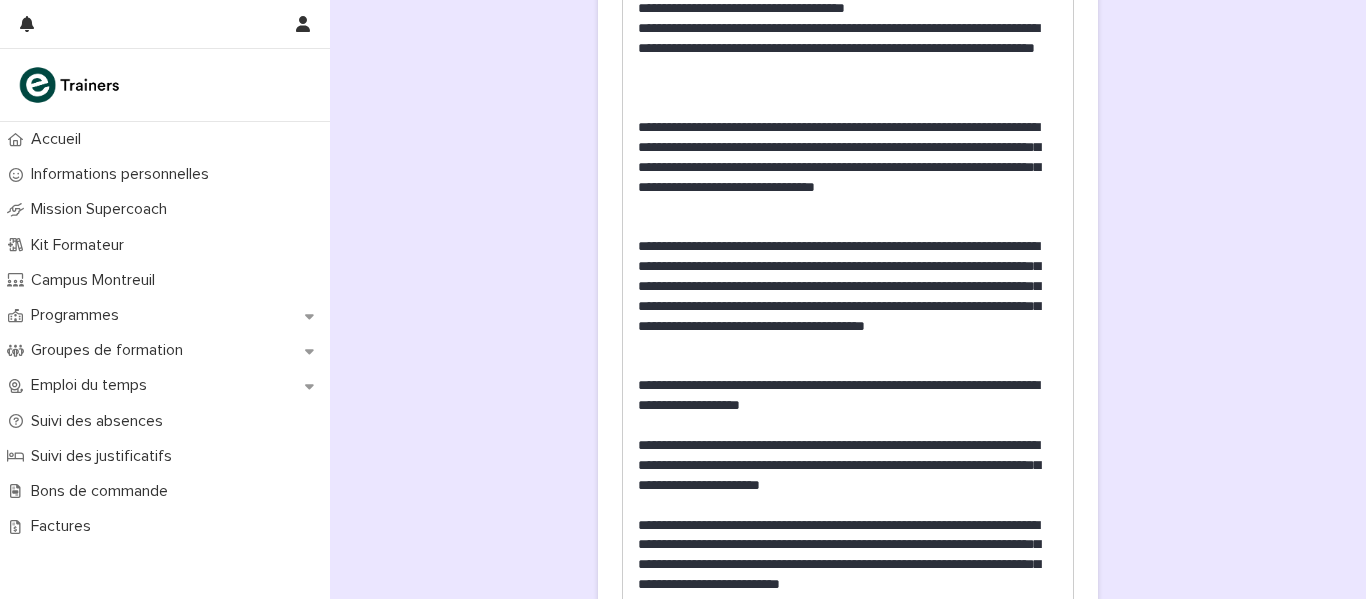 scroll, scrollTop: 2544, scrollLeft: 0, axis: vertical 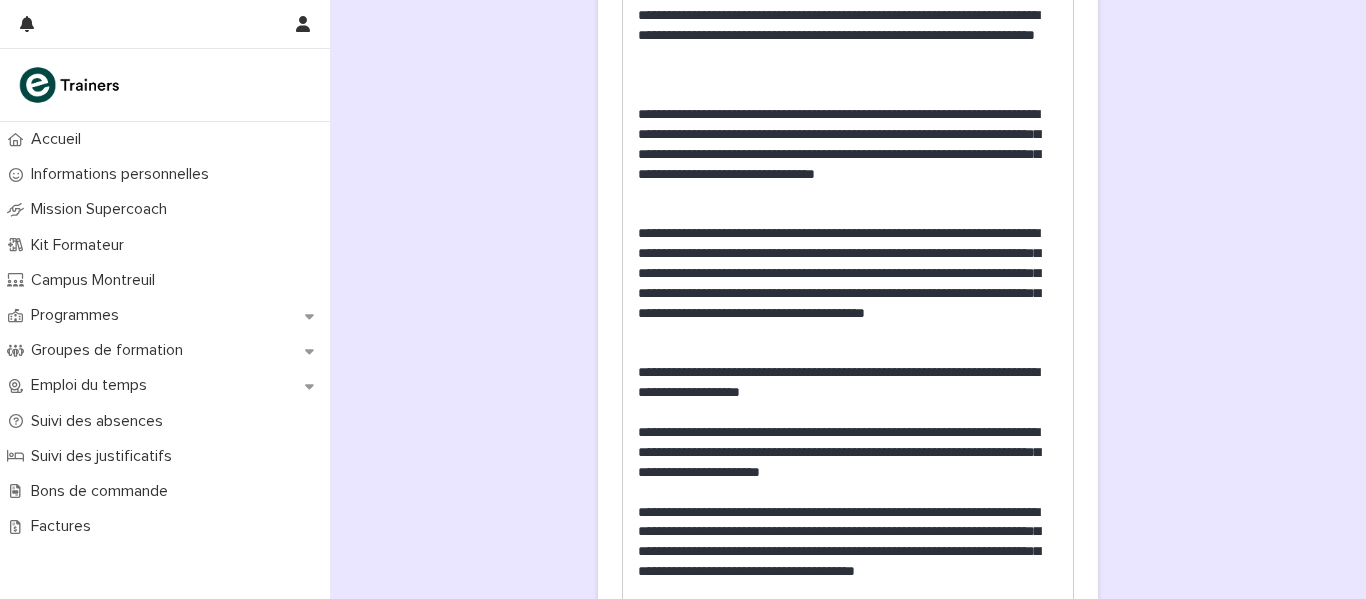 click on "**********" at bounding box center (848, 552) 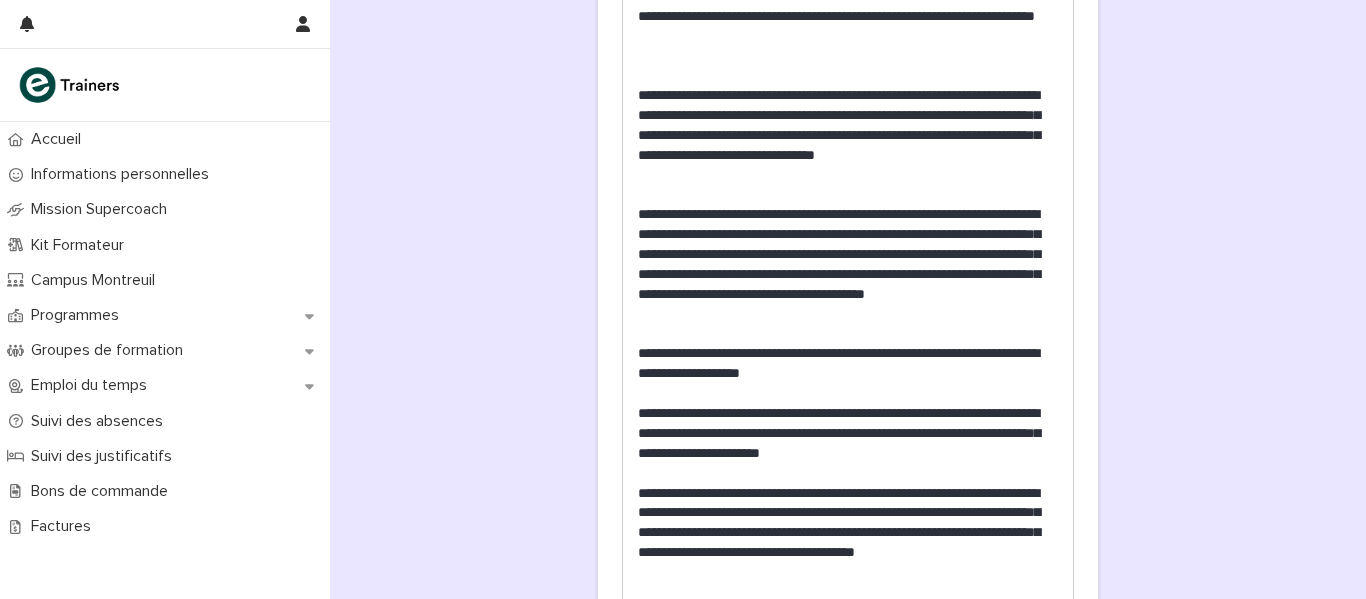 scroll, scrollTop: 3348, scrollLeft: 0, axis: vertical 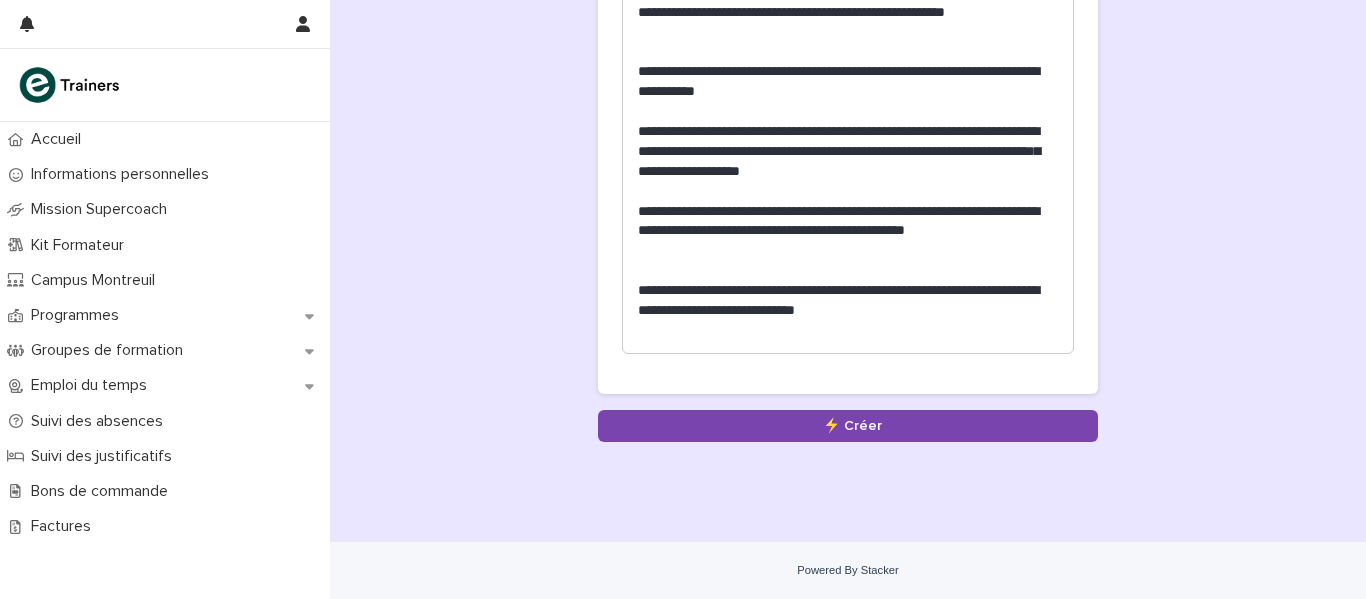 click at bounding box center (848, 331) 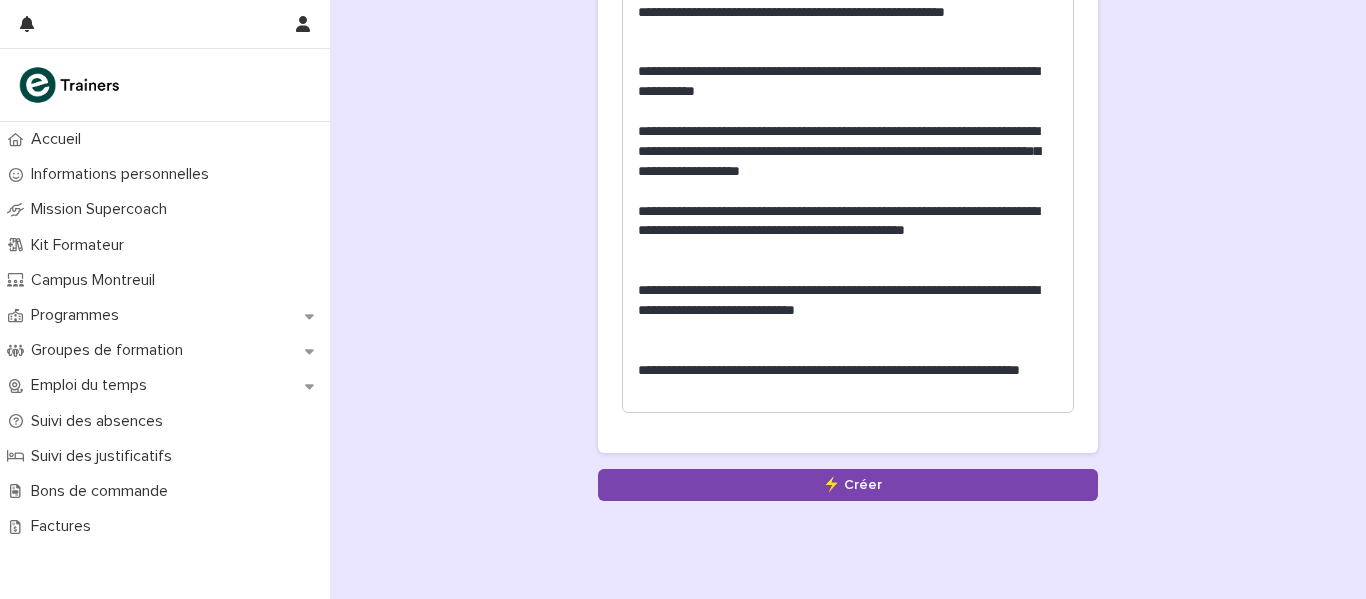 click on "**********" at bounding box center [848, 381] 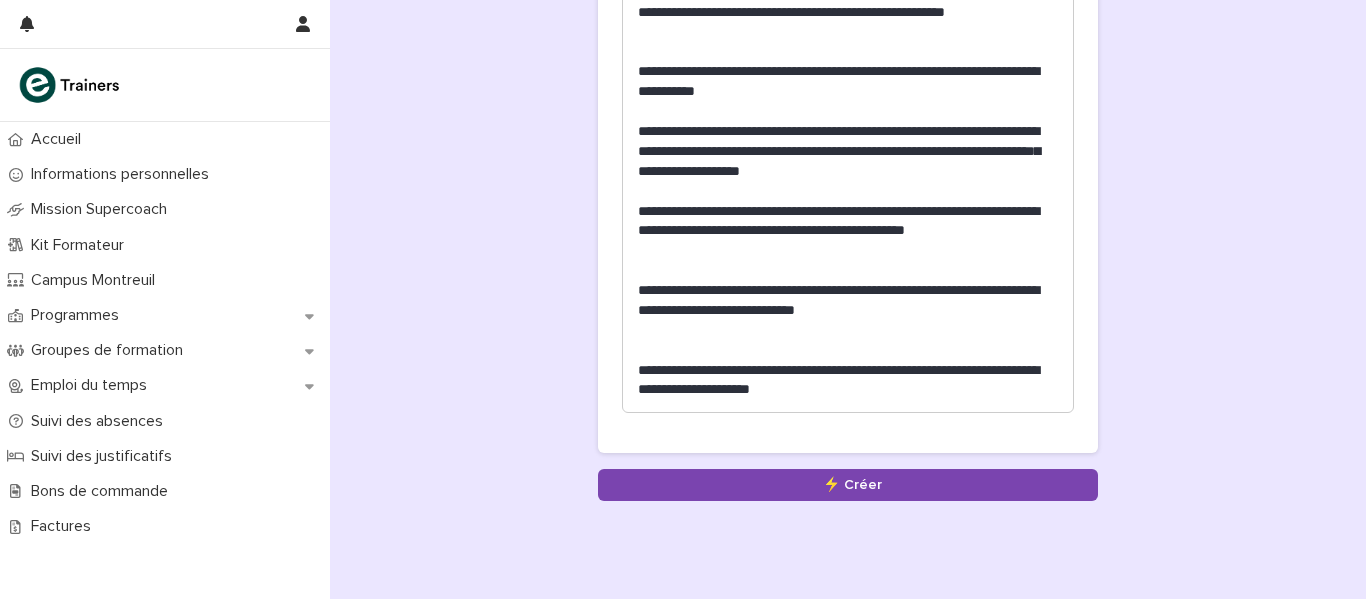 click on "**********" at bounding box center [848, 381] 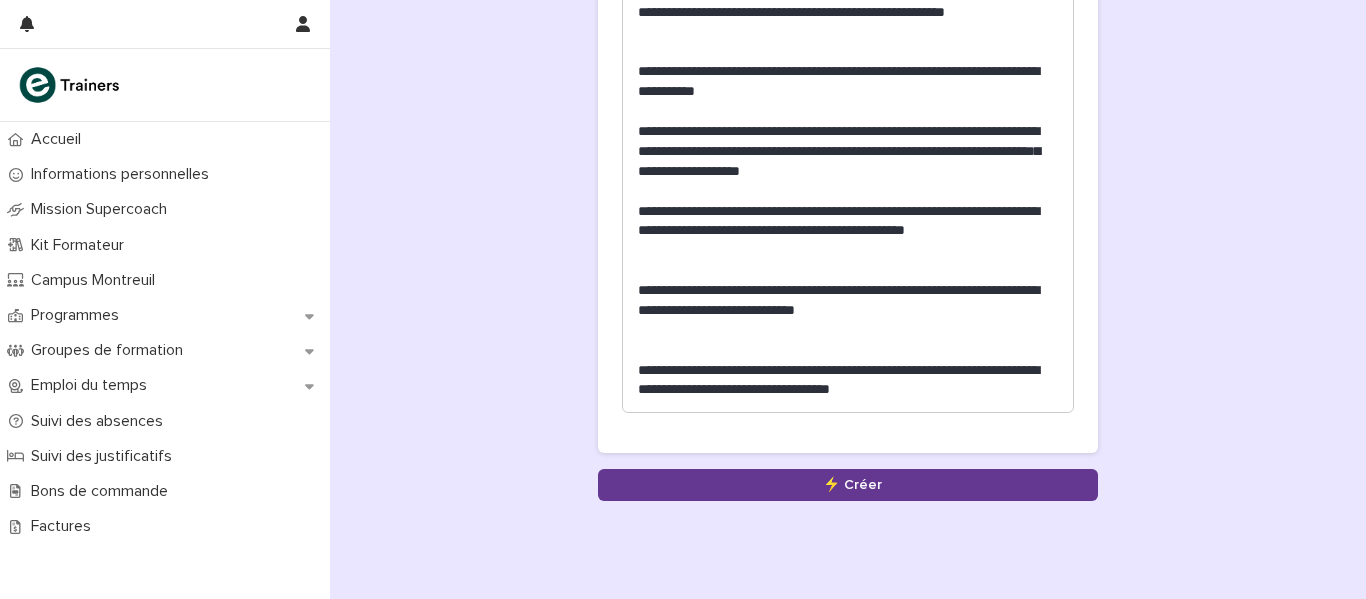 click on "Save" at bounding box center (848, 485) 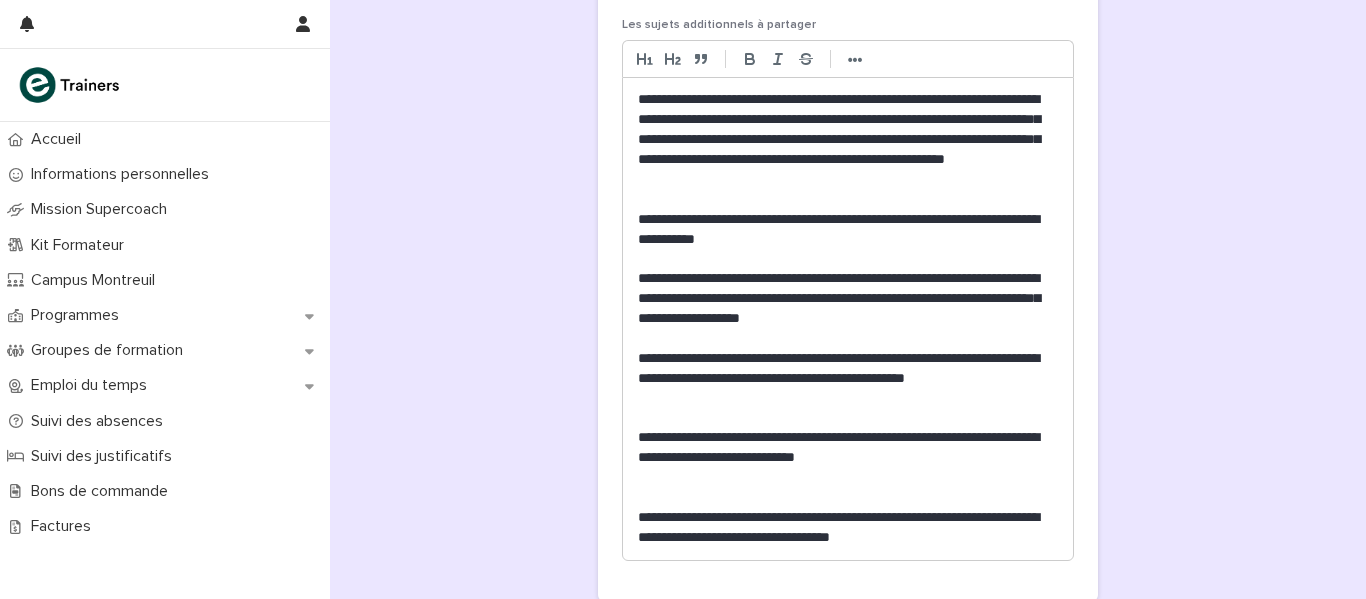 scroll, scrollTop: 306, scrollLeft: 0, axis: vertical 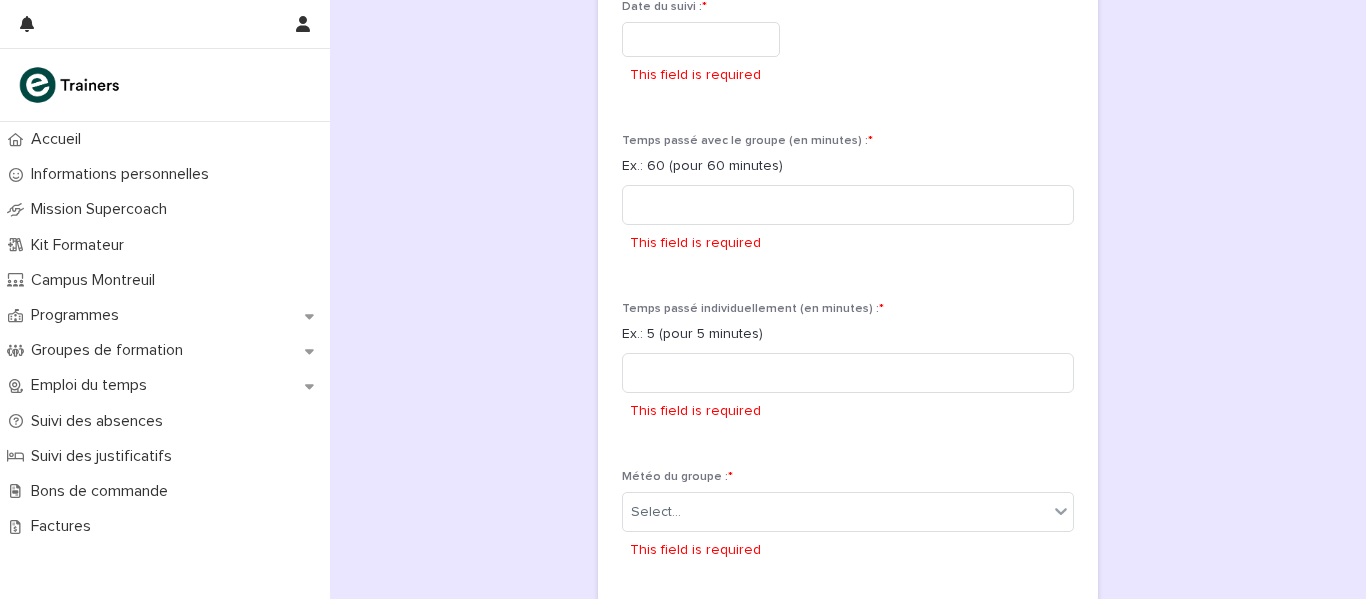 click at bounding box center [701, 39] 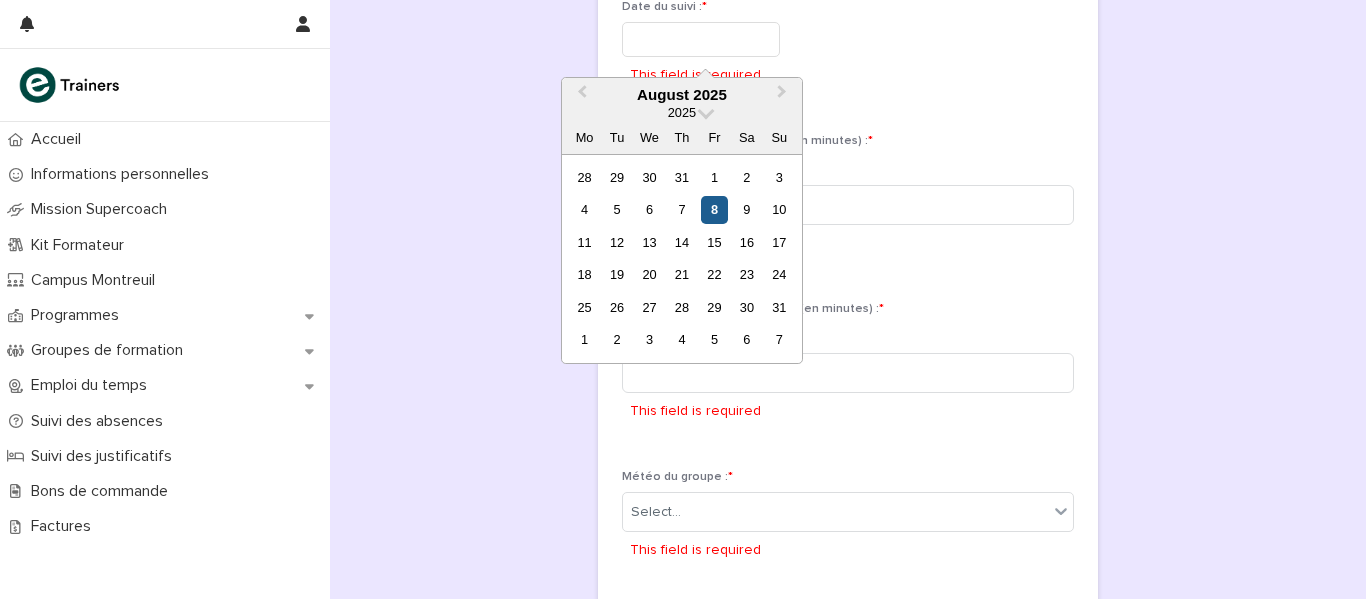 click on "8" at bounding box center (714, 209) 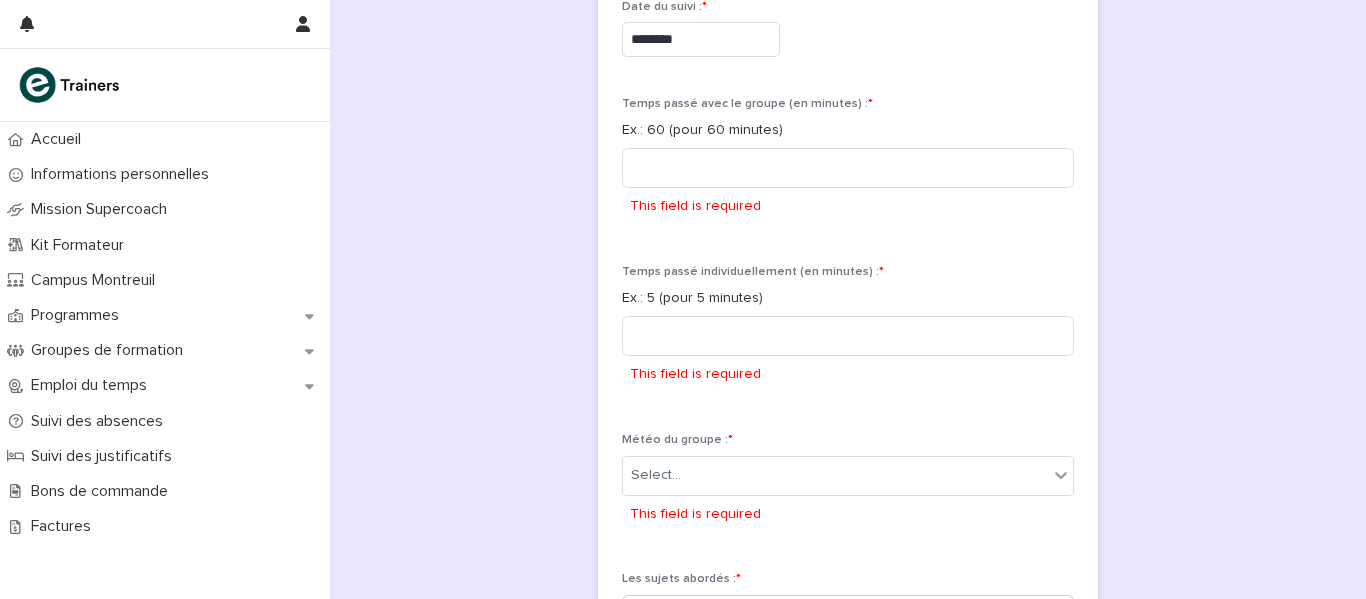 click on "This field is required" at bounding box center (848, 186) 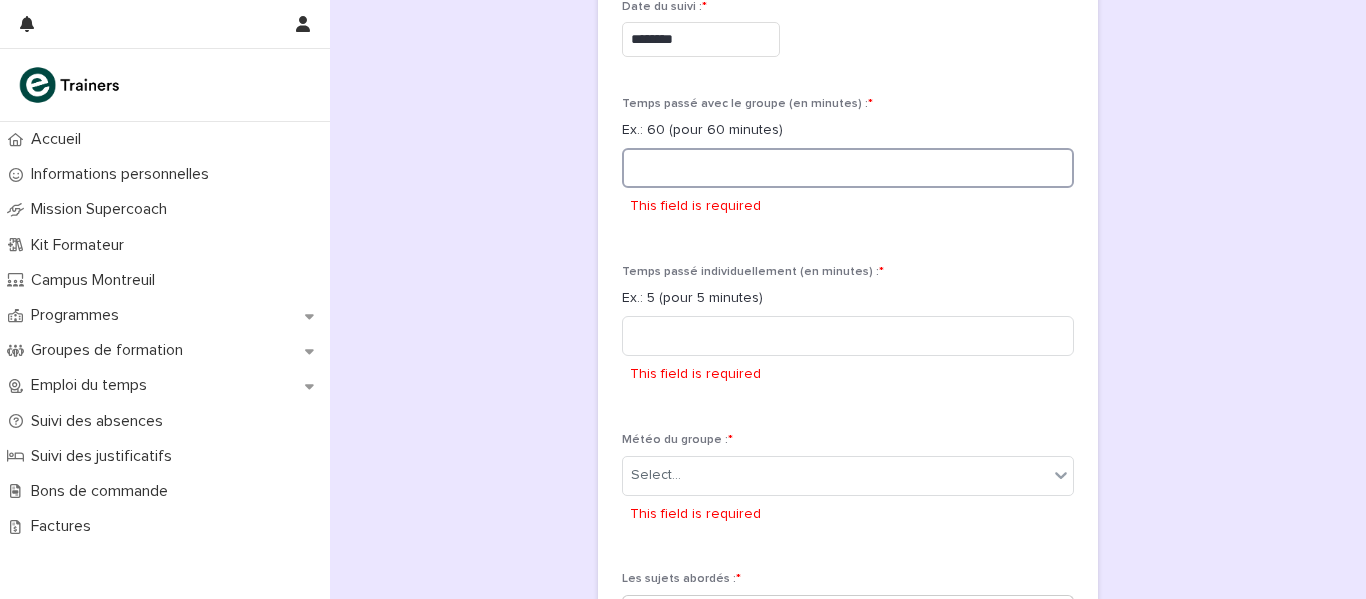 click at bounding box center (848, 168) 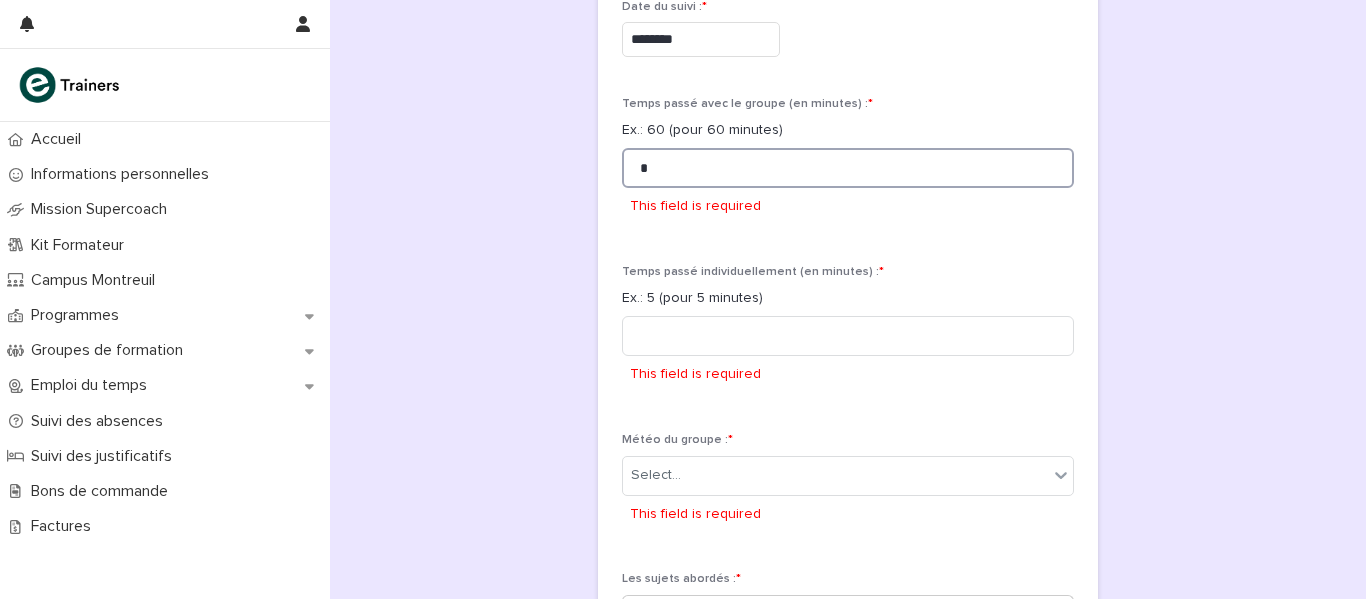 type on "*" 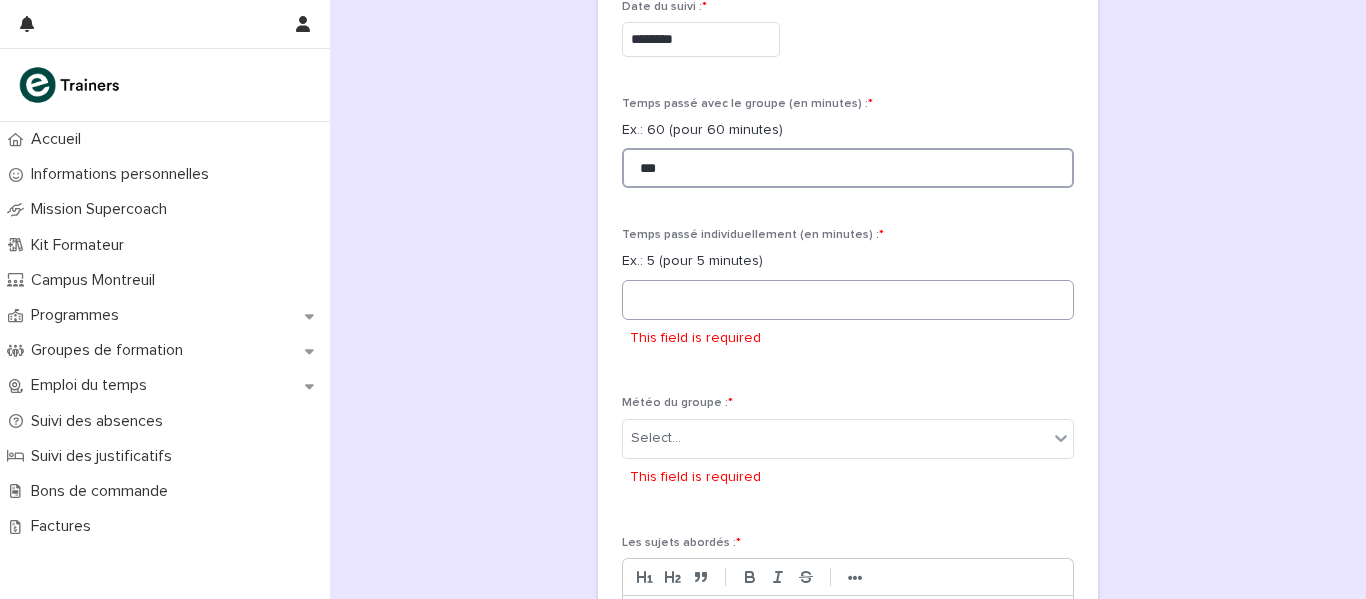 type on "***" 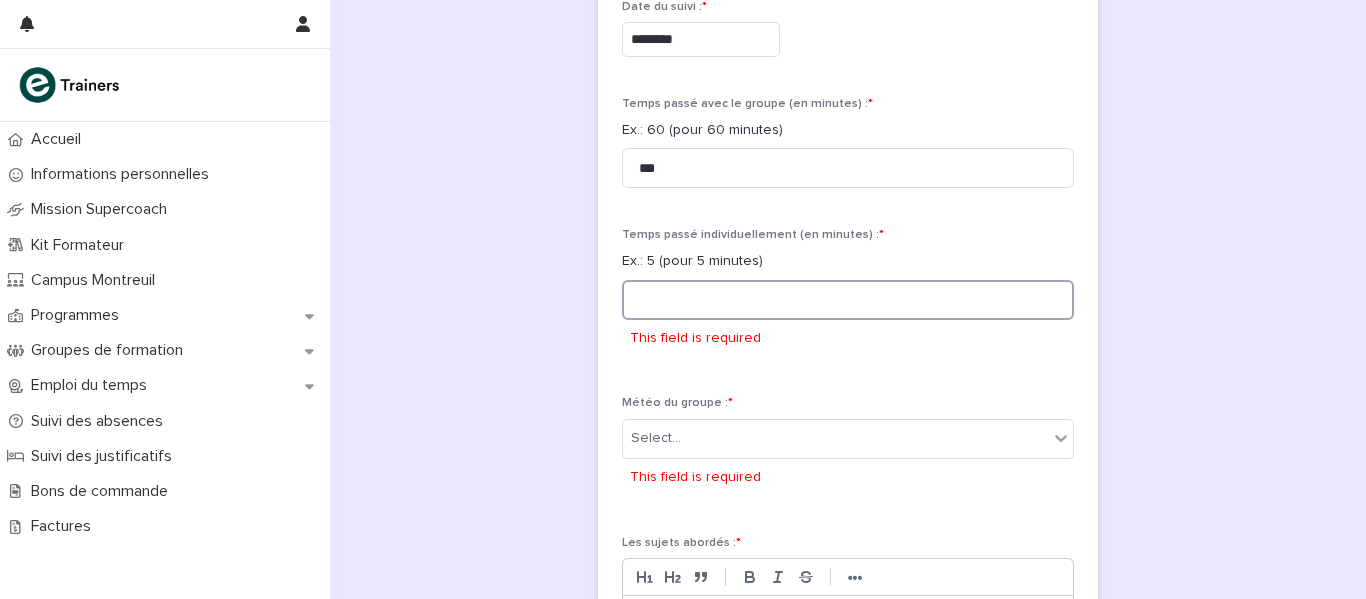 click at bounding box center [848, 300] 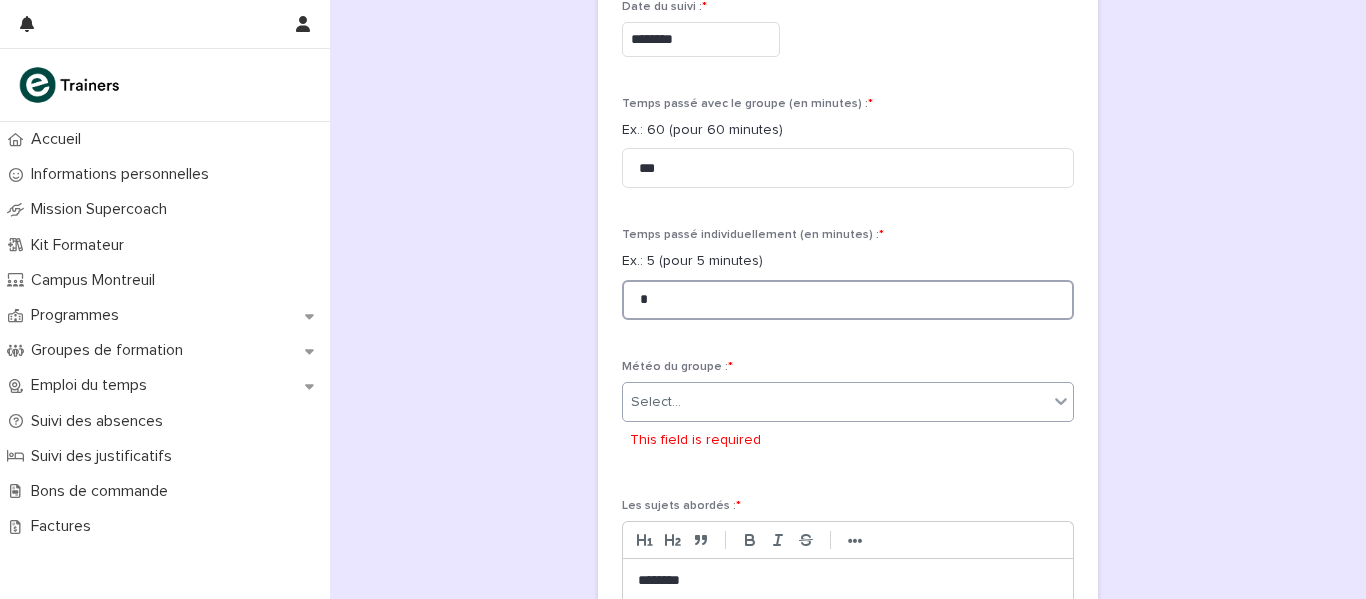 type on "*" 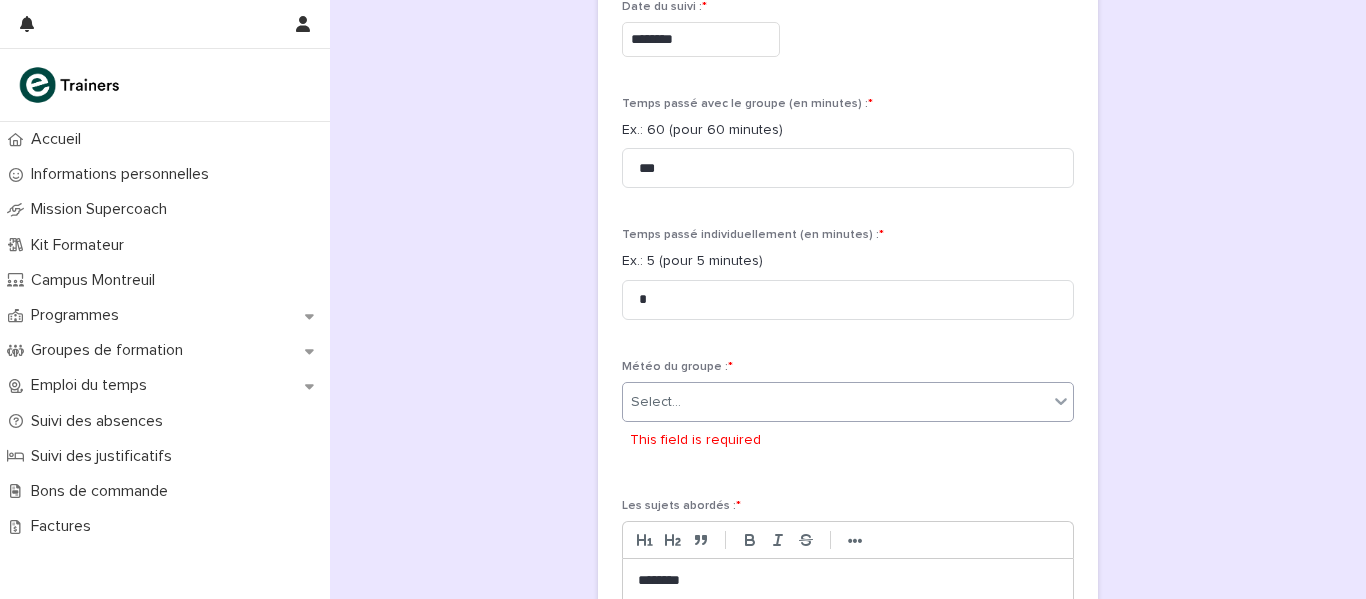 click on "Select..." at bounding box center [656, 402] 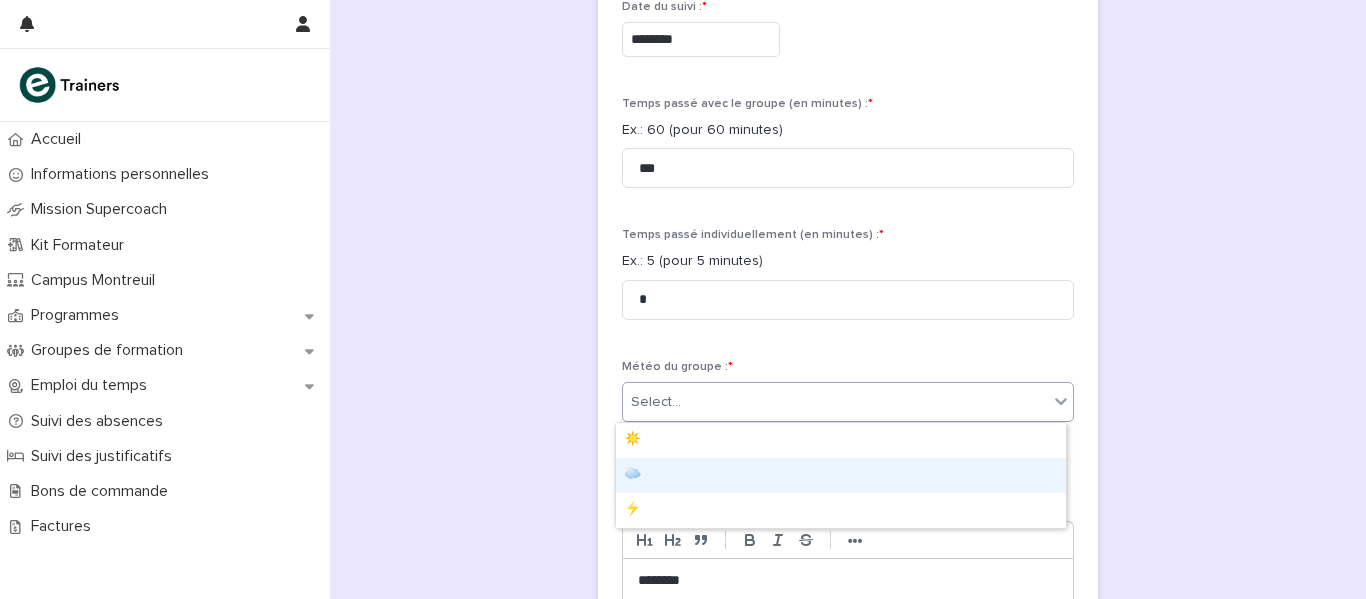 click on "☁️" at bounding box center (841, 475) 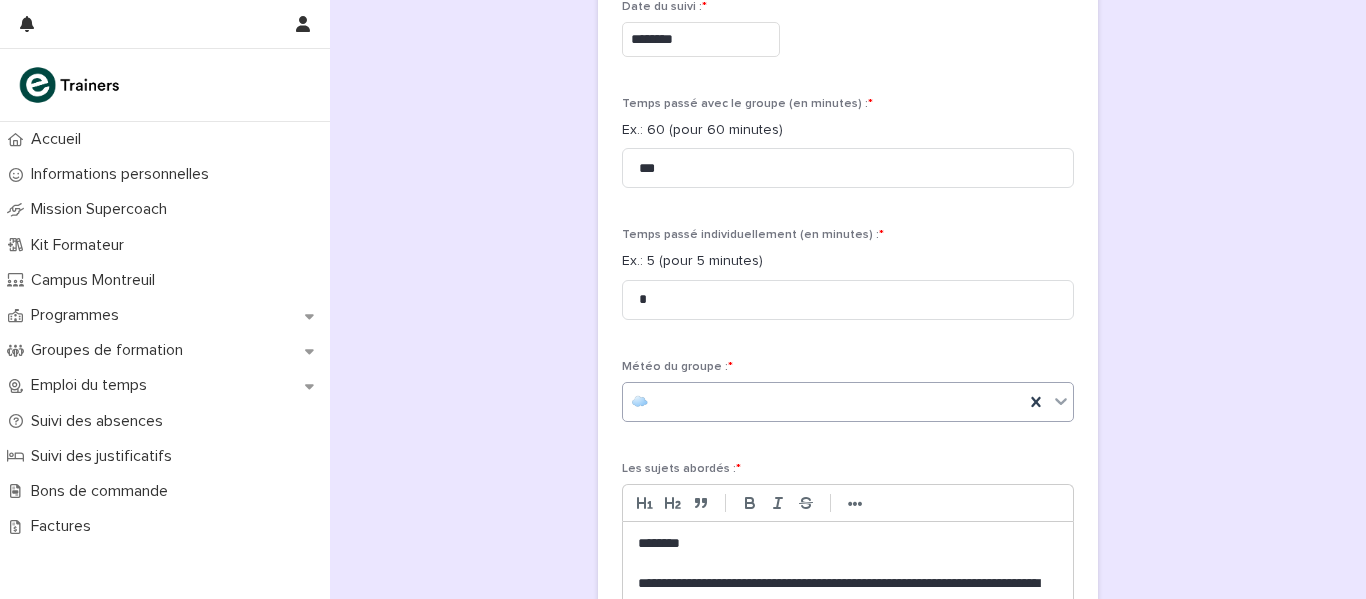 scroll, scrollTop: 3407, scrollLeft: 0, axis: vertical 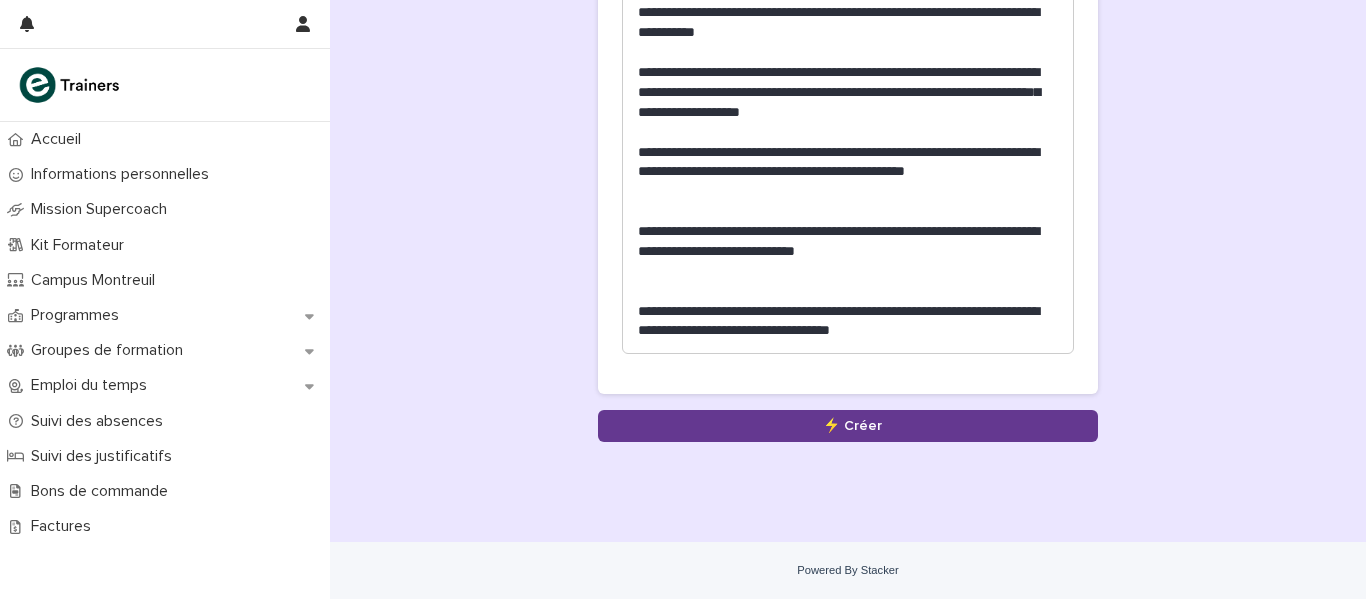 click on "Save" at bounding box center (848, 426) 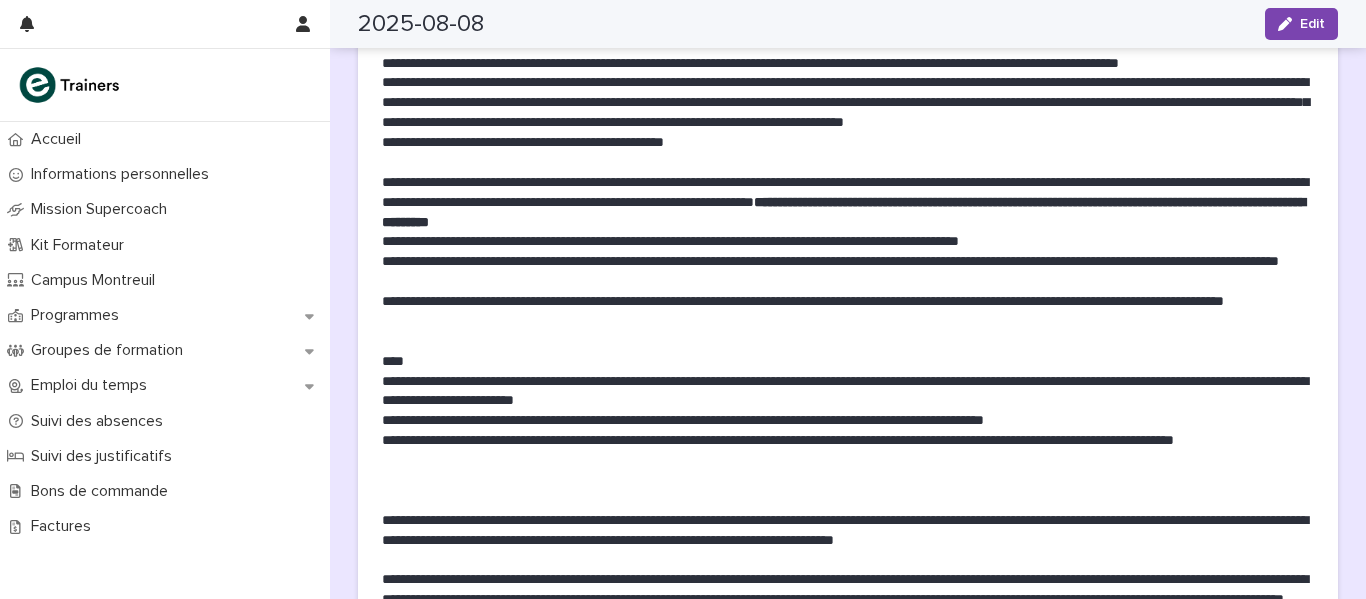 scroll, scrollTop: 1049, scrollLeft: 0, axis: vertical 